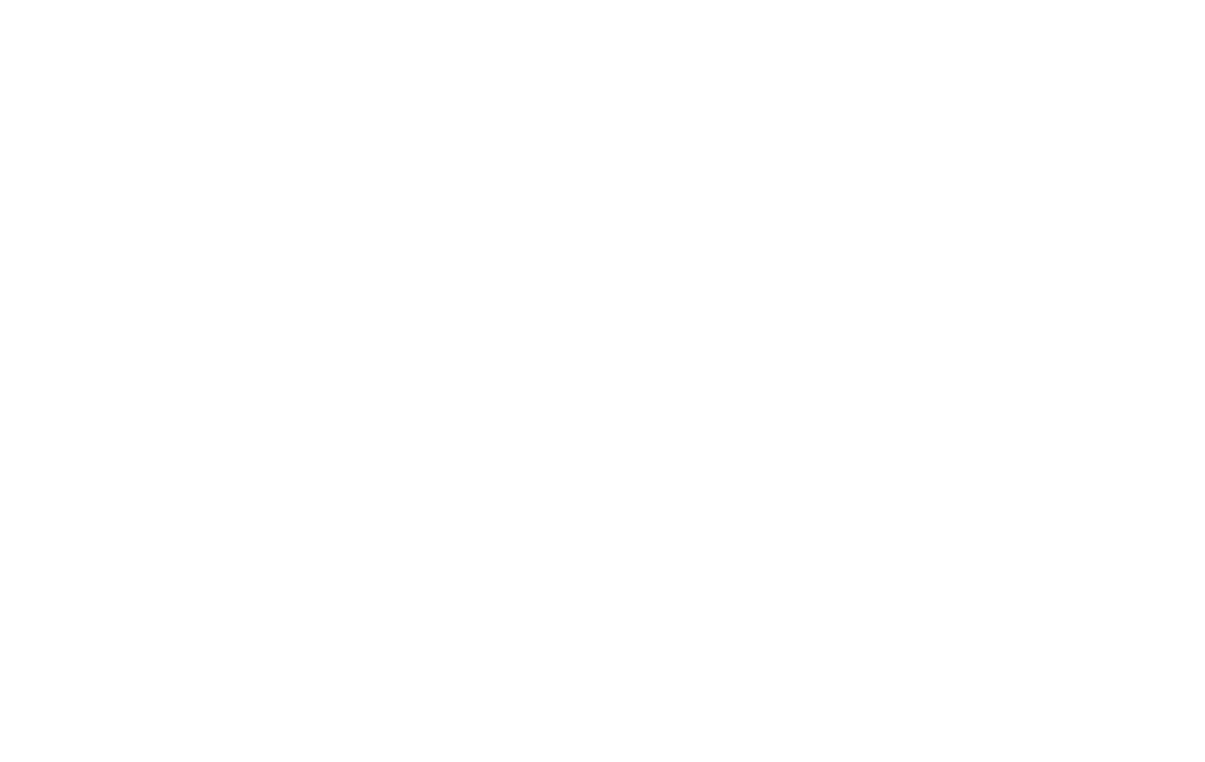 scroll, scrollTop: 0, scrollLeft: 0, axis: both 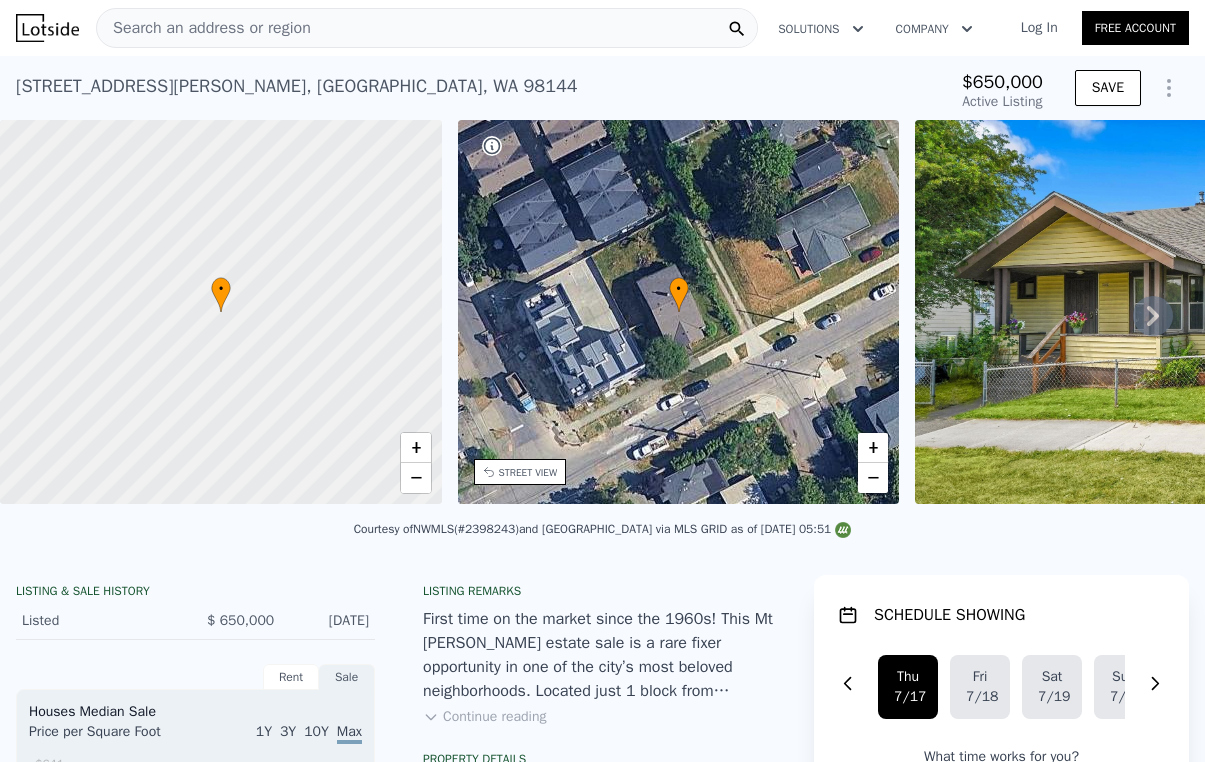 click at bounding box center (221, 312) 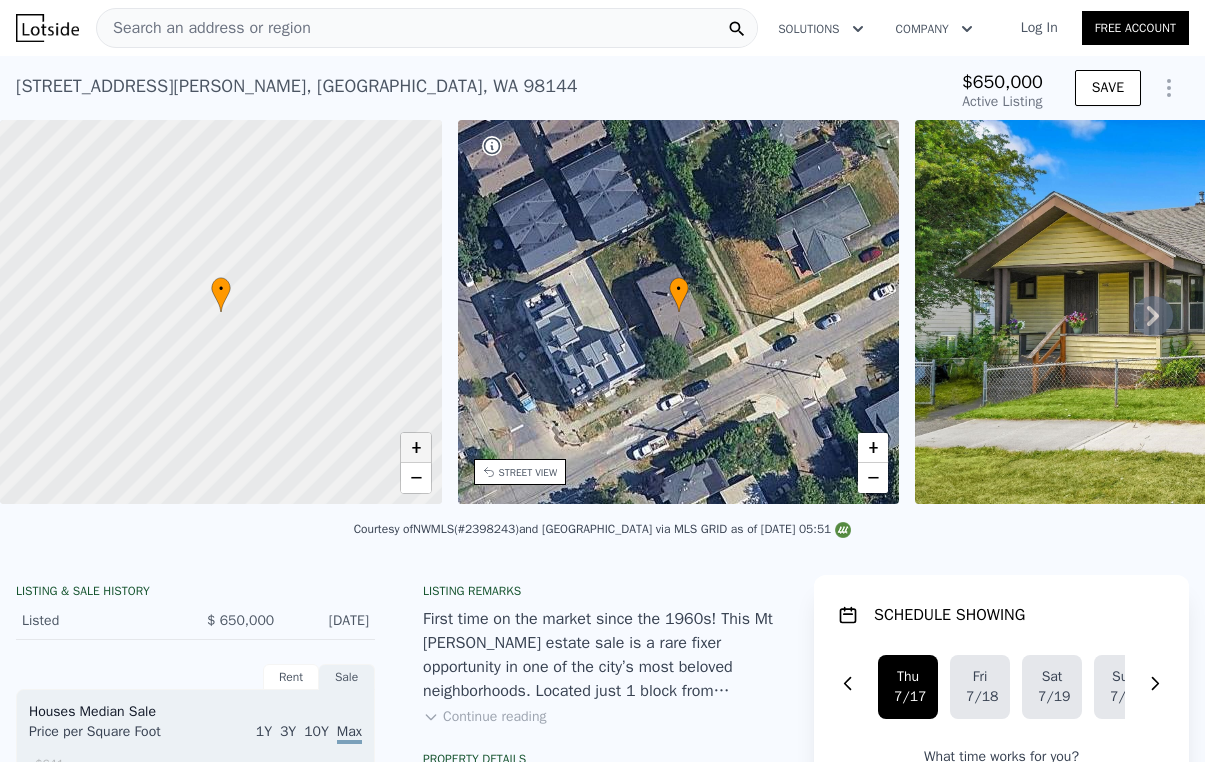 click on "+" at bounding box center (416, 448) 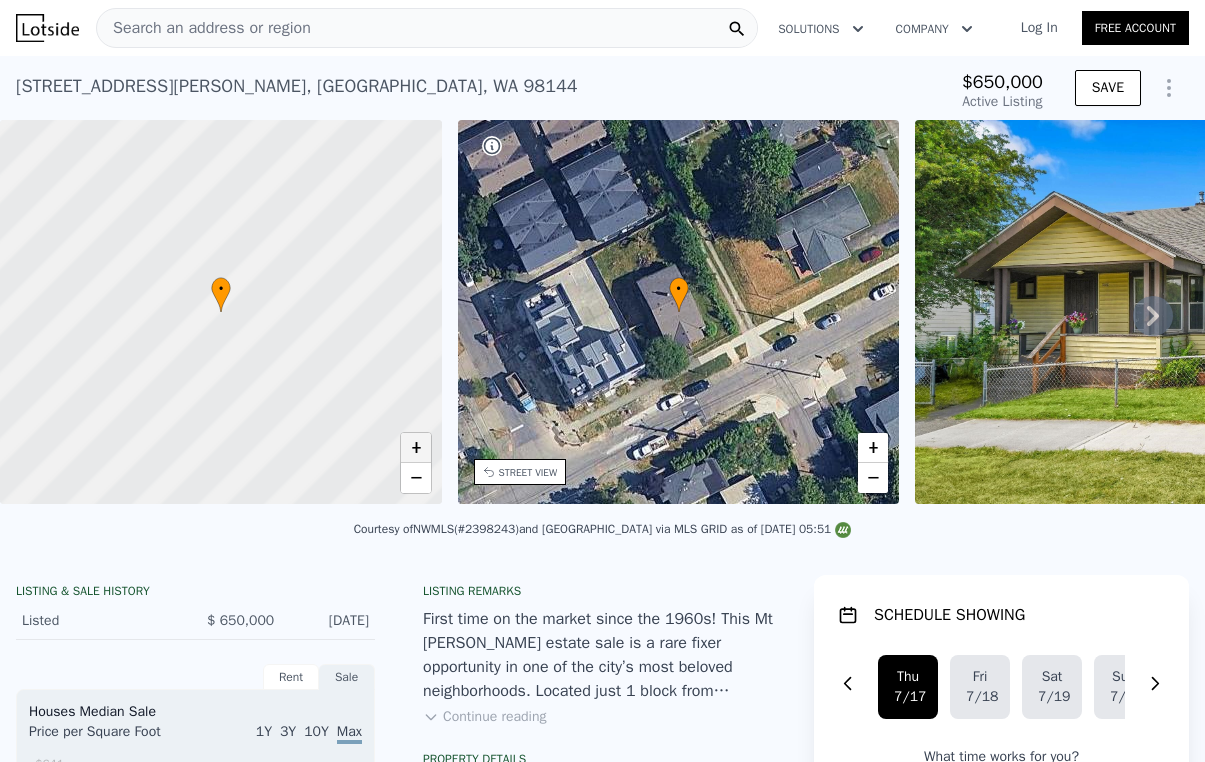 click on "+" at bounding box center (416, 448) 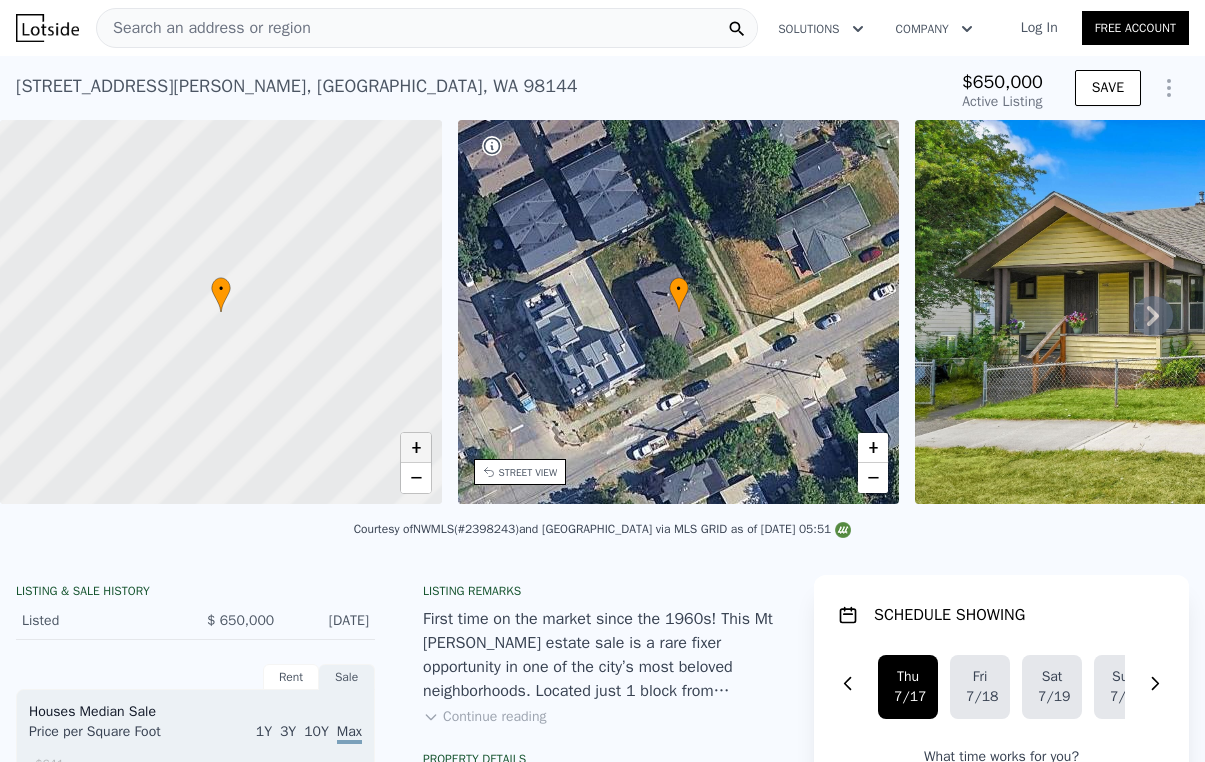 click on "+" at bounding box center (416, 448) 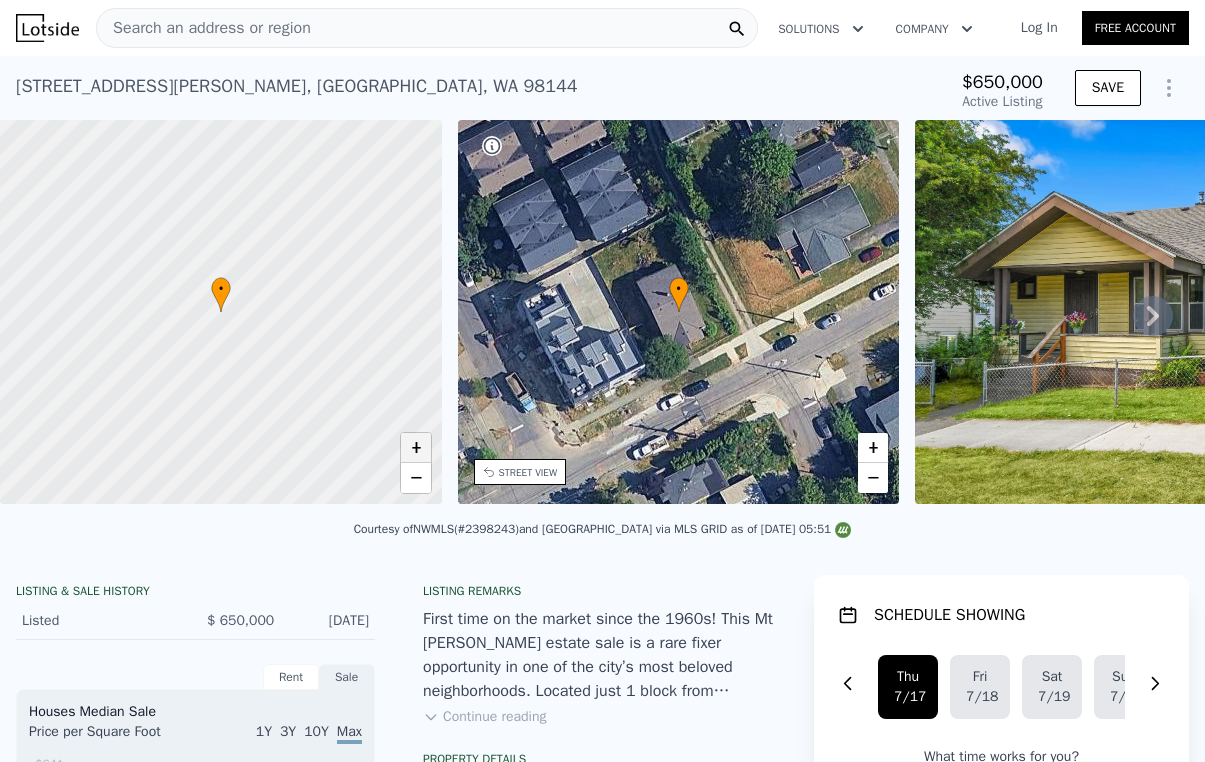 click on "+" at bounding box center [416, 448] 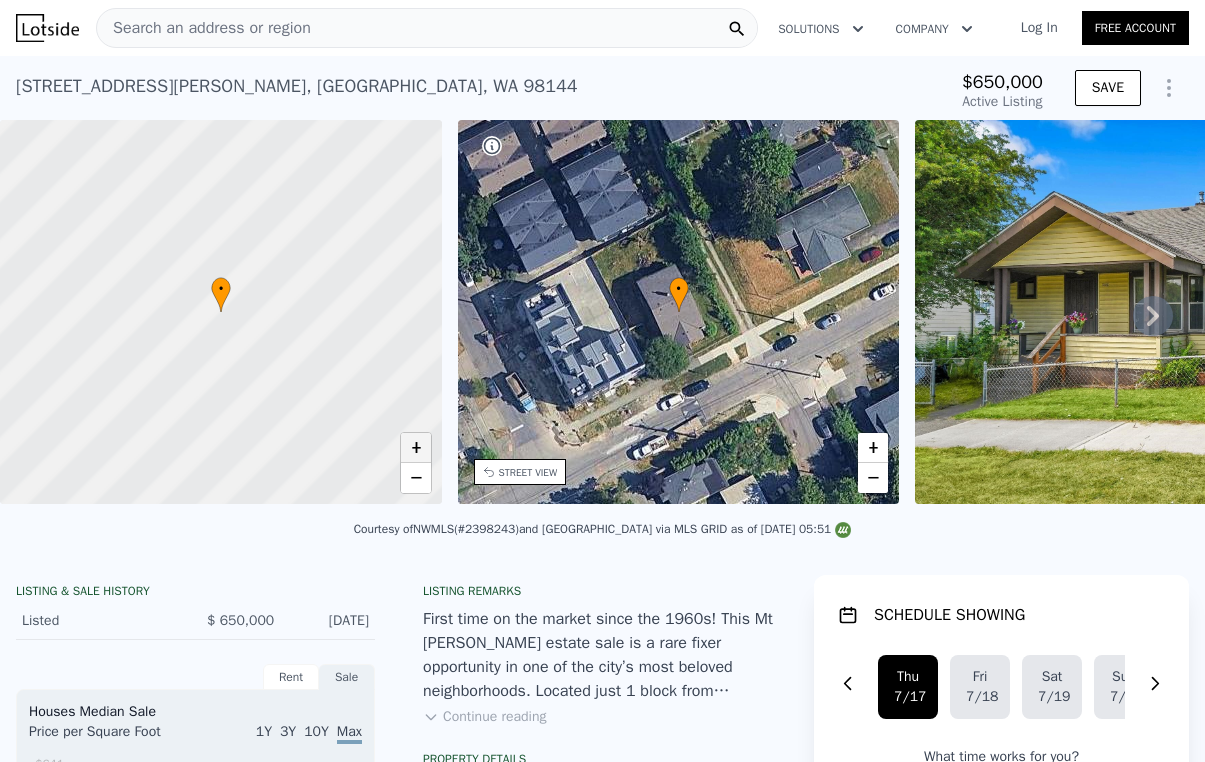 click on "+" at bounding box center (416, 448) 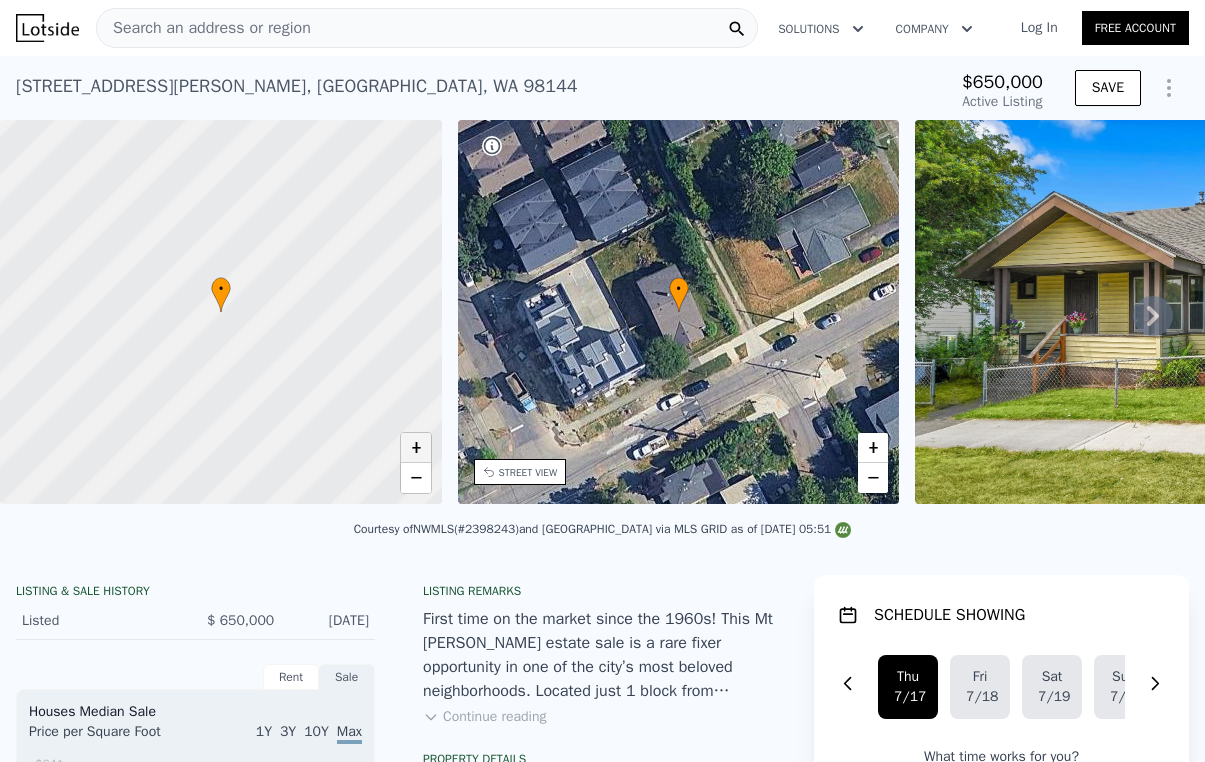 click on "+" at bounding box center (416, 448) 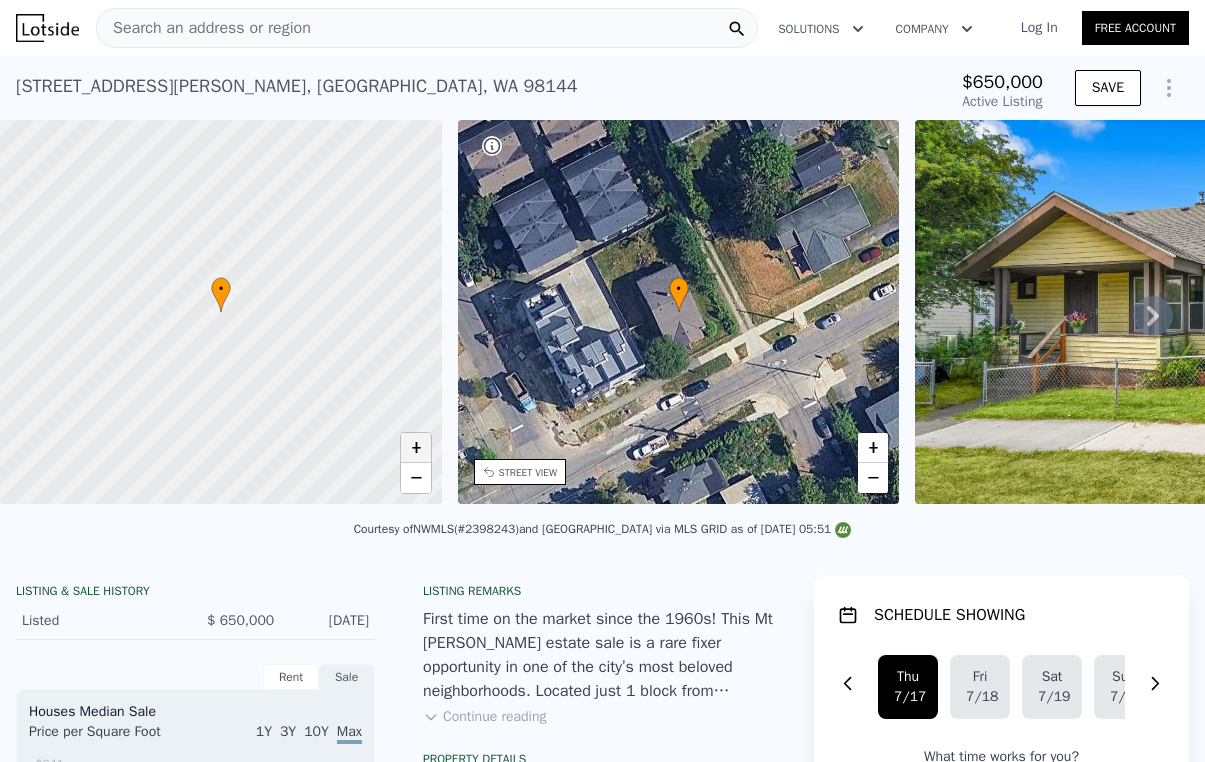 click on "+" at bounding box center (416, 448) 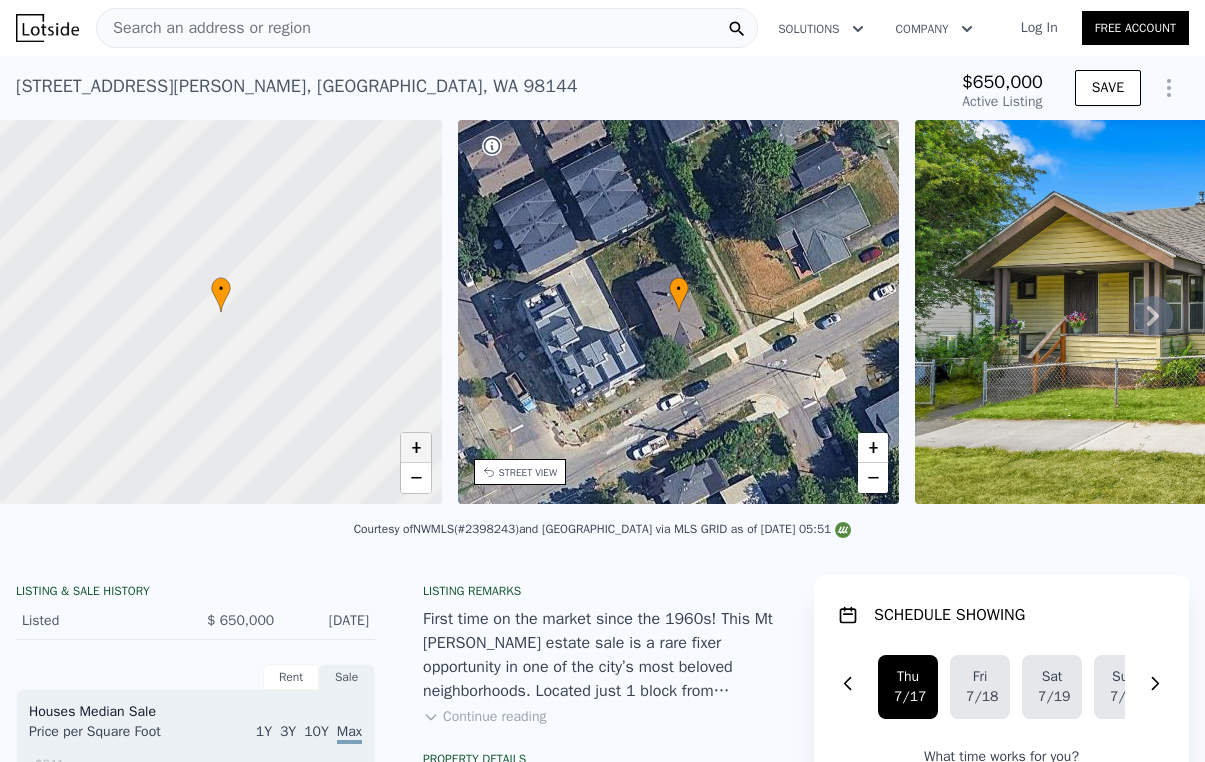 click on "+" at bounding box center (416, 448) 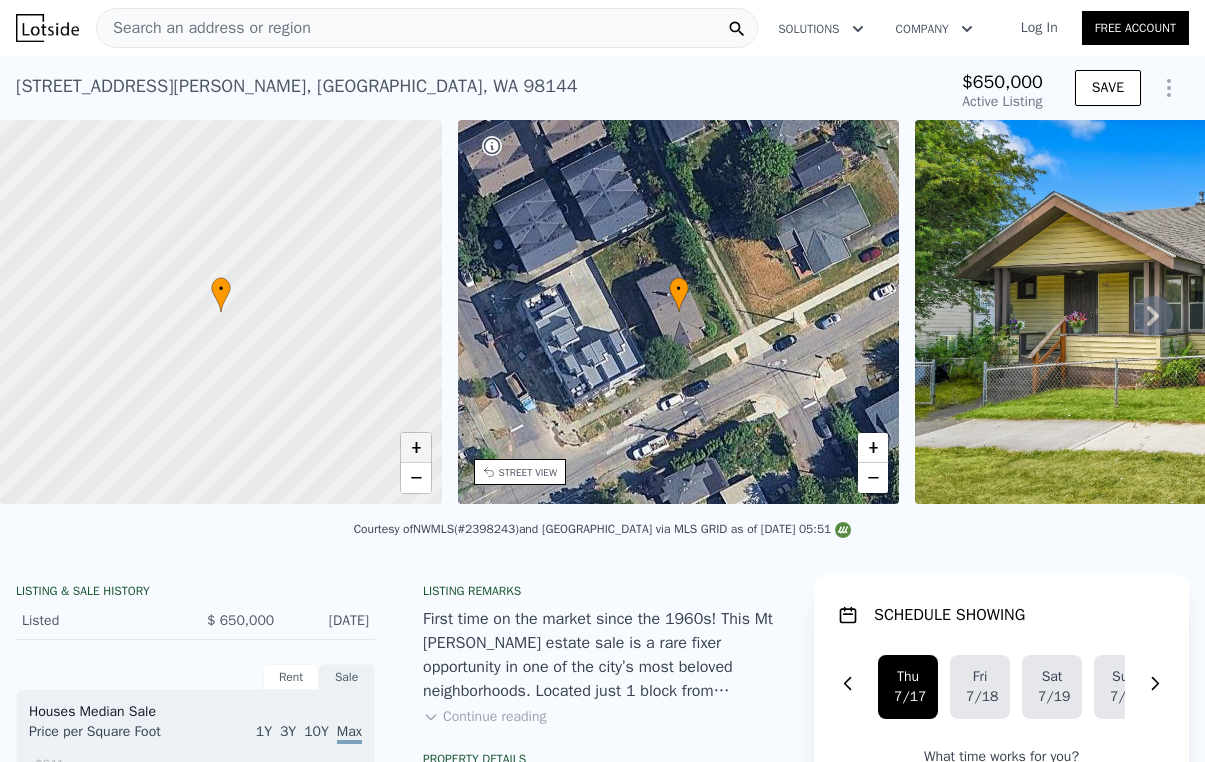 click on "+" at bounding box center [416, 448] 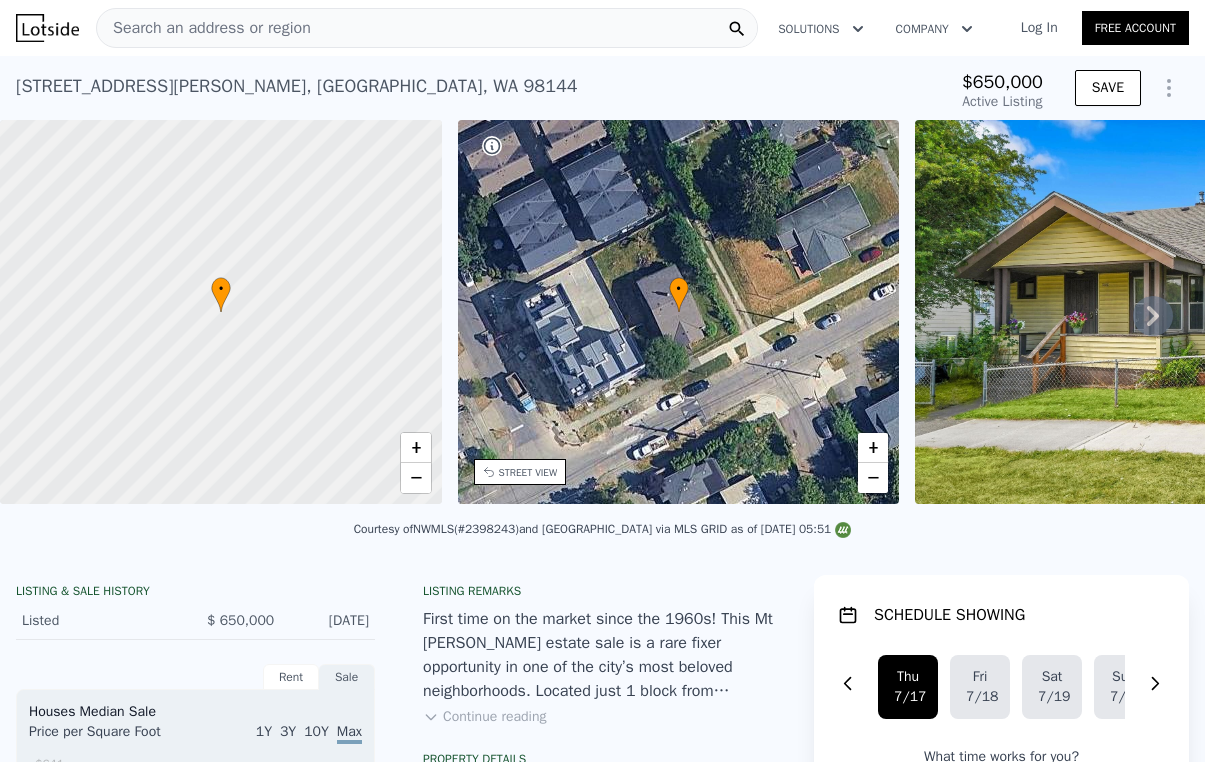 scroll, scrollTop: 436, scrollLeft: 0, axis: vertical 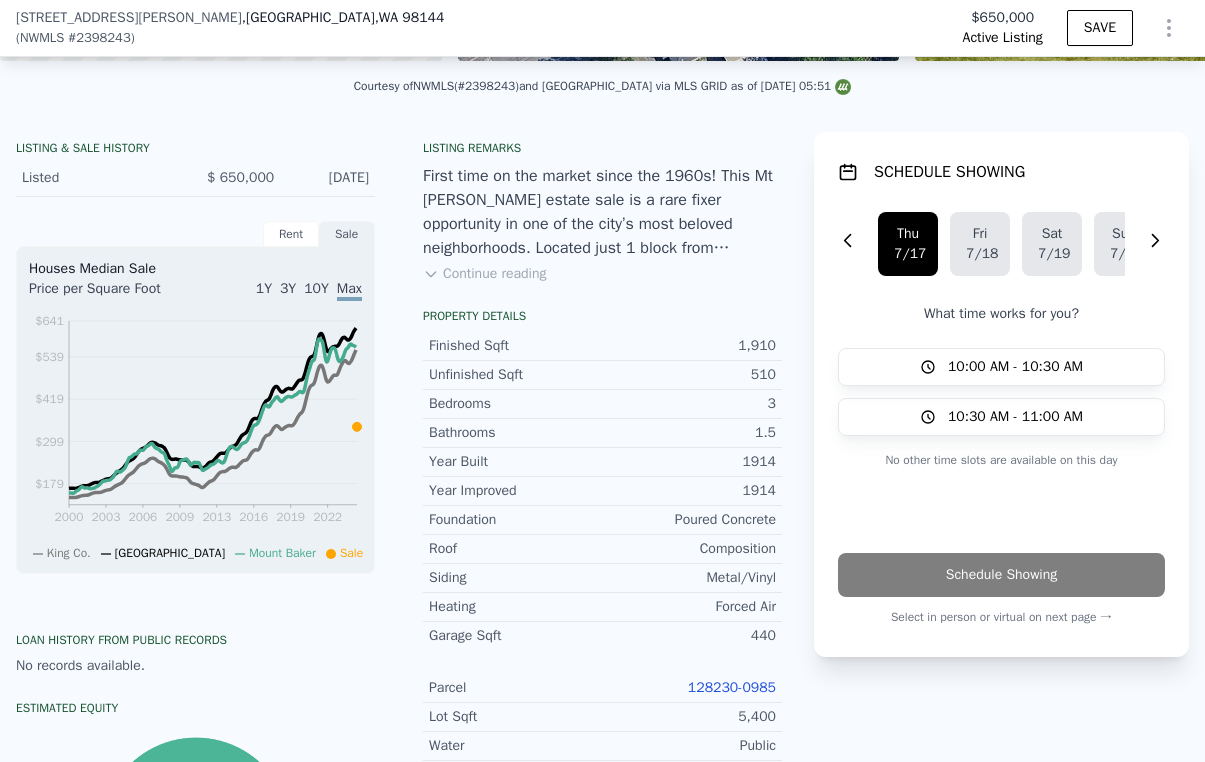 click on "Continue reading" at bounding box center (484, 274) 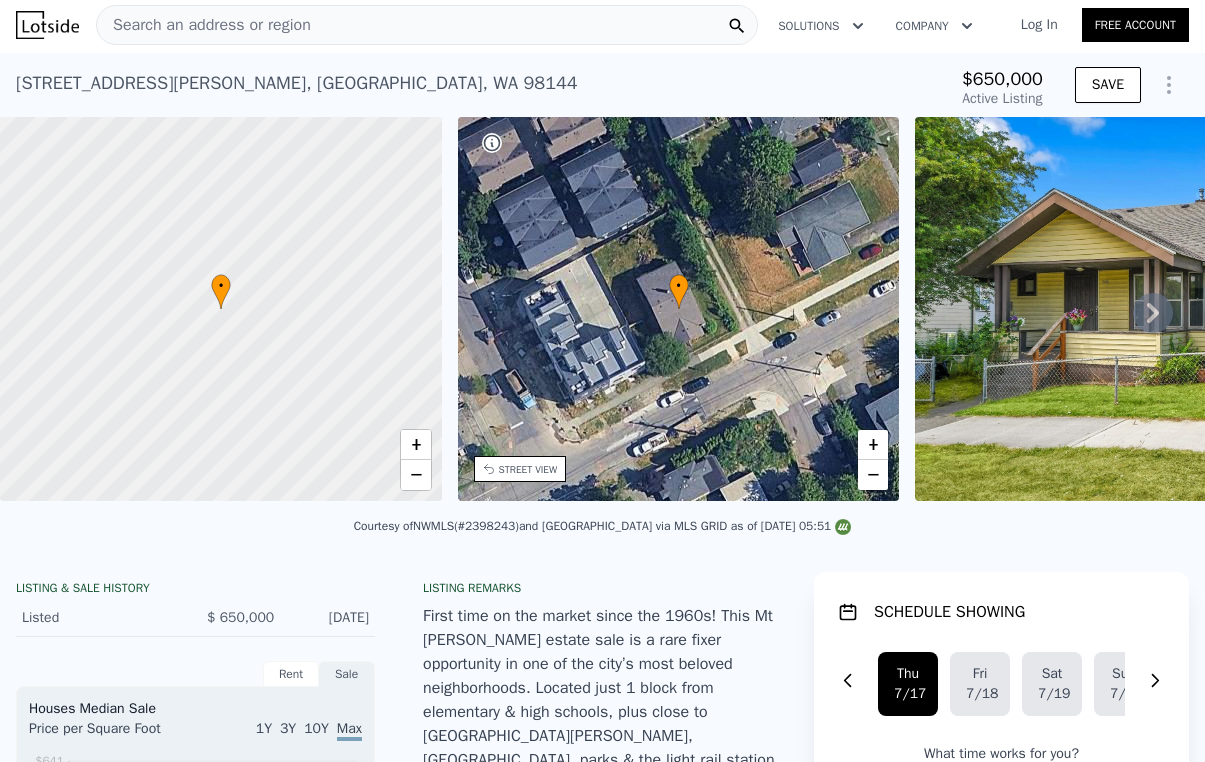 scroll, scrollTop: 0, scrollLeft: 0, axis: both 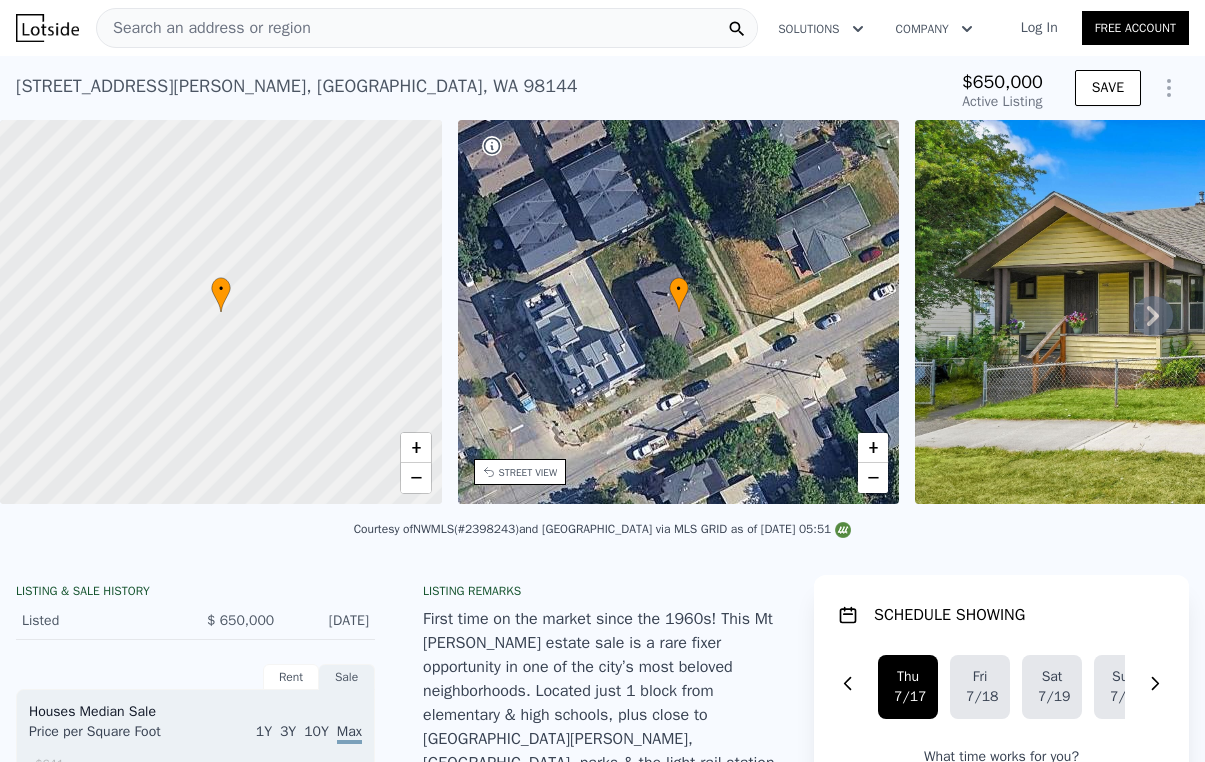 click at bounding box center [1203, 312] 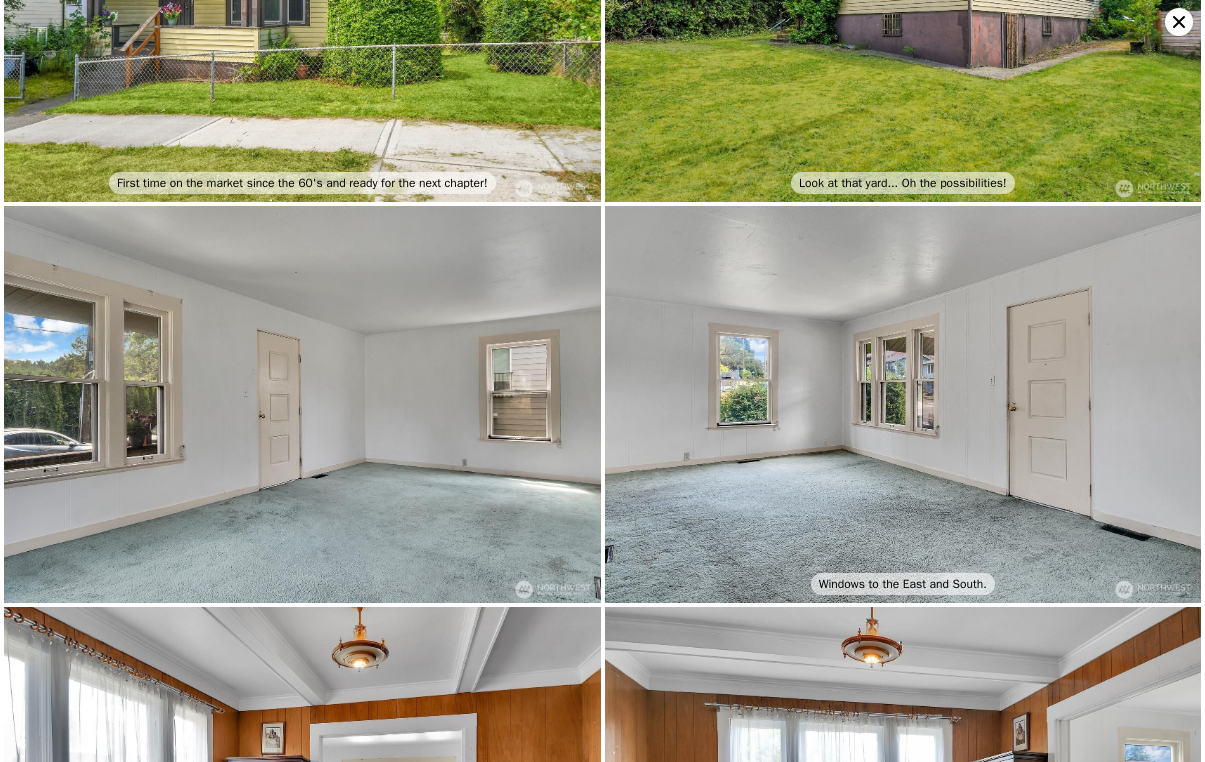 scroll, scrollTop: 0, scrollLeft: 0, axis: both 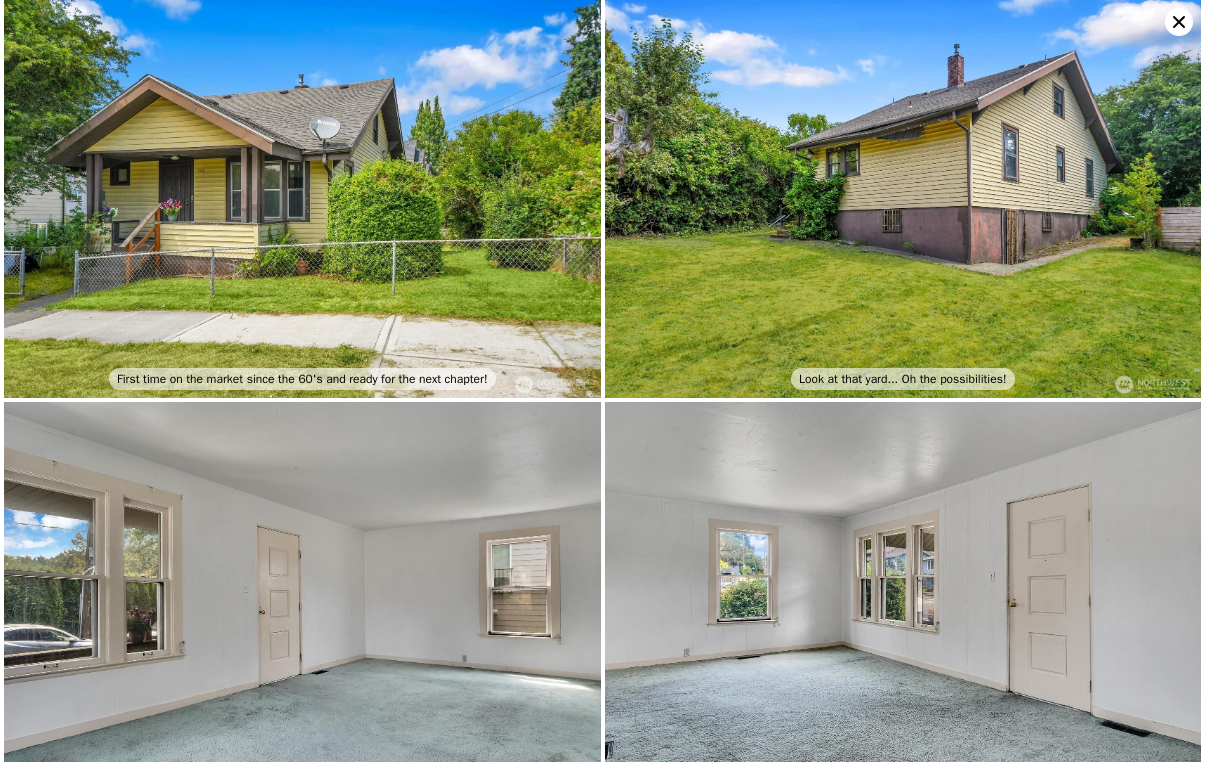 click 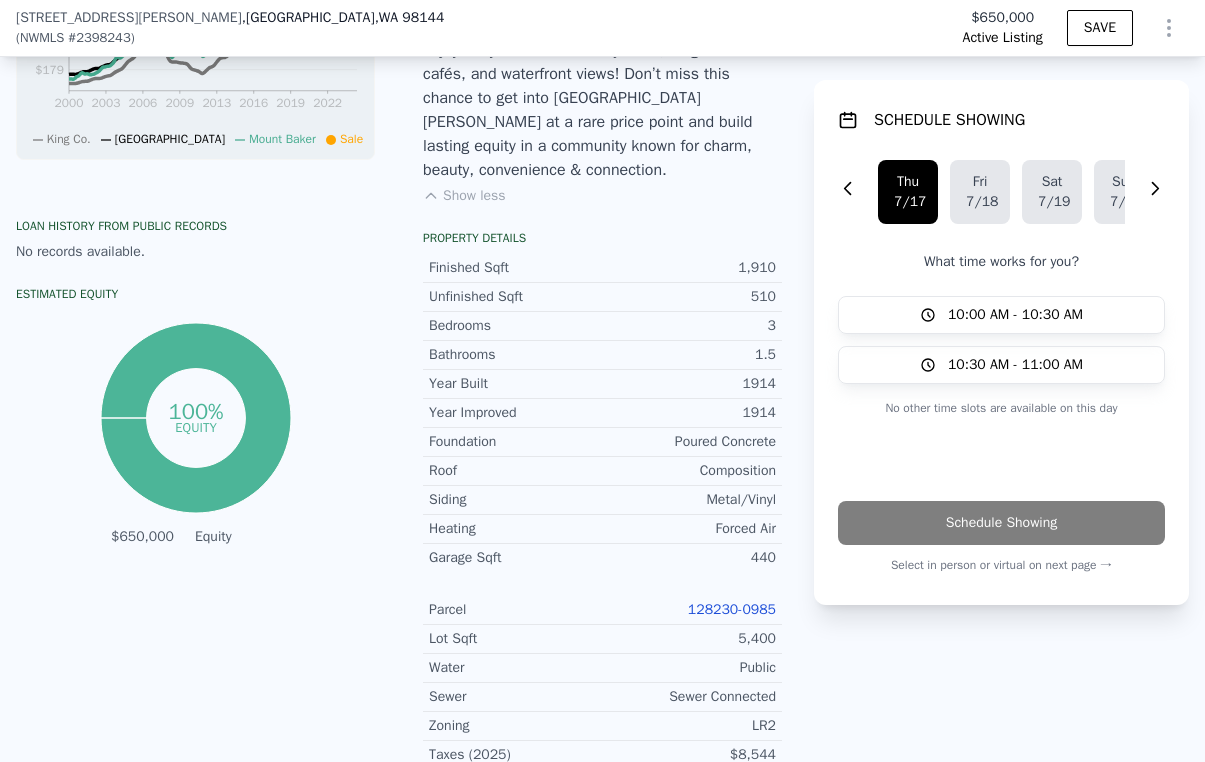 scroll, scrollTop: 858, scrollLeft: 0, axis: vertical 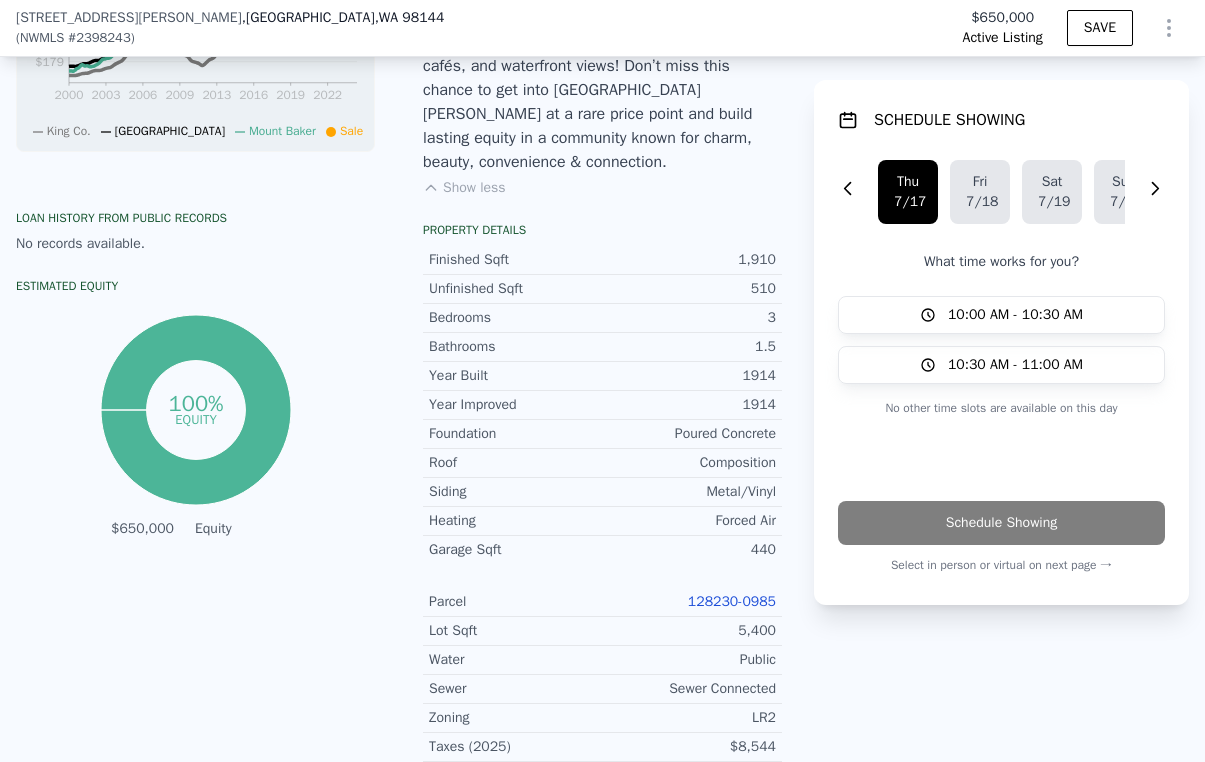 click on "128230-0985" at bounding box center (732, 601) 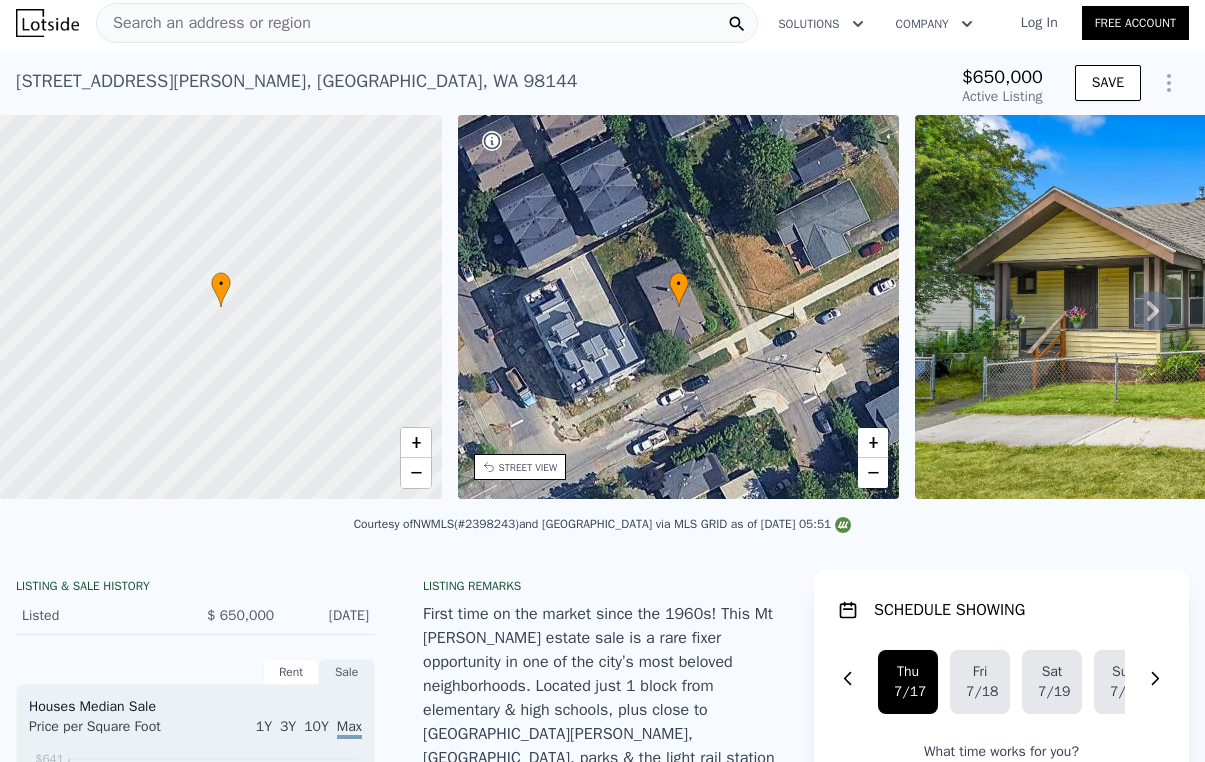 scroll, scrollTop: 0, scrollLeft: 0, axis: both 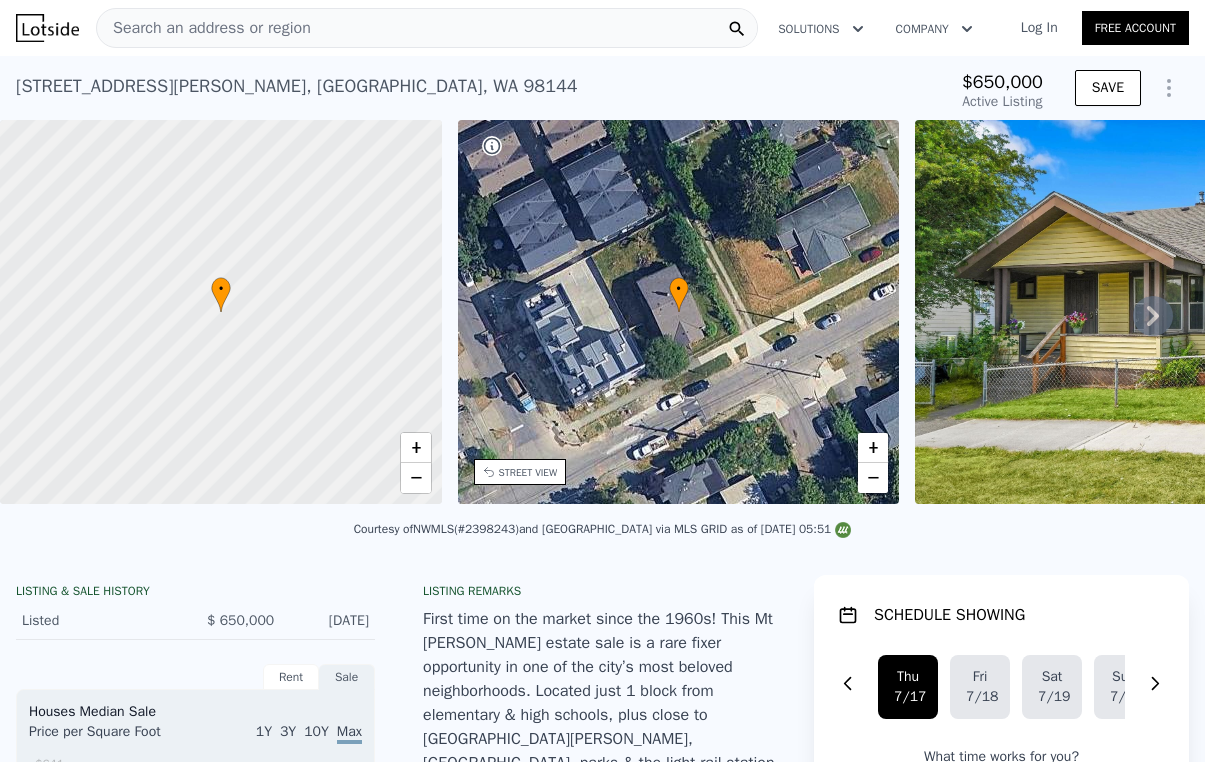 click on "Log In Free Account" at bounding box center (1093, 28) 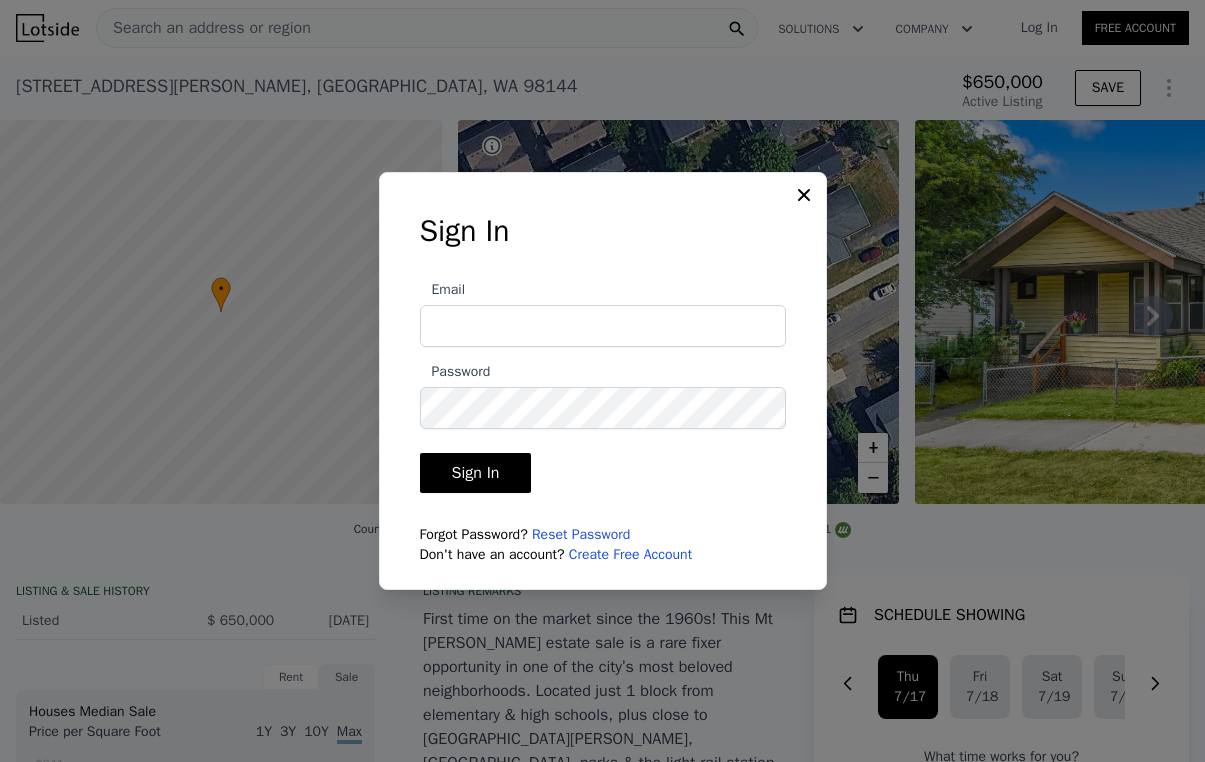 click at bounding box center (602, 381) 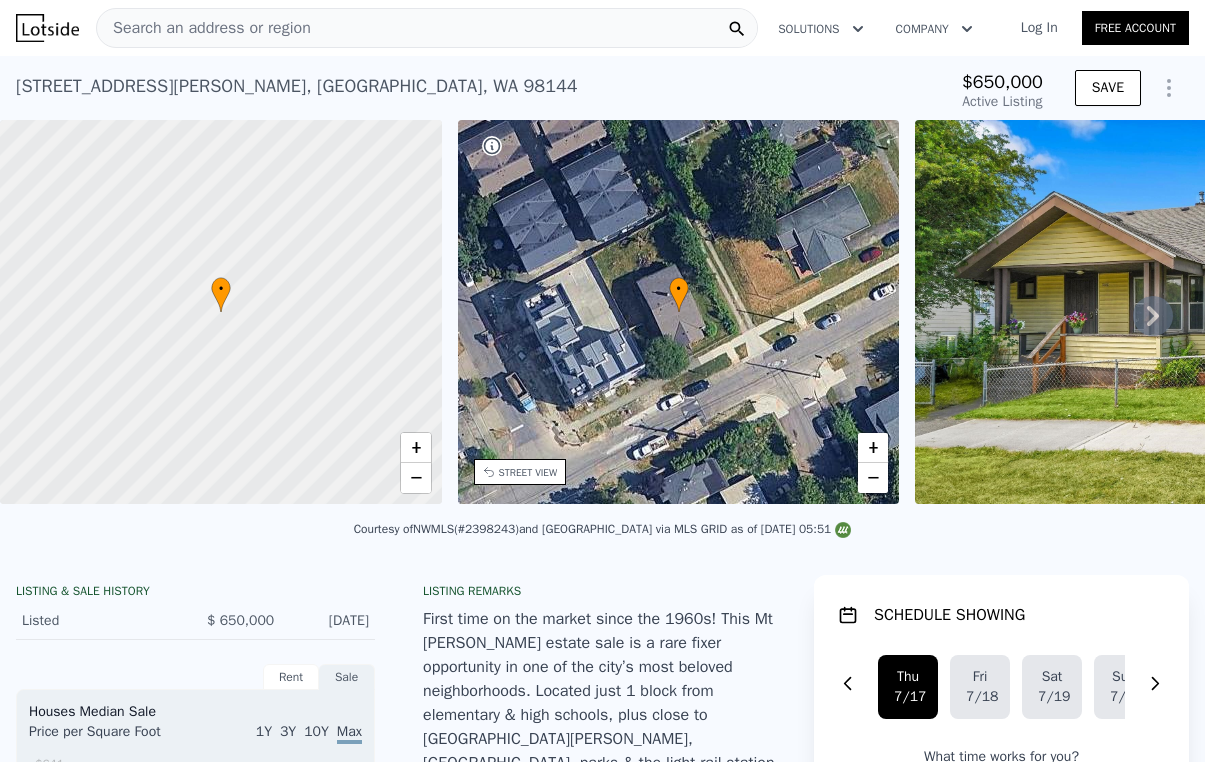 click on "Log In" at bounding box center [1039, 28] 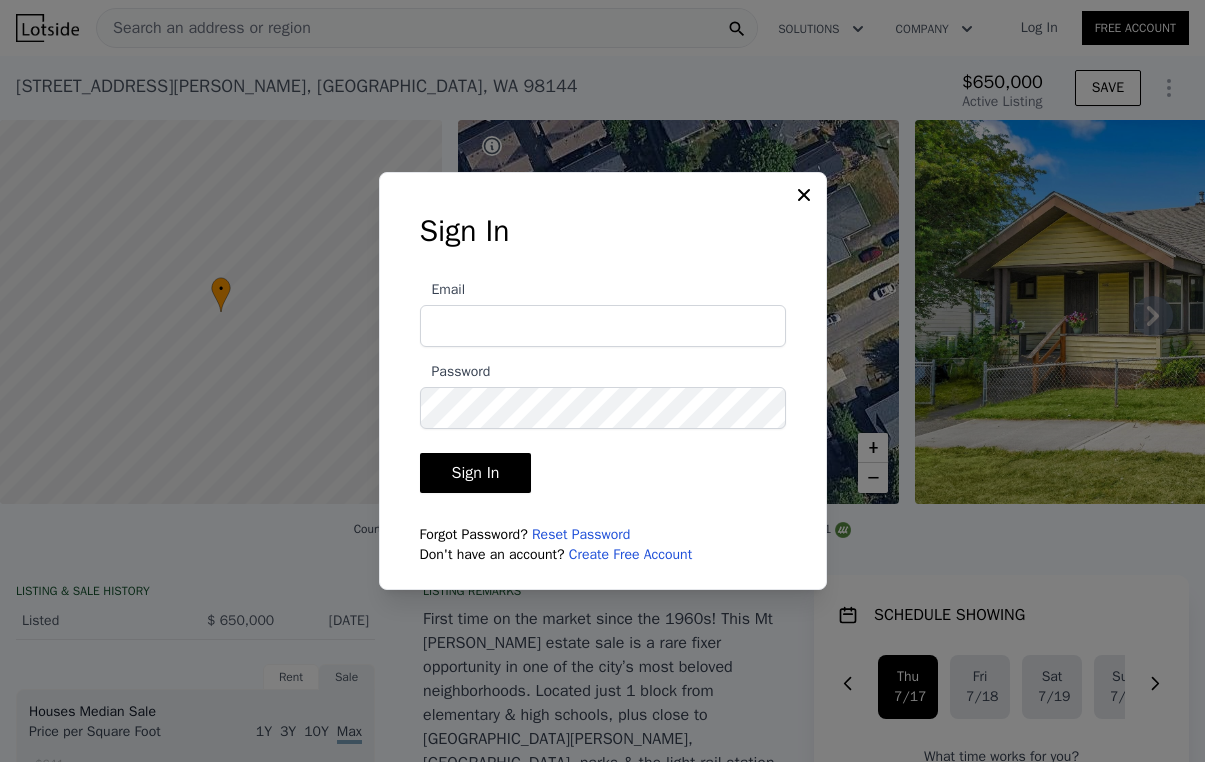 click on "Email" at bounding box center (603, 326) 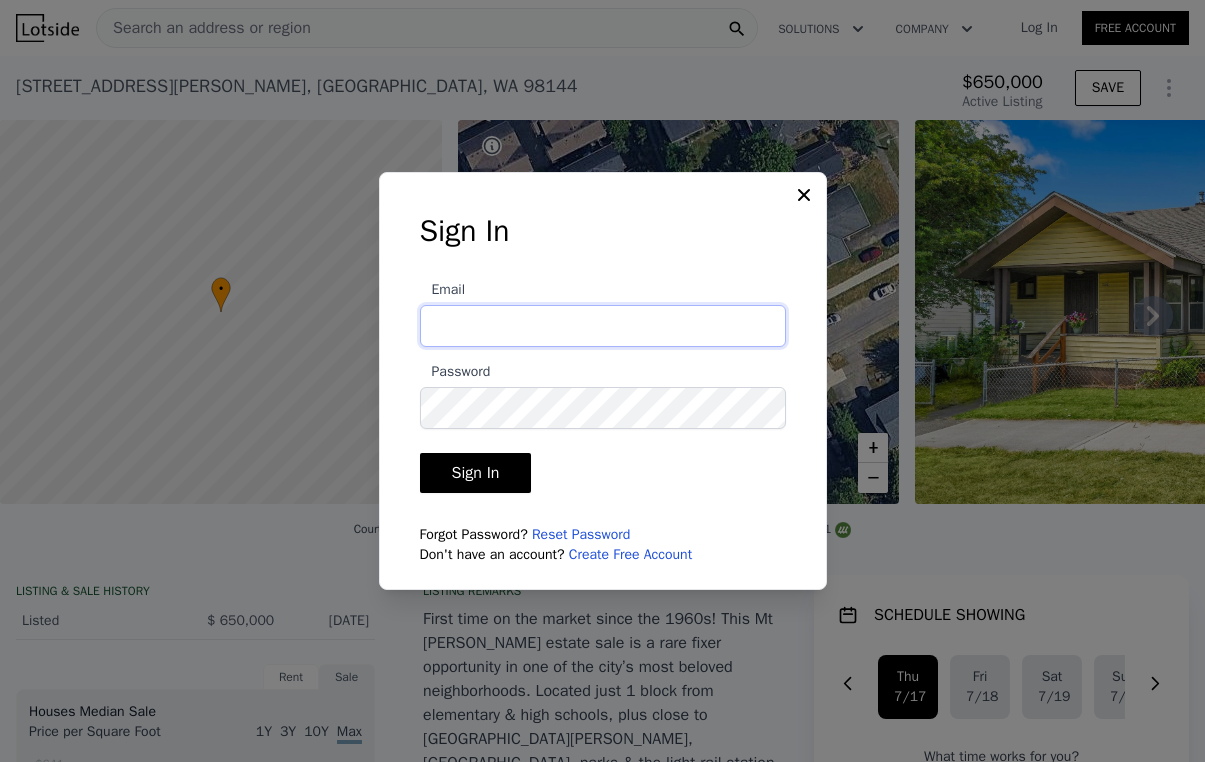 click on "Email" at bounding box center [603, 326] 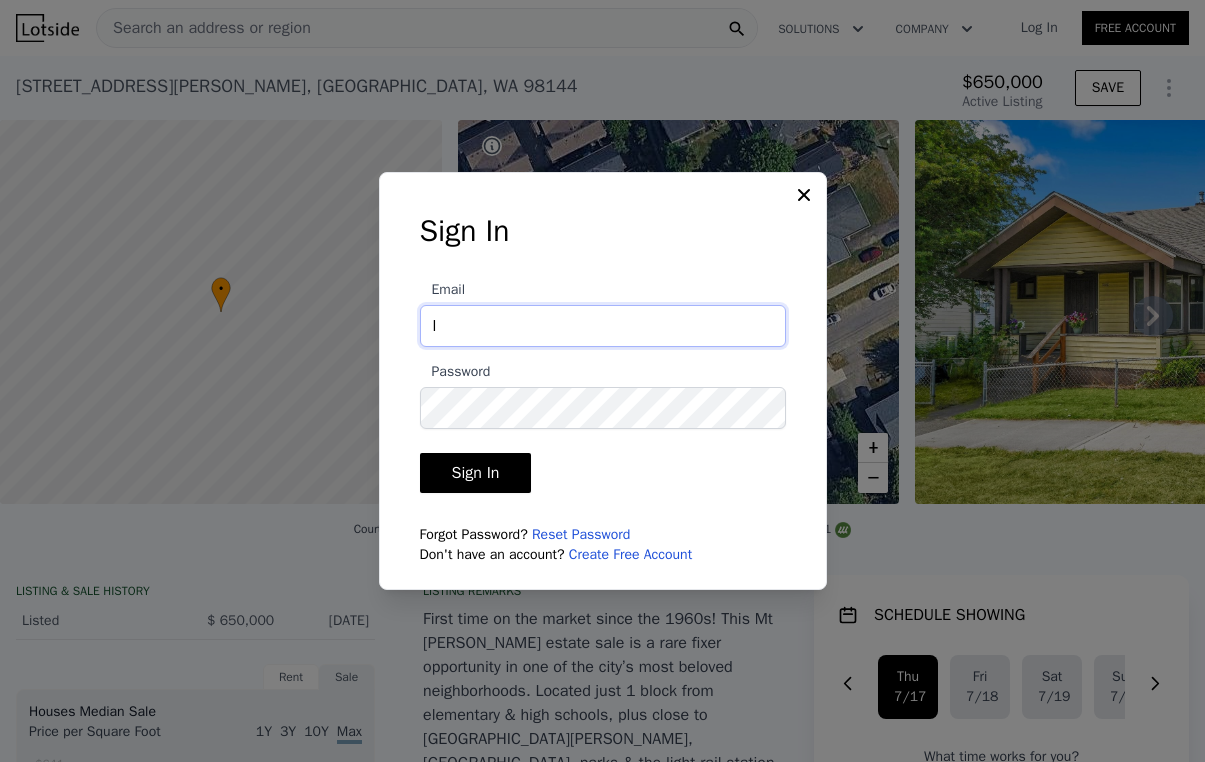 type on "ludek@pellego.com" 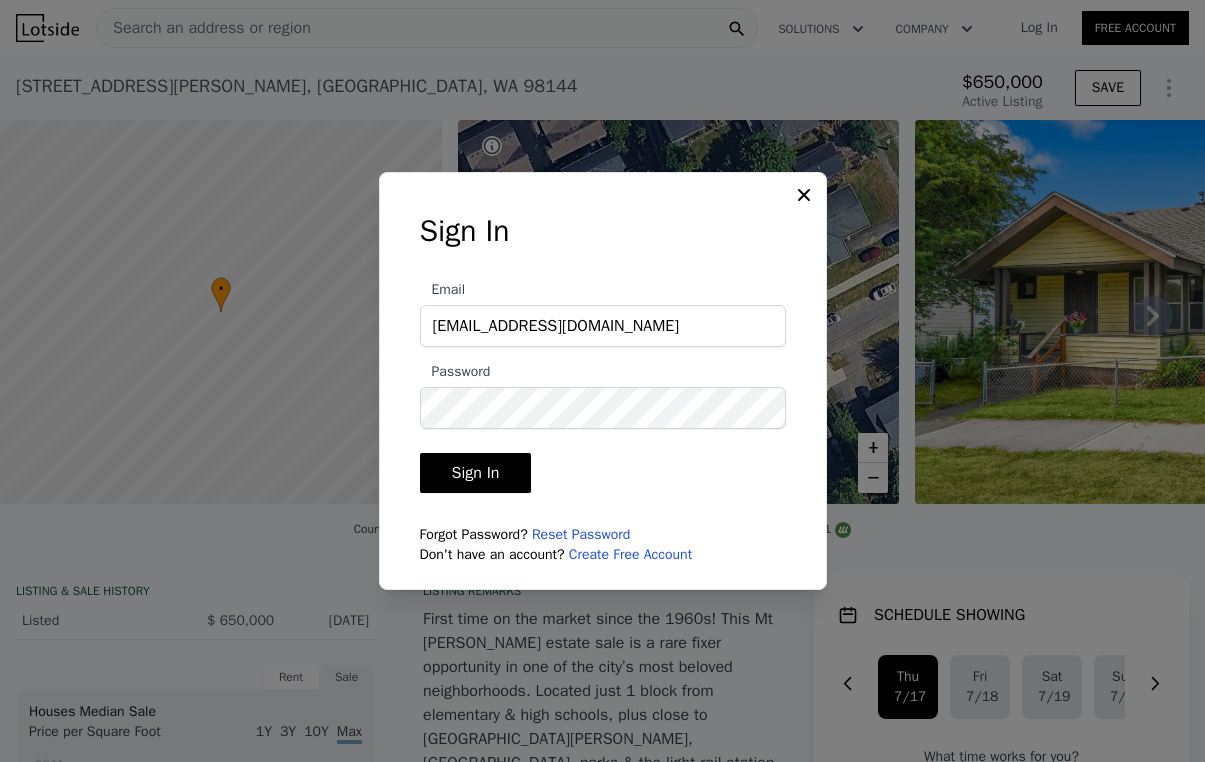 click 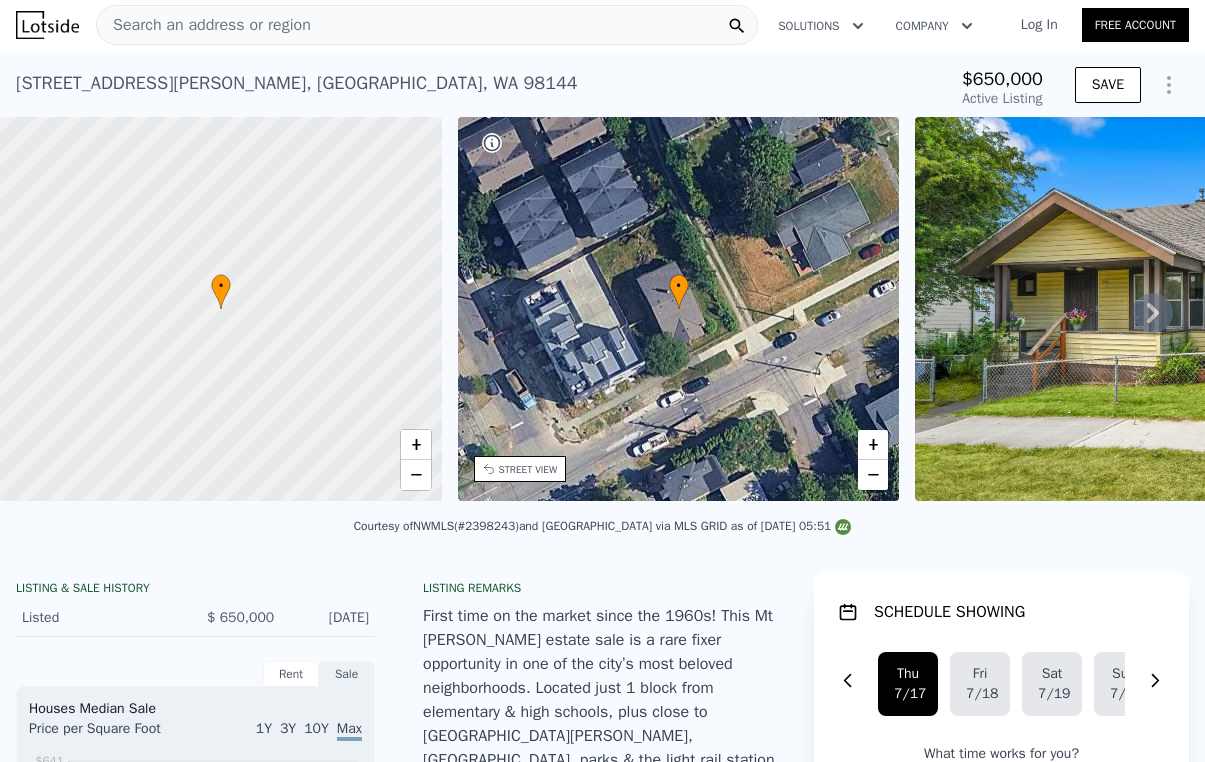 scroll, scrollTop: 0, scrollLeft: 0, axis: both 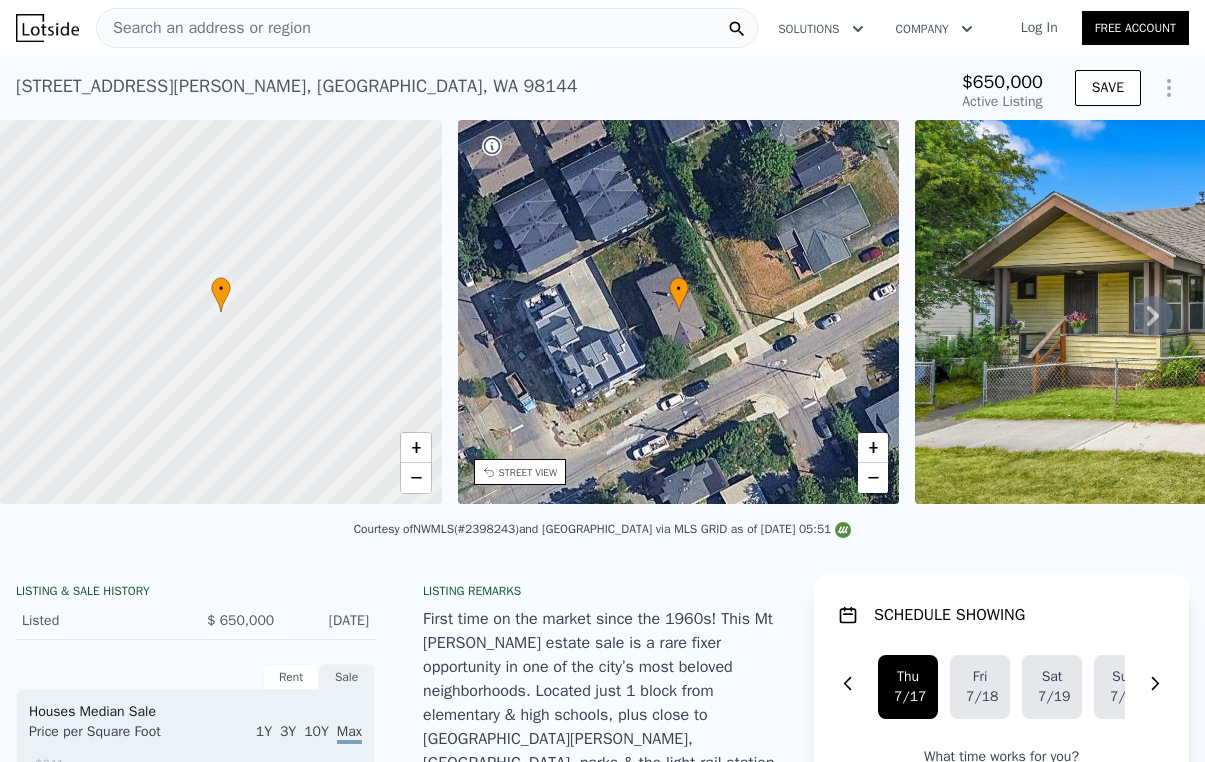 click 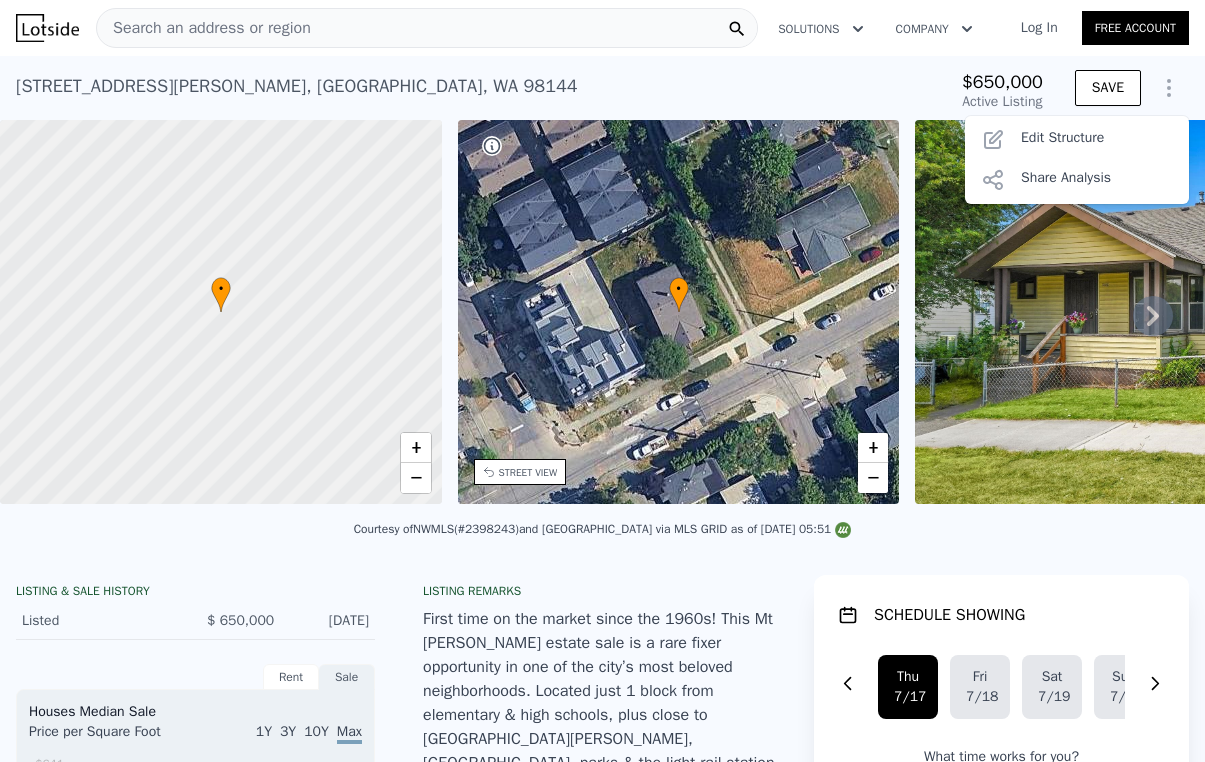 click on "Courtesy of  NWMLS  (#2398243)  and Windermere R E Mount Baker via MLS GRID as of 07/16/2025 05:51" at bounding box center (602, 535) 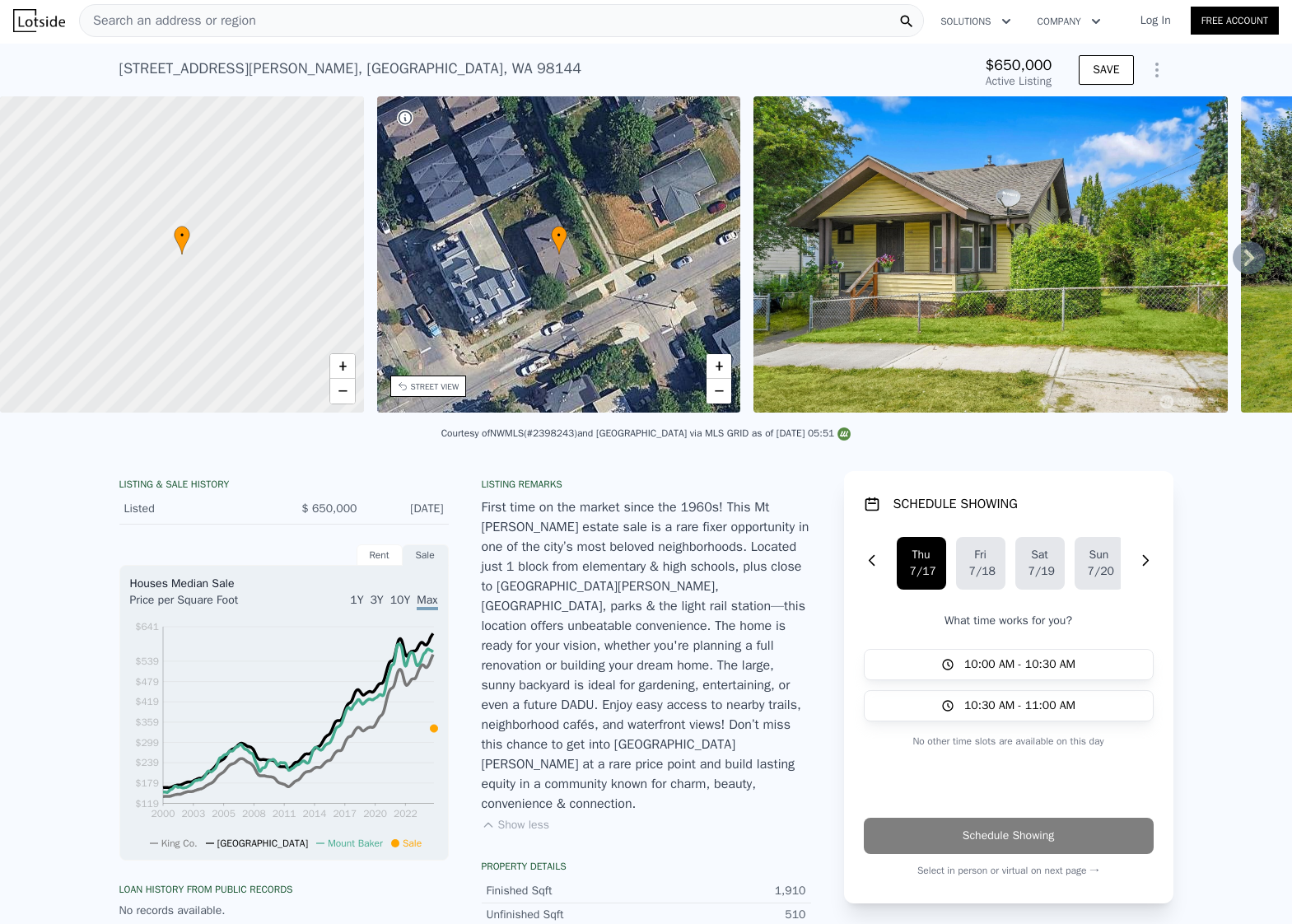 scroll, scrollTop: 0, scrollLeft: 0, axis: both 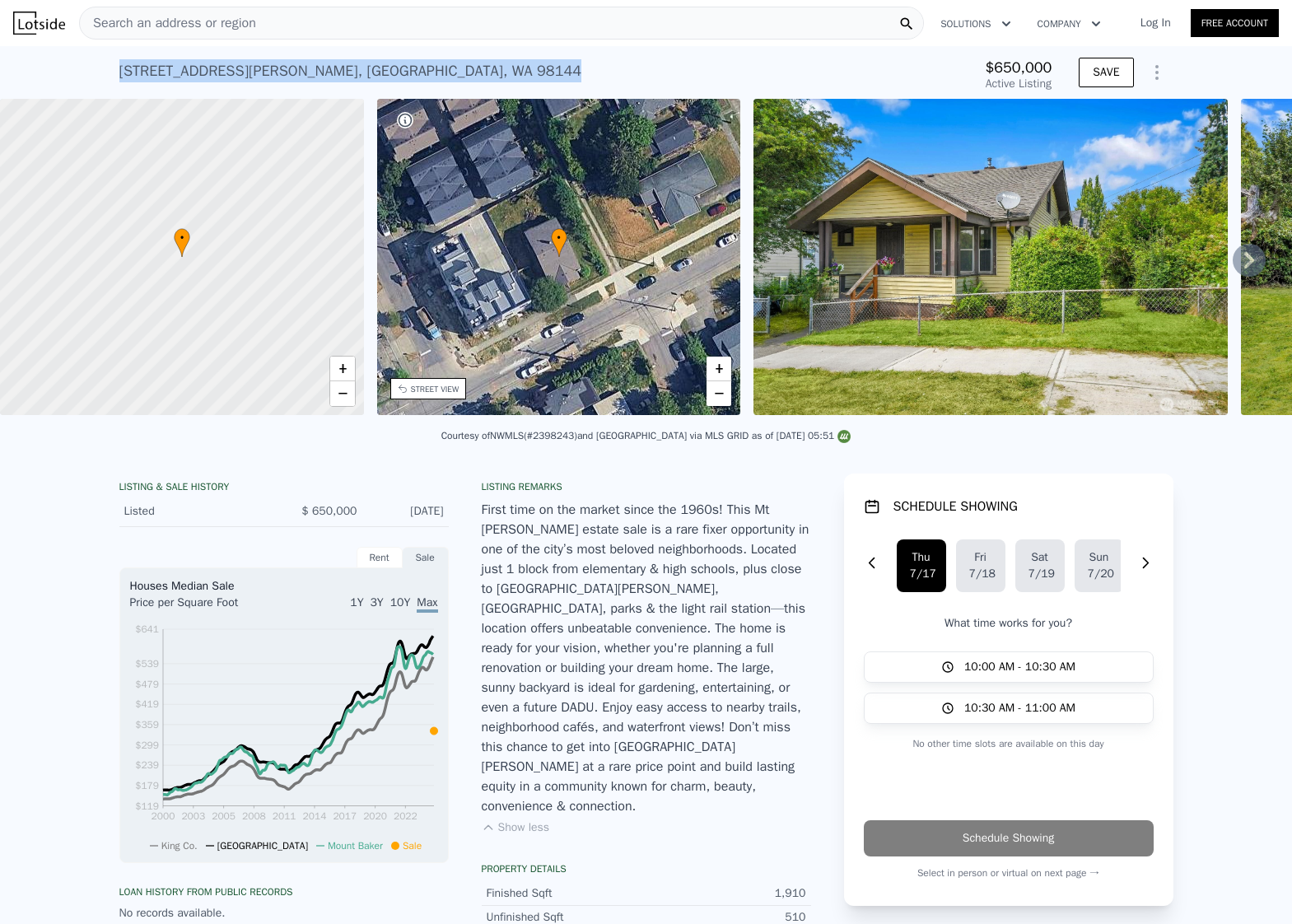 drag, startPoint x: 380, startPoint y: 68, endPoint x: 116, endPoint y: 68, distance: 264 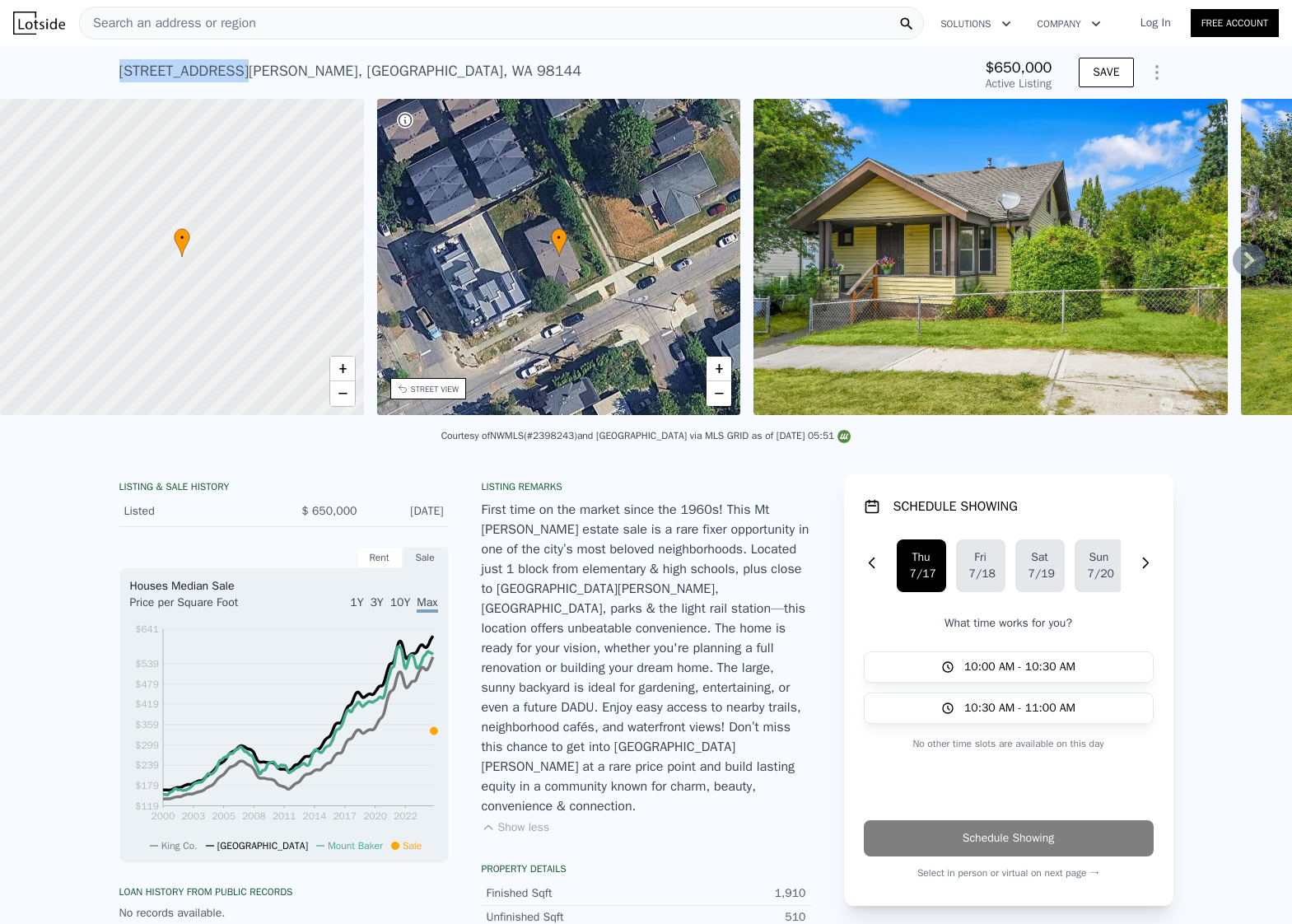 drag, startPoint x: 235, startPoint y: 69, endPoint x: 124, endPoint y: 57, distance: 111.64676 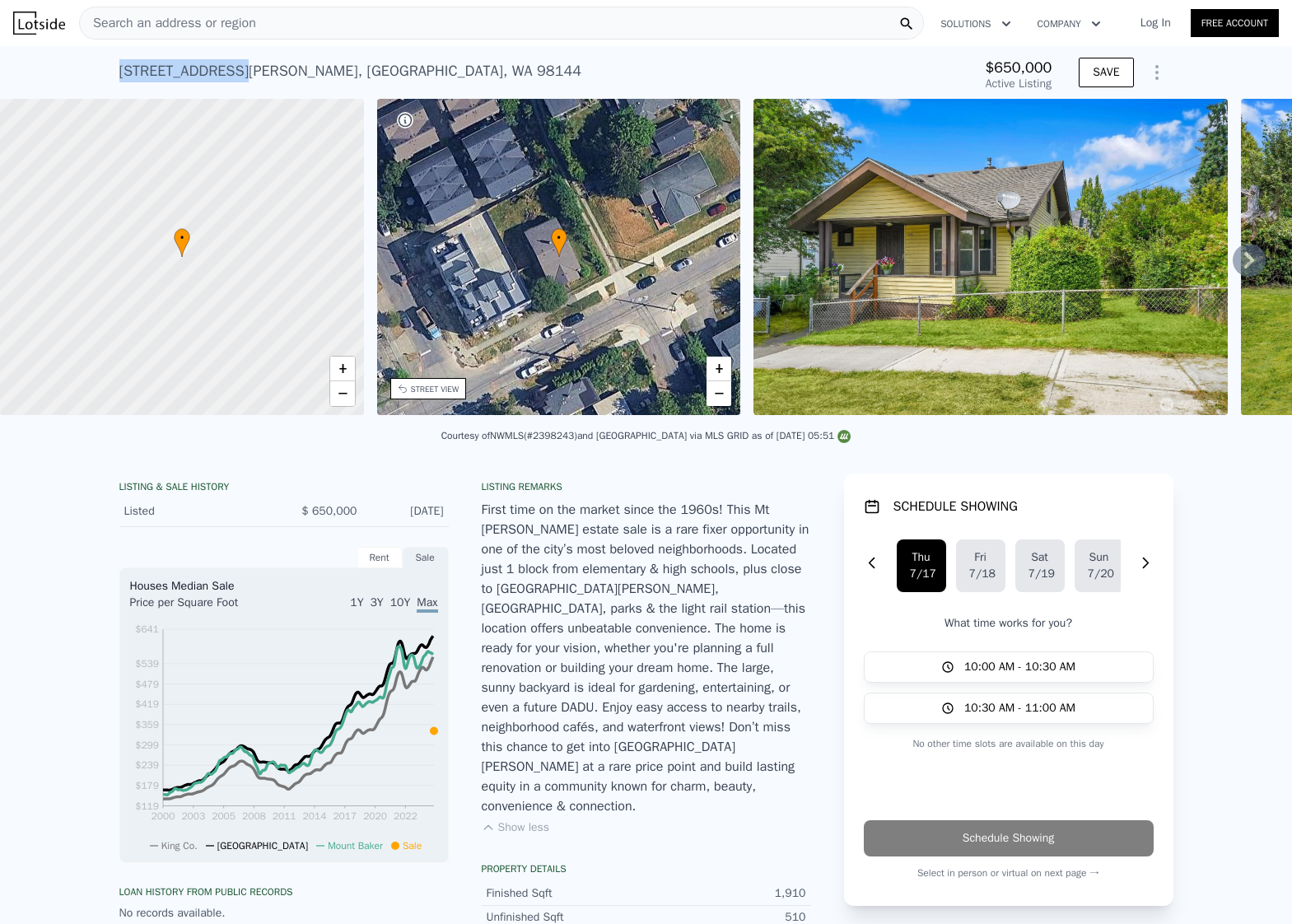 click on "3108 S Walden St ,   Seattle ,   WA   98144 Active at  $650k" at bounding box center [508, 76] 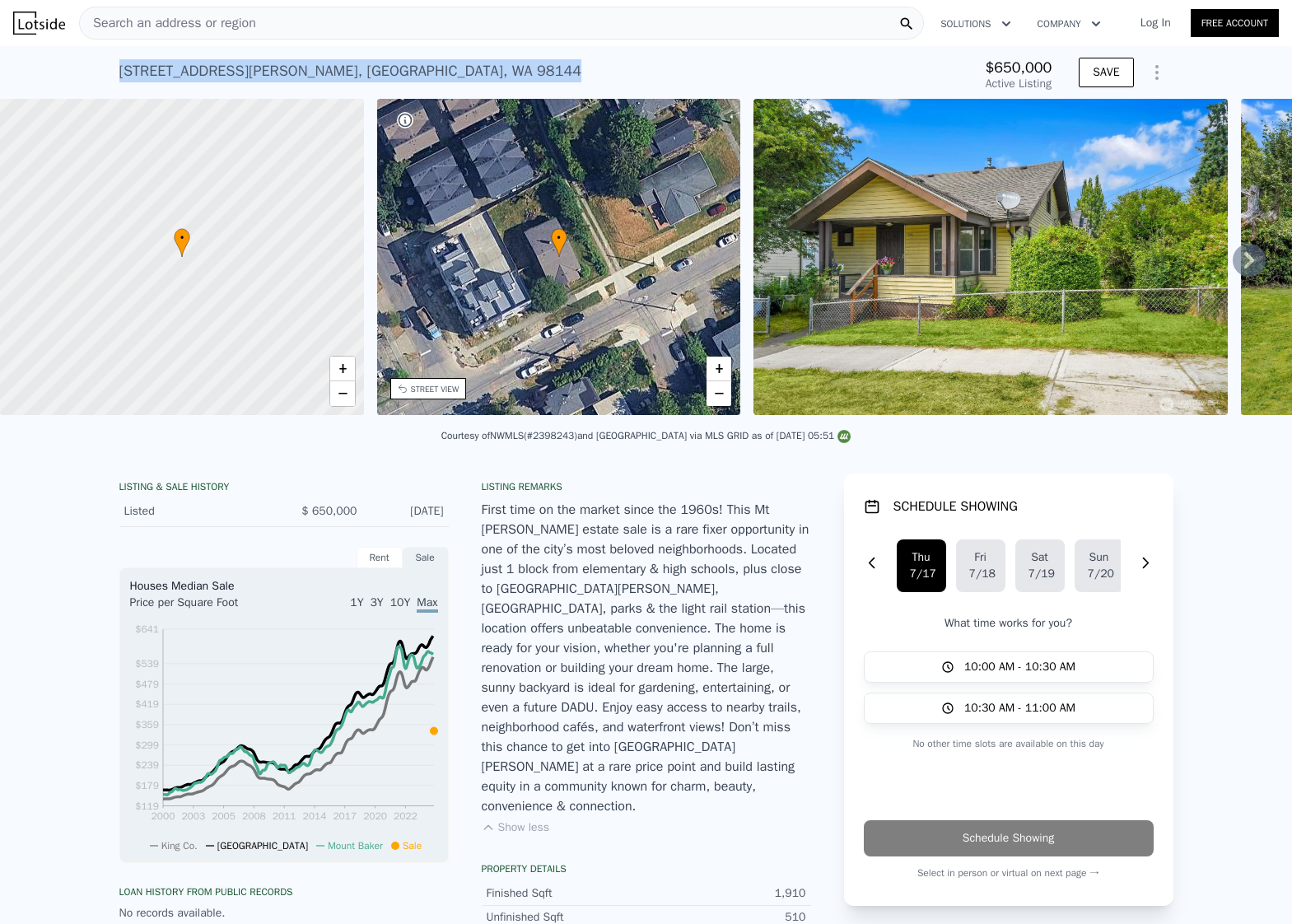 drag, startPoint x: 380, startPoint y: 74, endPoint x: 105, endPoint y: 65, distance: 275.14723 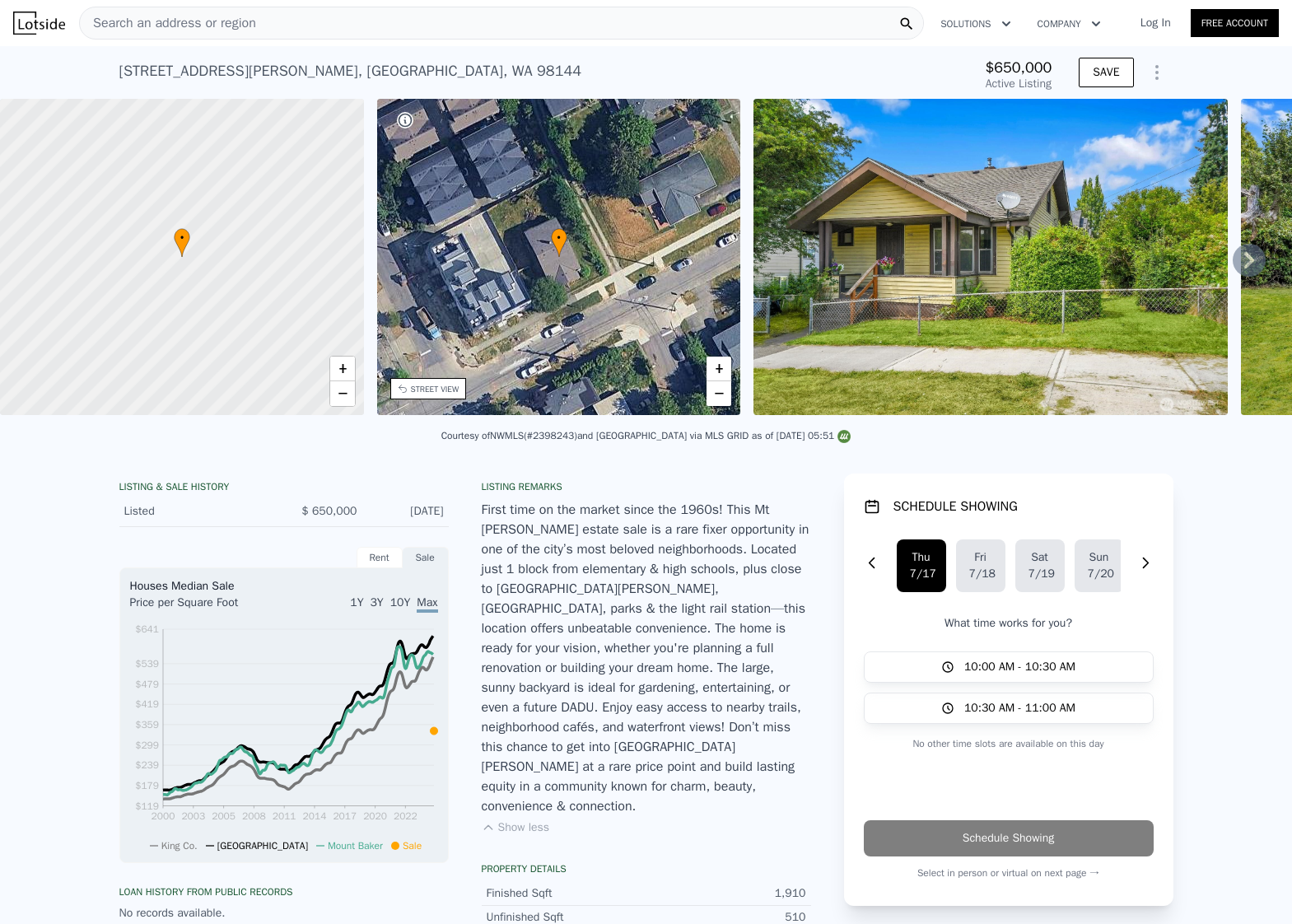 click on "Search an address or region" at bounding box center [501, 23] 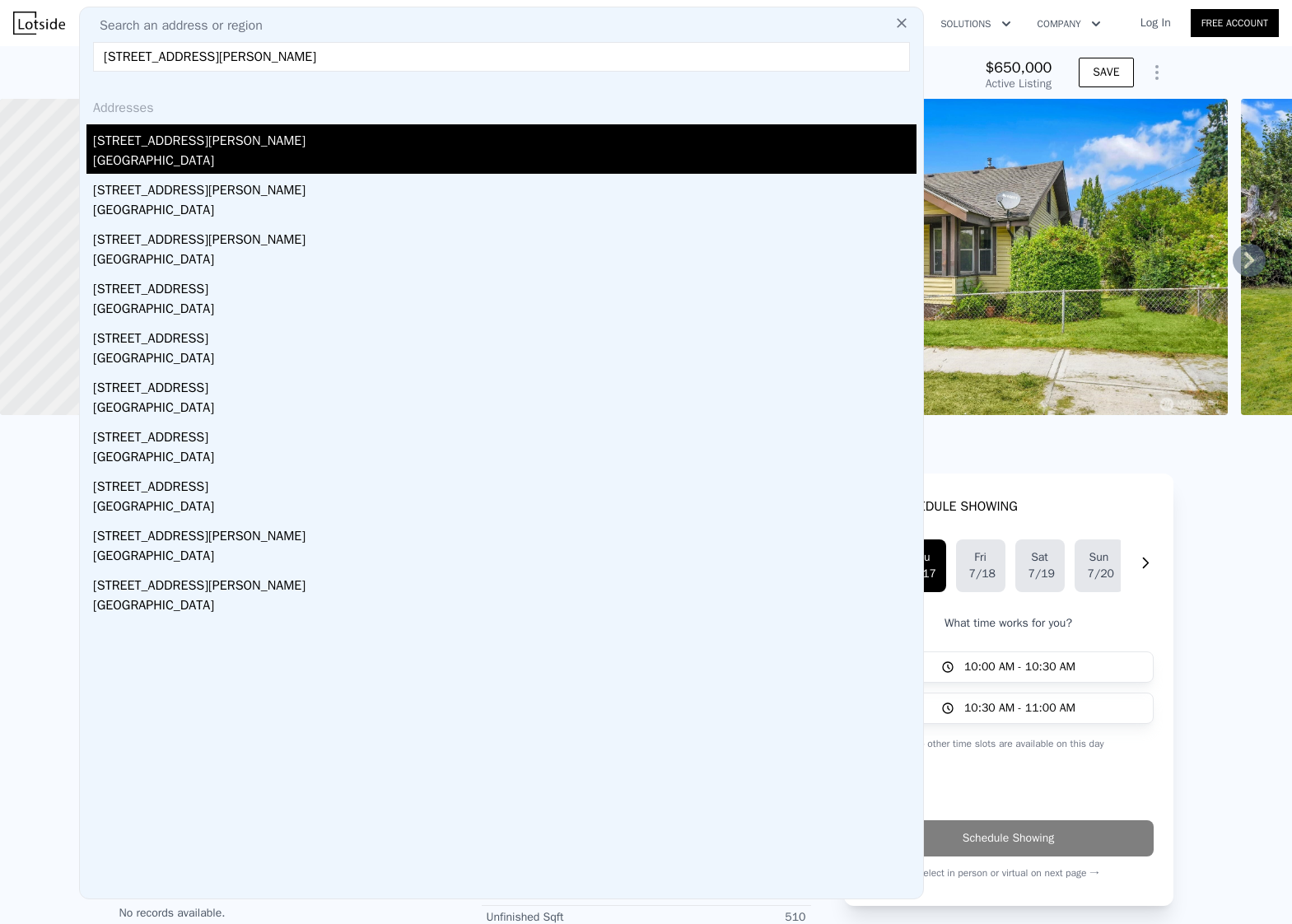 type on "3711 SW Webster, Seattle, WA 98126" 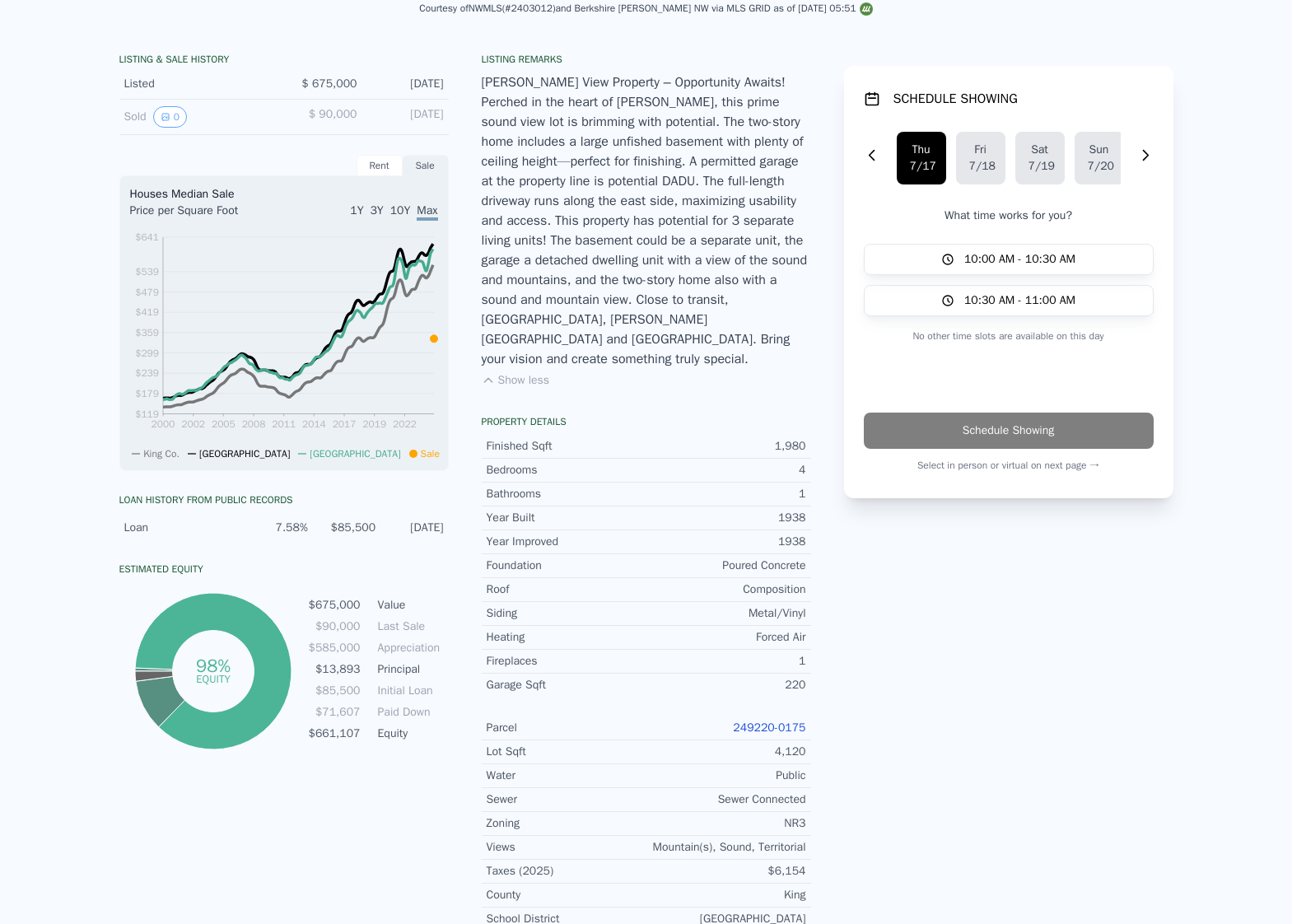 scroll, scrollTop: 0, scrollLeft: 0, axis: both 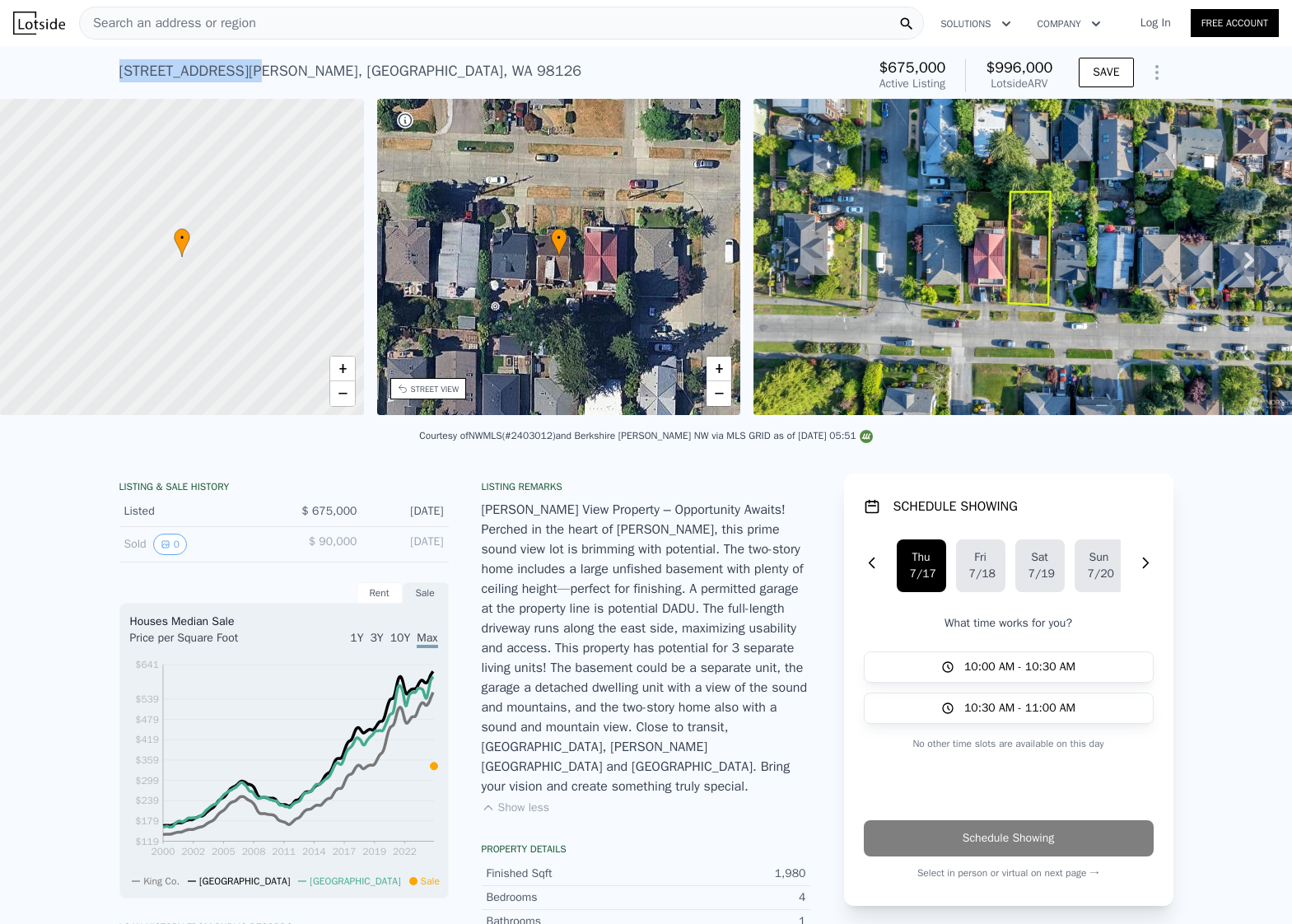 drag, startPoint x: 256, startPoint y: 68, endPoint x: 120, endPoint y: 60, distance: 136.23509 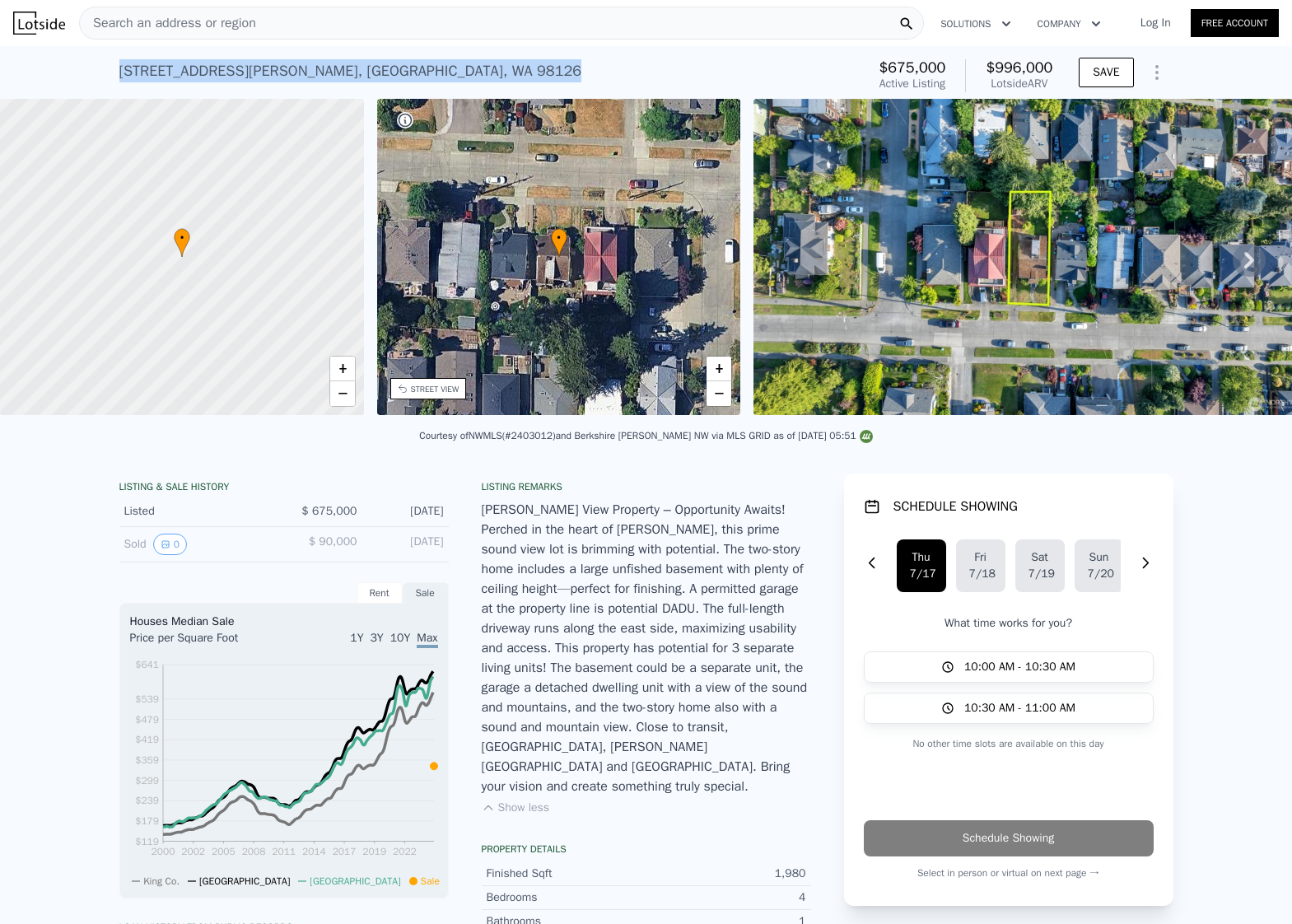 drag, startPoint x: 389, startPoint y: 78, endPoint x: 111, endPoint y: 66, distance: 278.25887 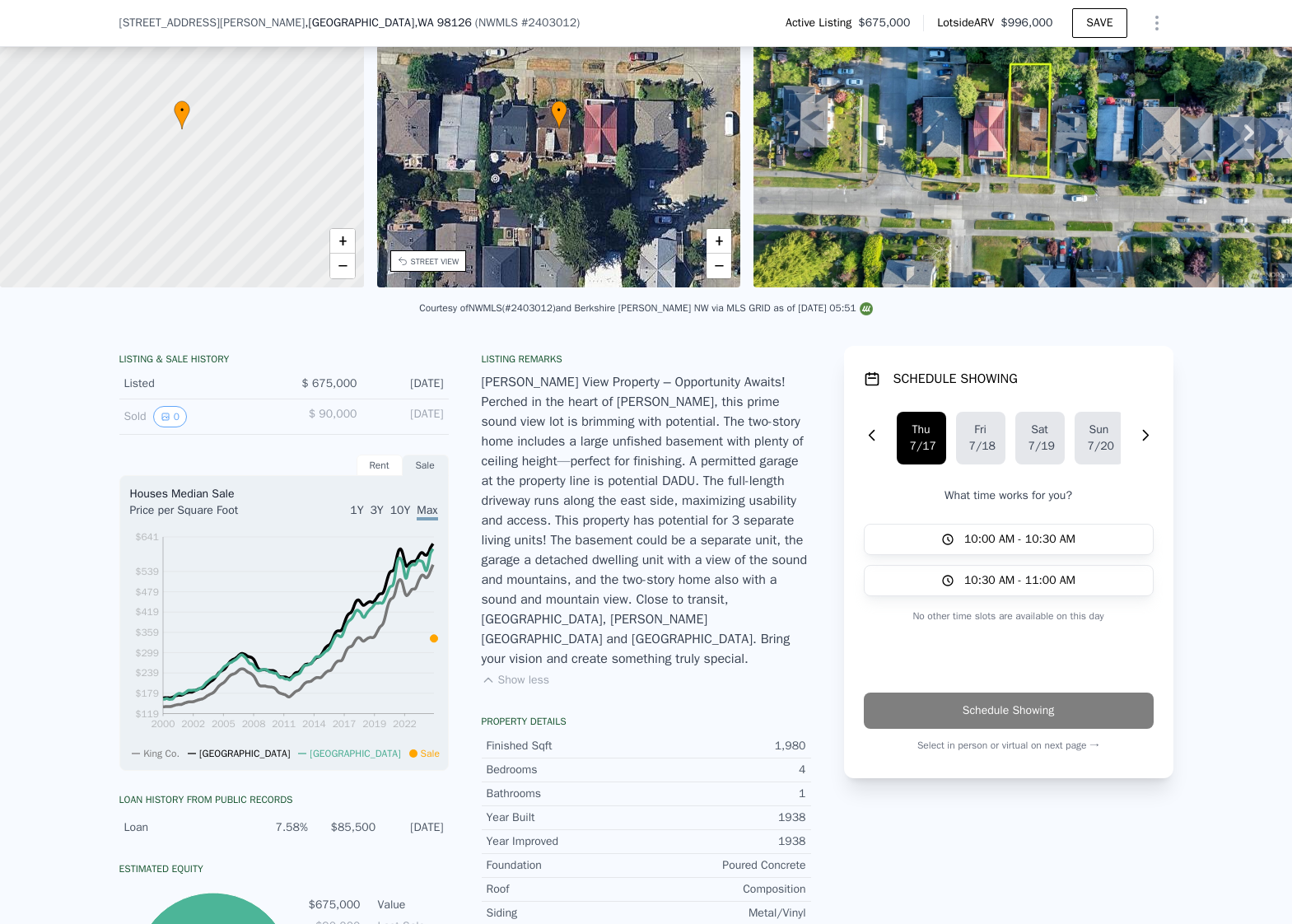 scroll, scrollTop: 6, scrollLeft: 0, axis: vertical 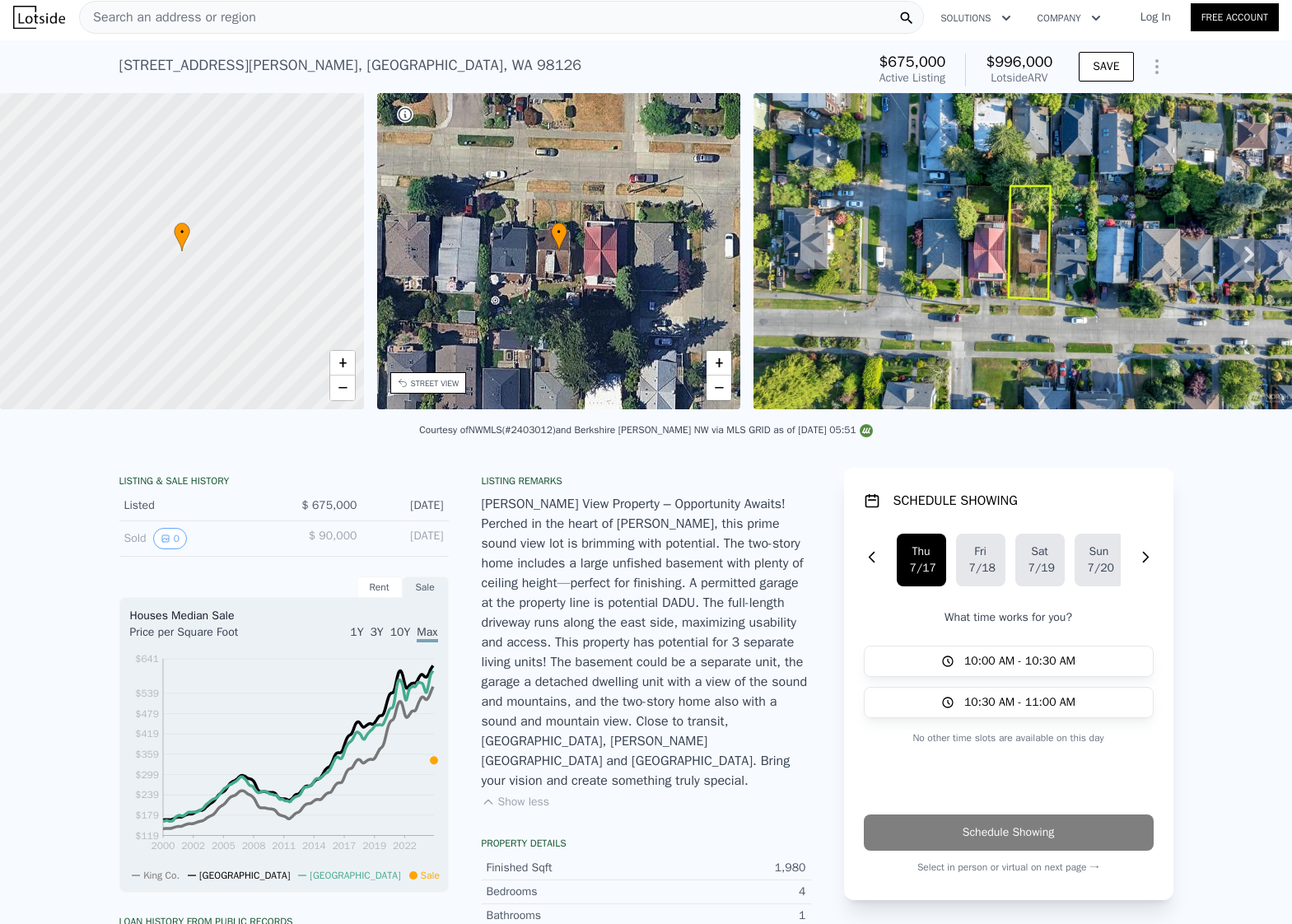 click on "Search an address or region" at bounding box center (501, 17) 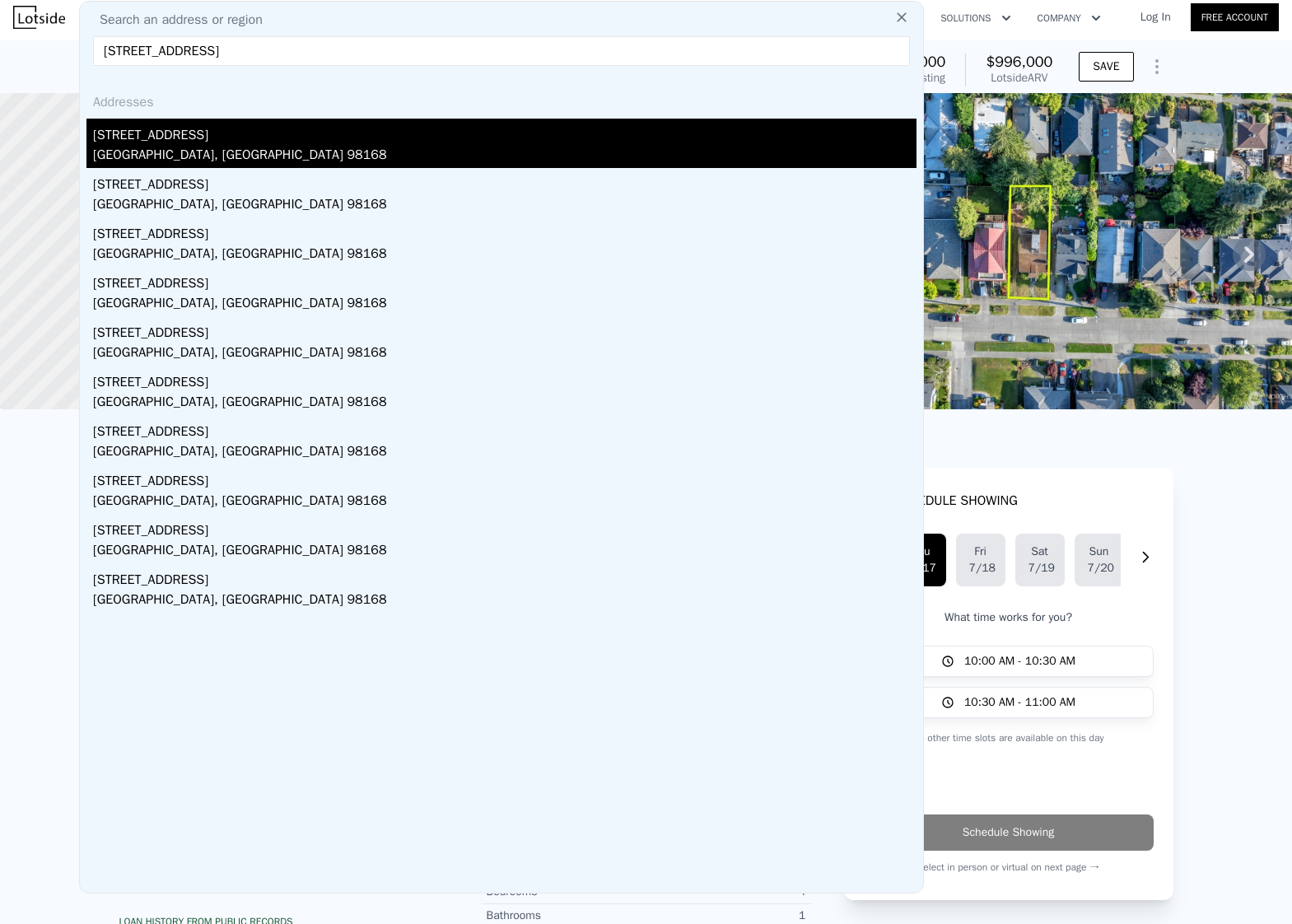 type on "130 S 108th Pl, Seattle, WA 98168" 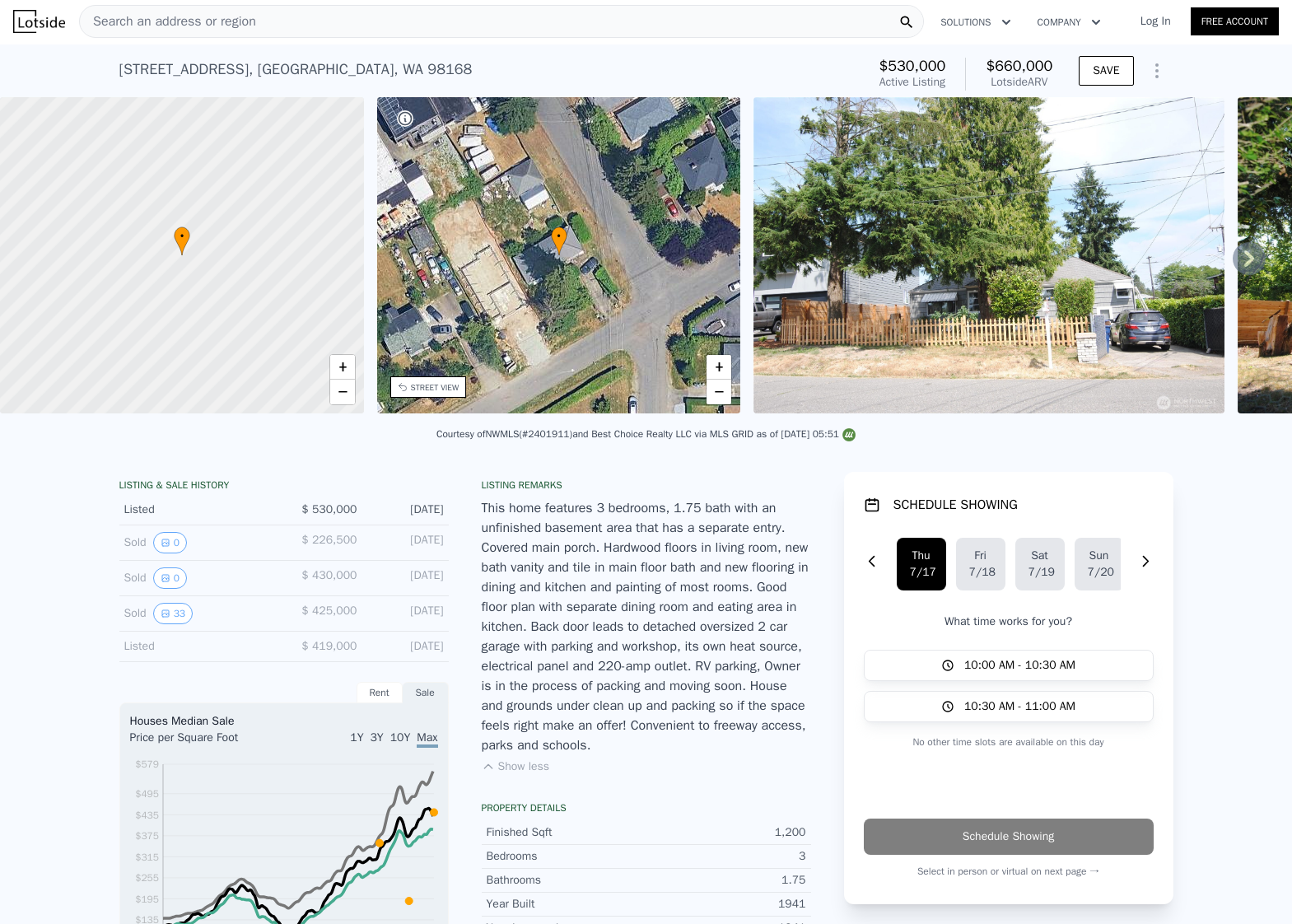 scroll, scrollTop: 0, scrollLeft: 0, axis: both 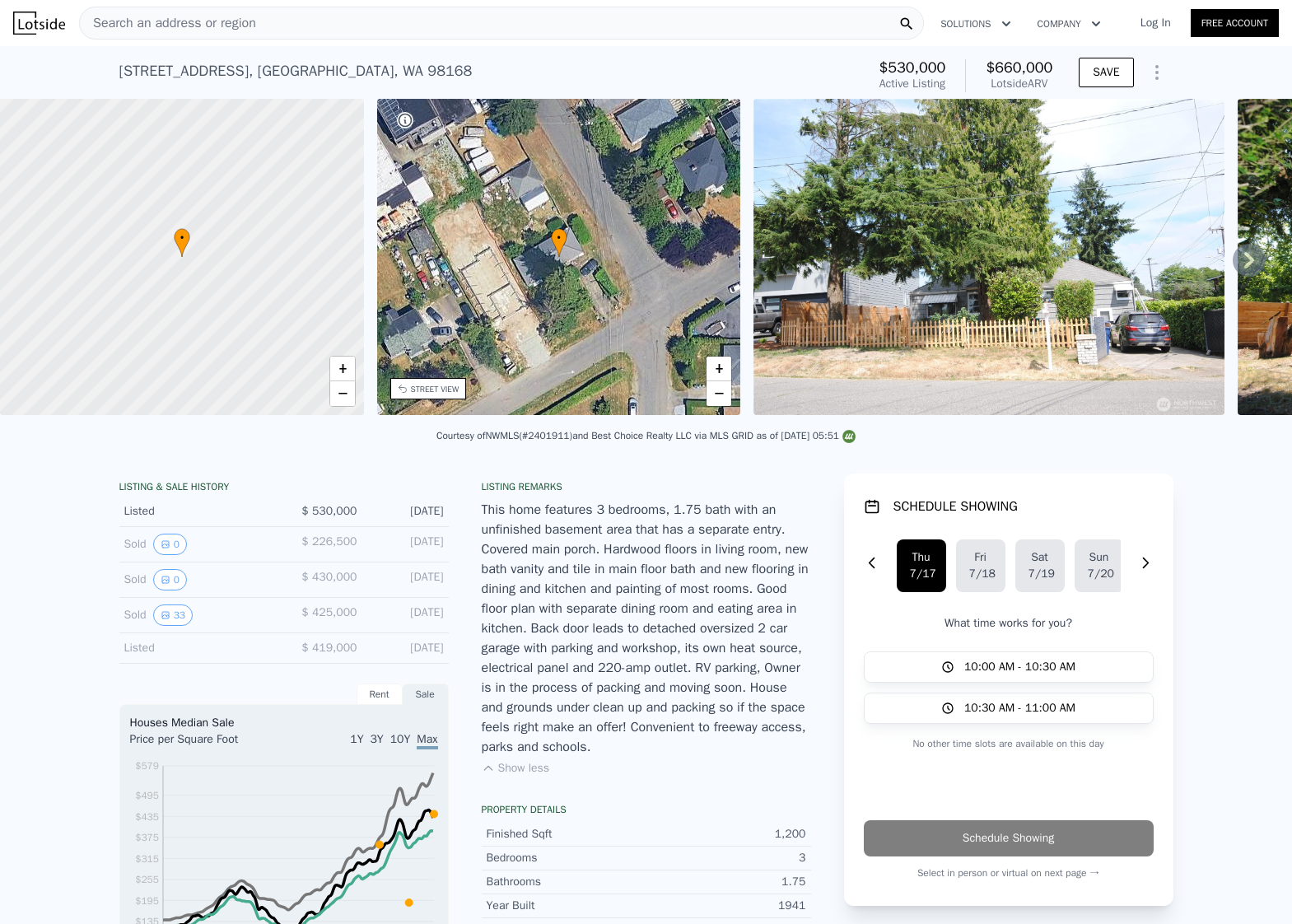 click on "Search an address or region" at bounding box center [501, 23] 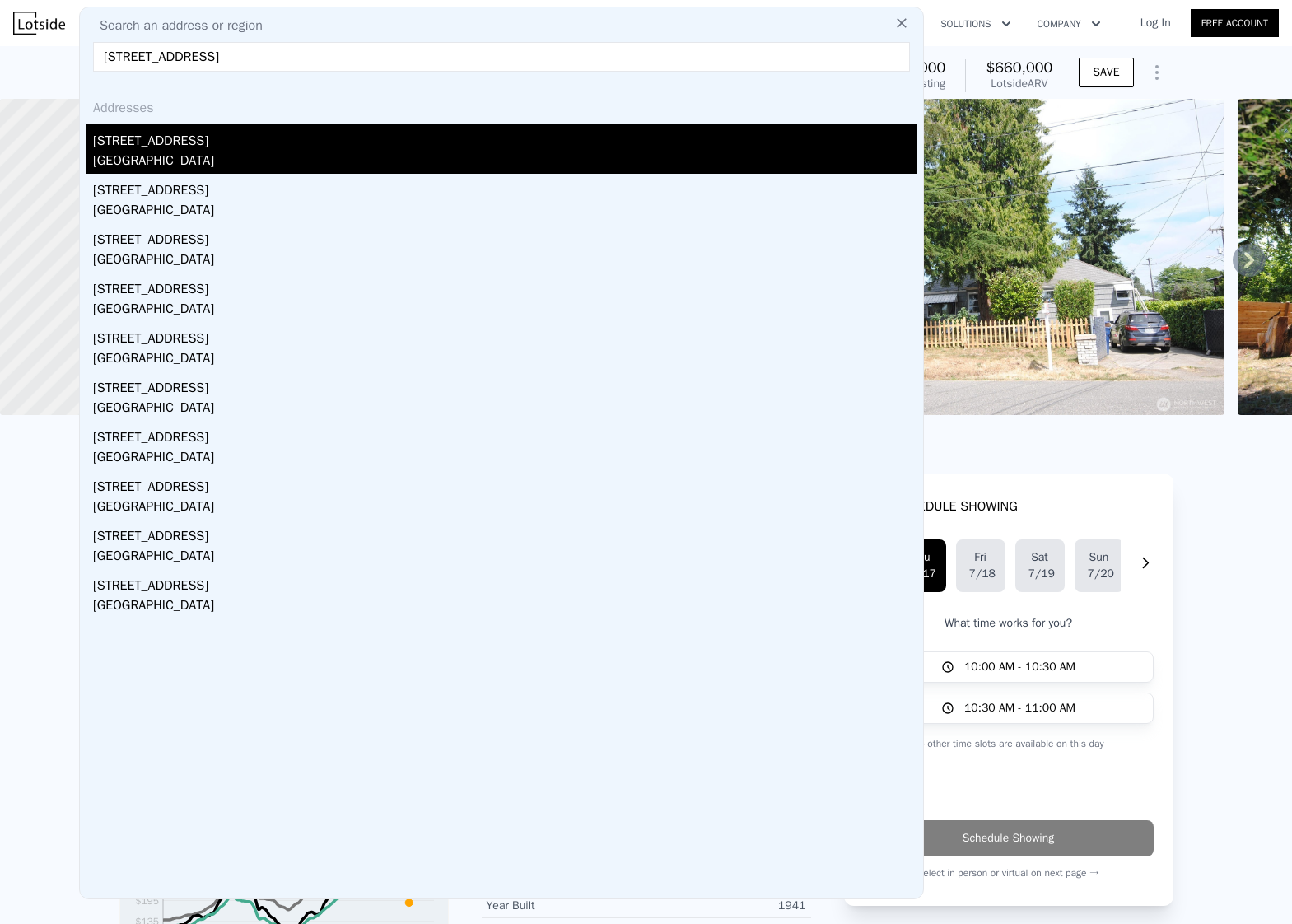 type on "9225 38th Ave S, Seattle, WA 98118" 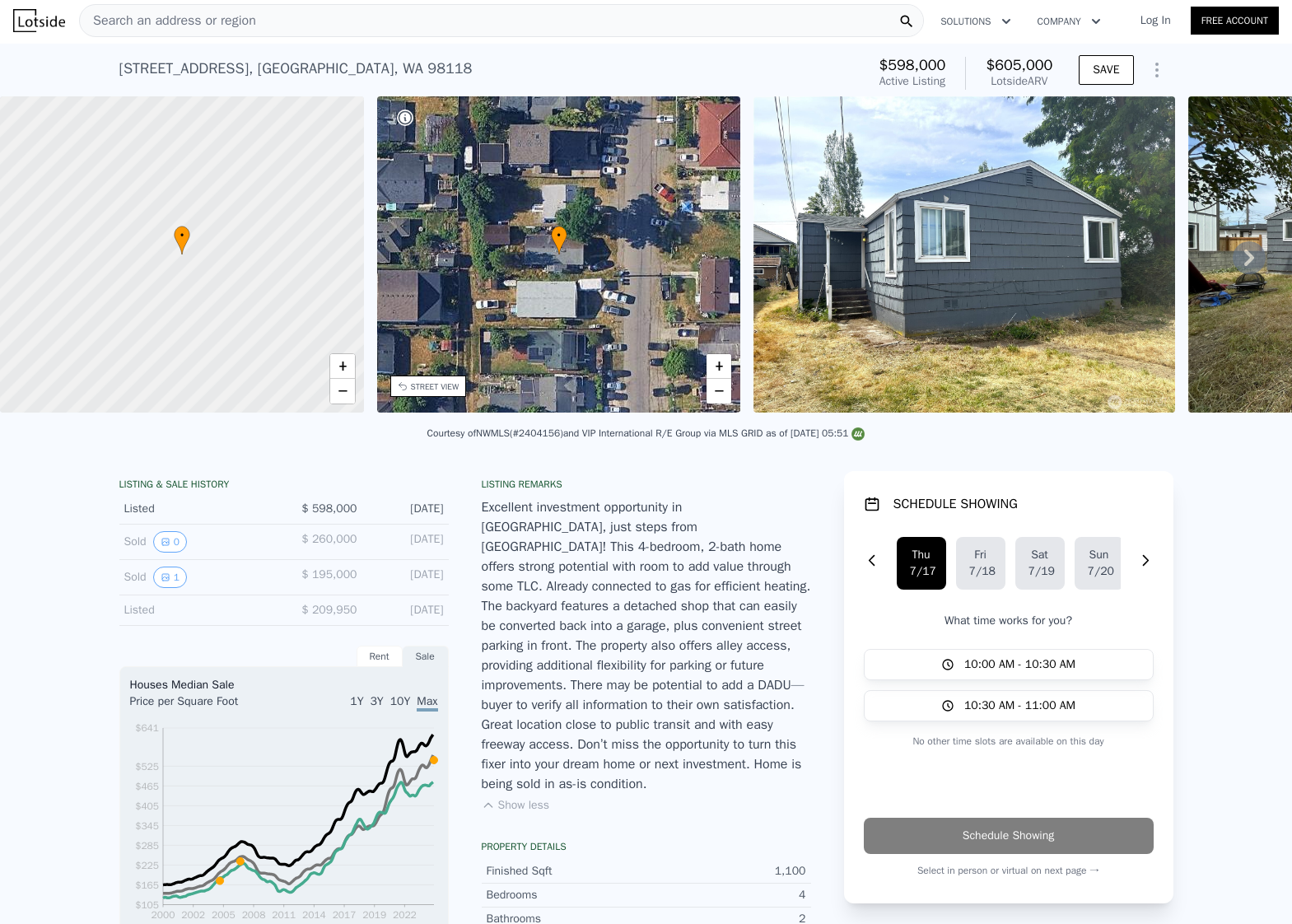scroll, scrollTop: 0, scrollLeft: 0, axis: both 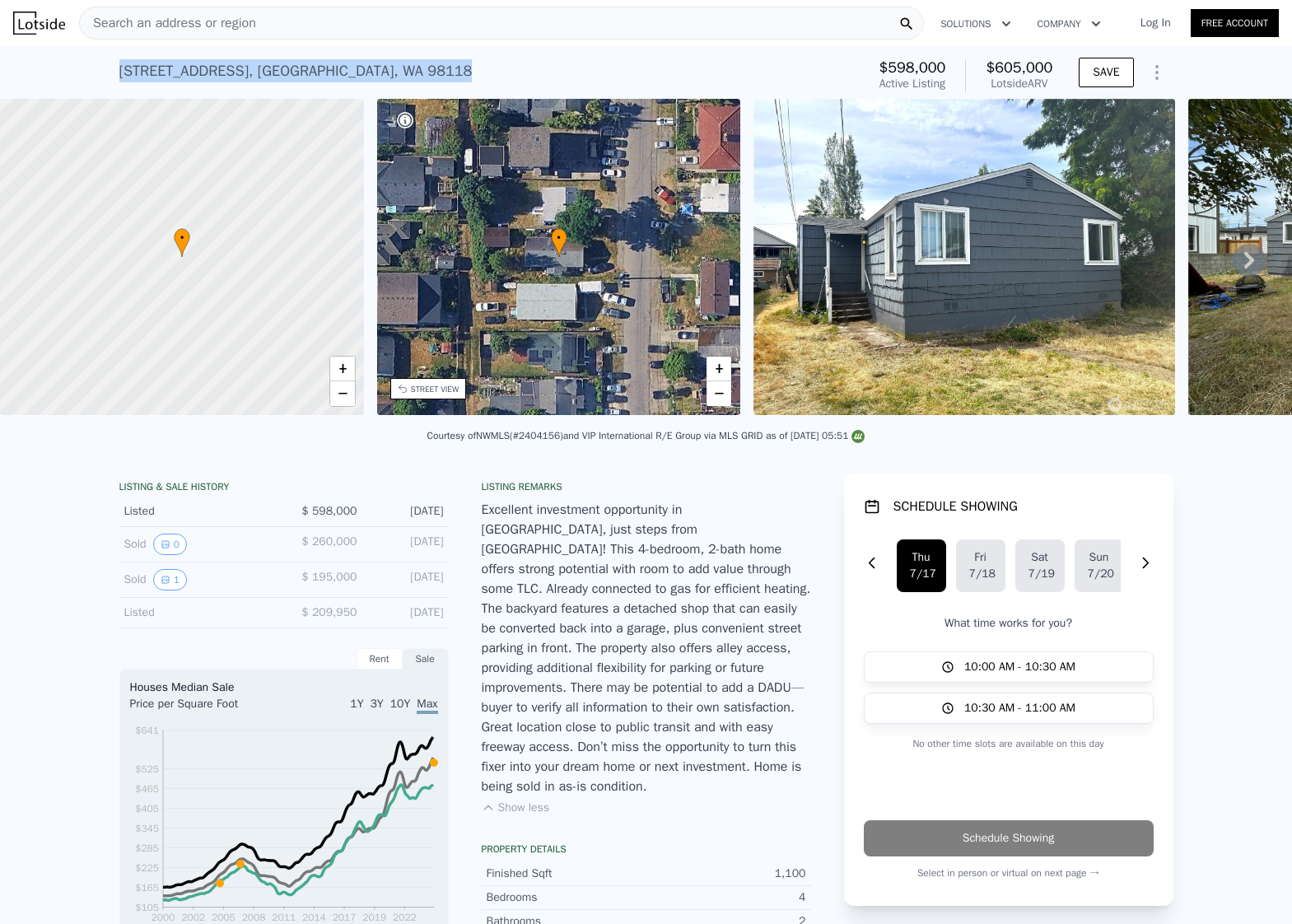 drag, startPoint x: 375, startPoint y: 68, endPoint x: 114, endPoint y: 56, distance: 261.2757 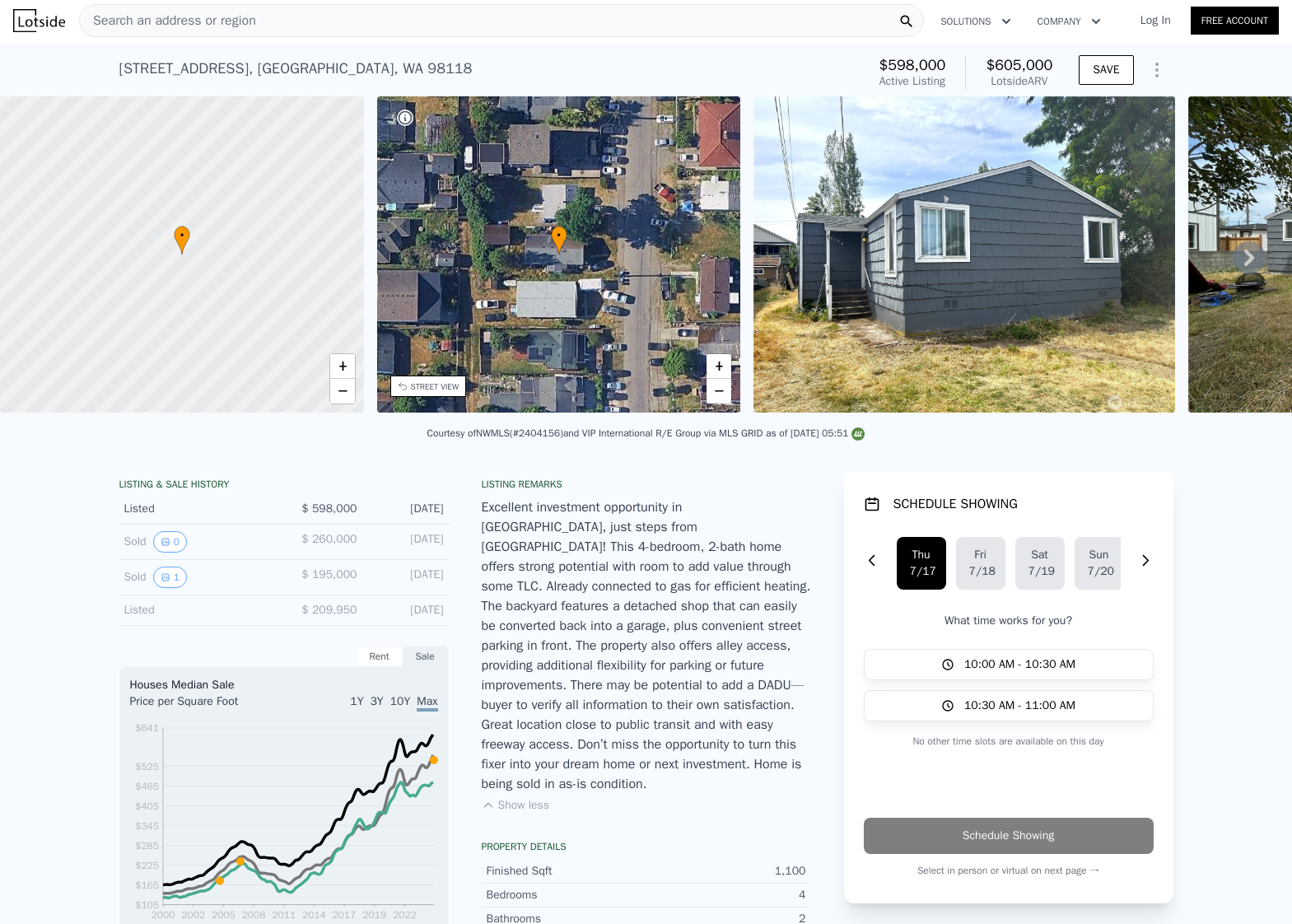 scroll, scrollTop: 0, scrollLeft: 0, axis: both 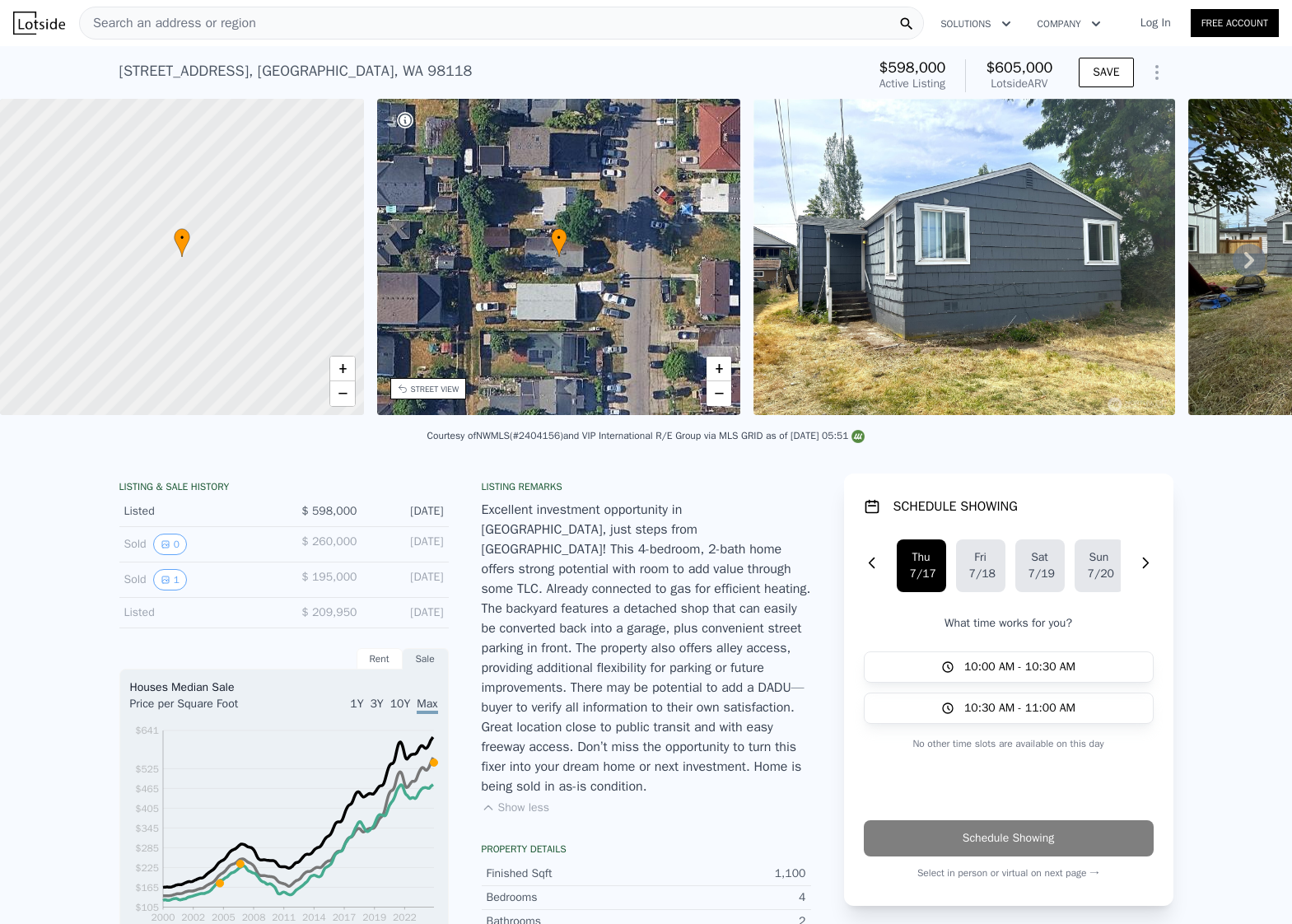 click on "Search an address or region" at bounding box center [501, 23] 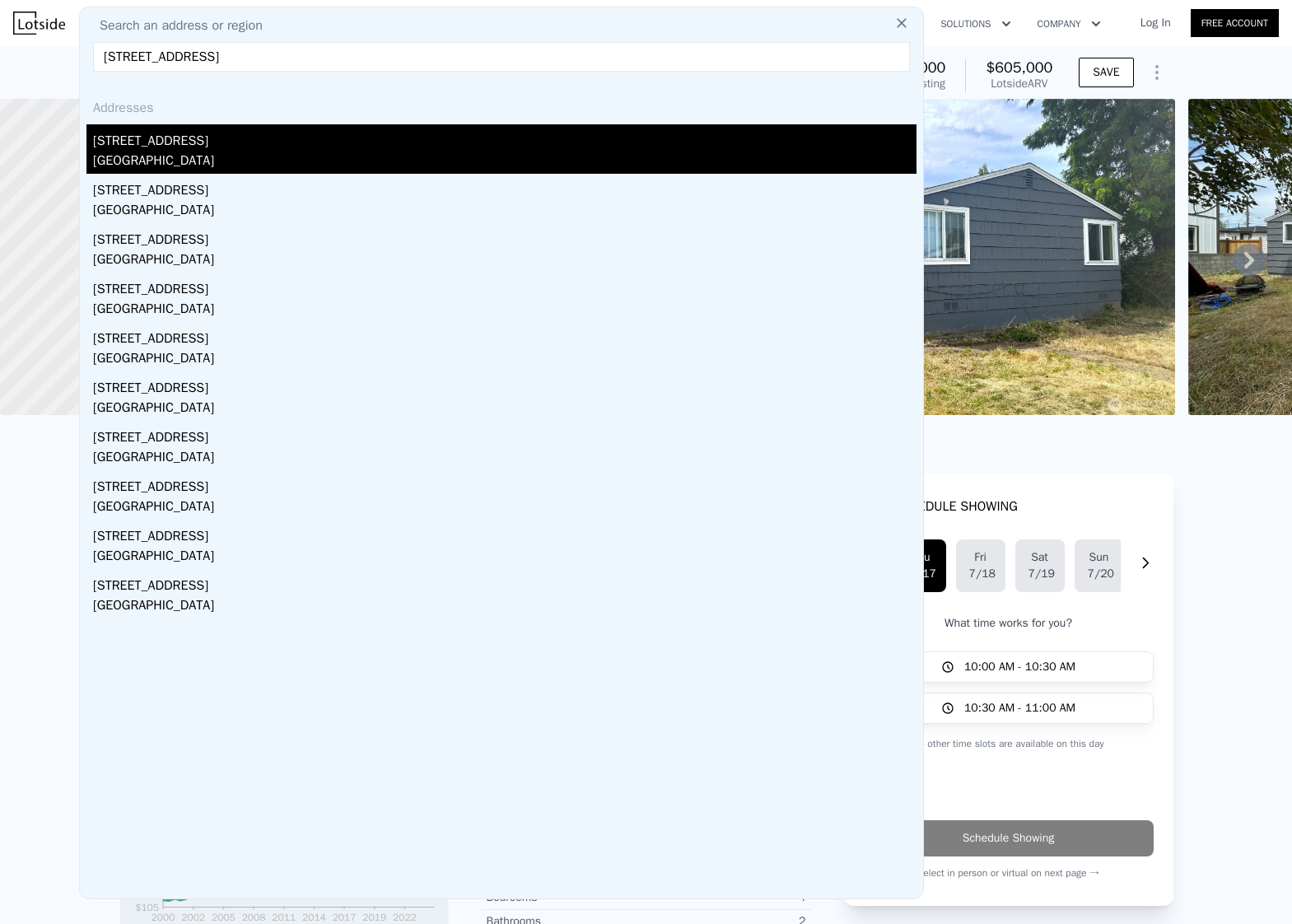type on "7147 29th Ave SW, Seattle, WA 98126" 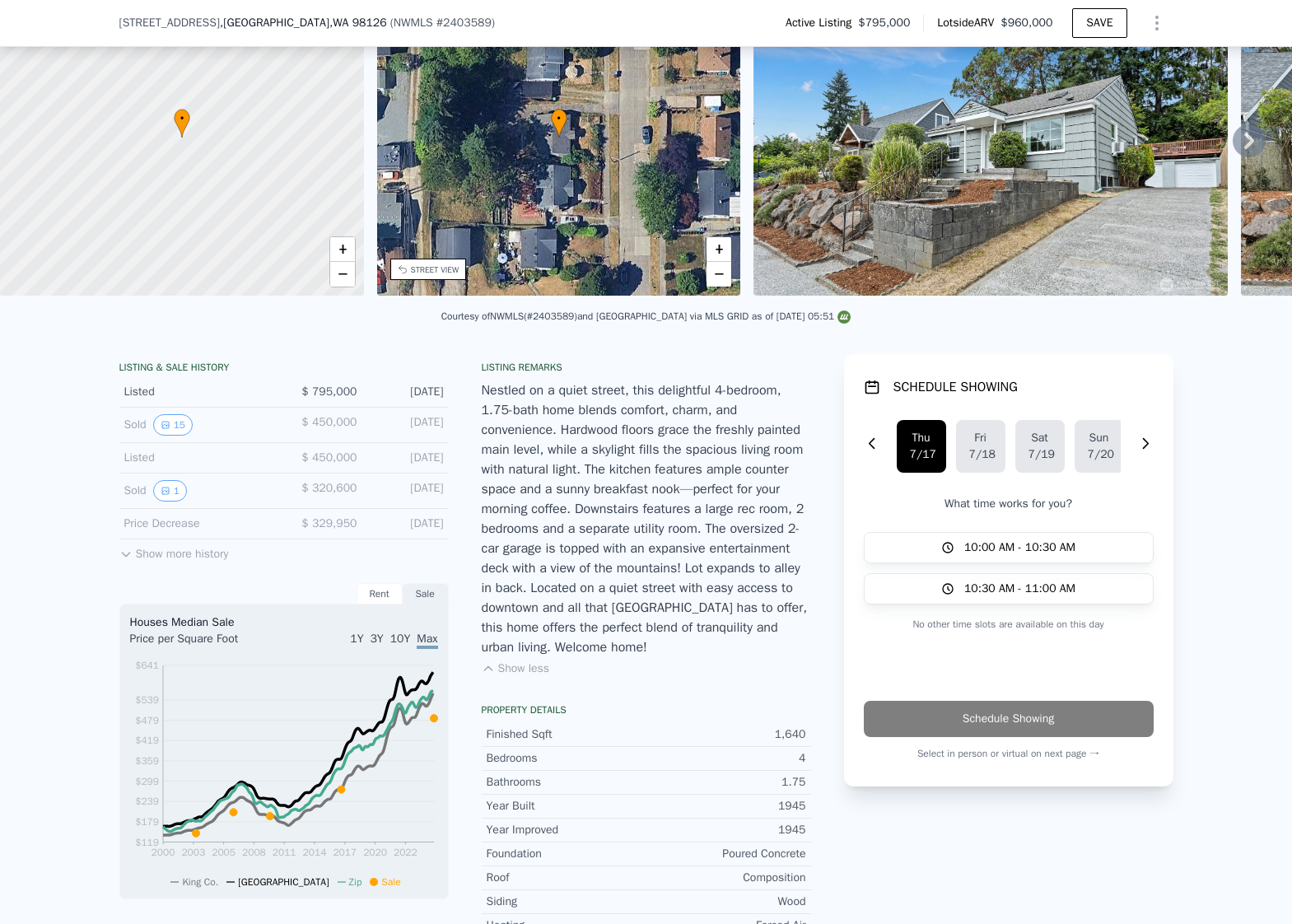 scroll, scrollTop: 6, scrollLeft: 0, axis: vertical 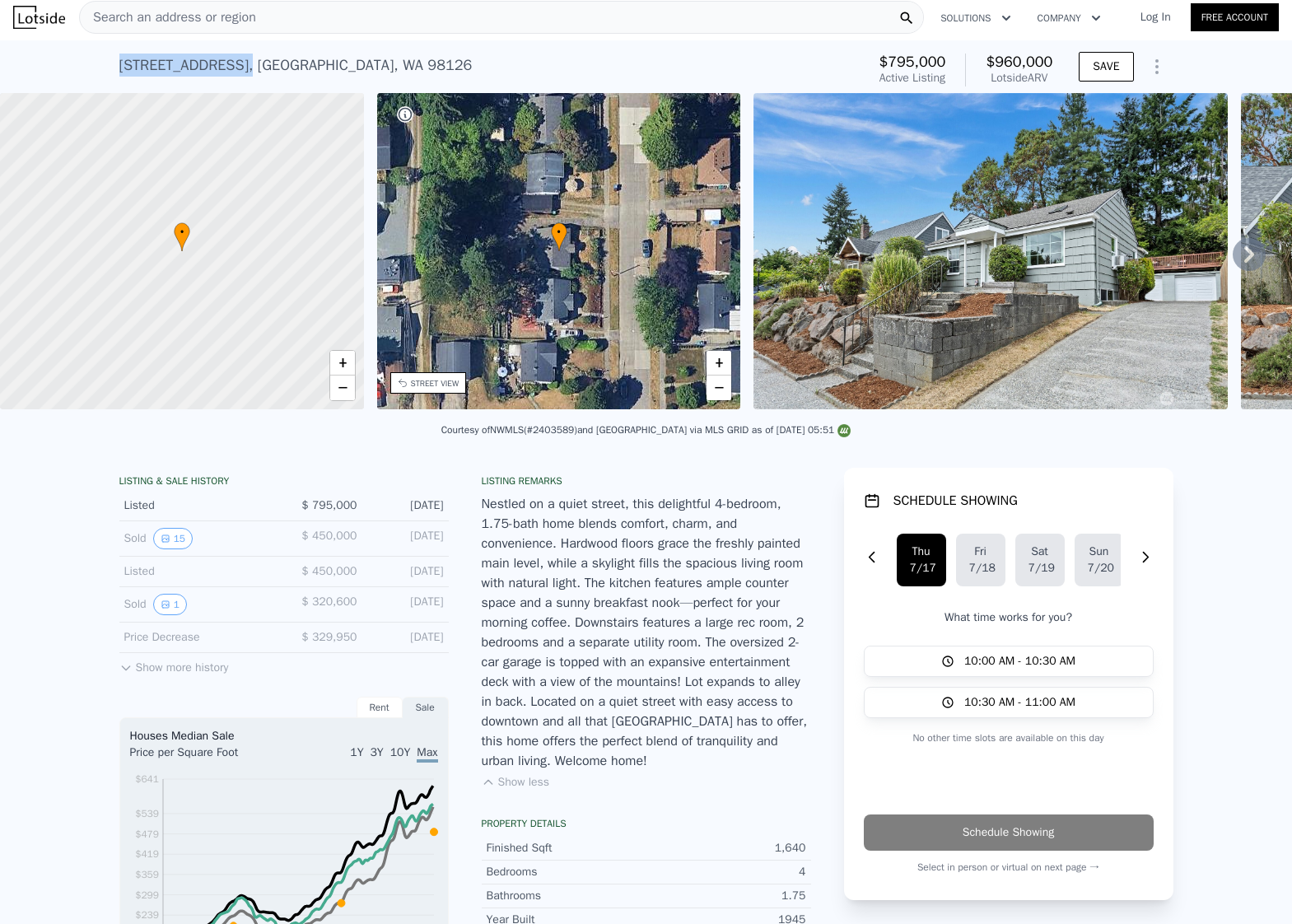 drag, startPoint x: 240, startPoint y: 63, endPoint x: 115, endPoint y: 63, distance: 125 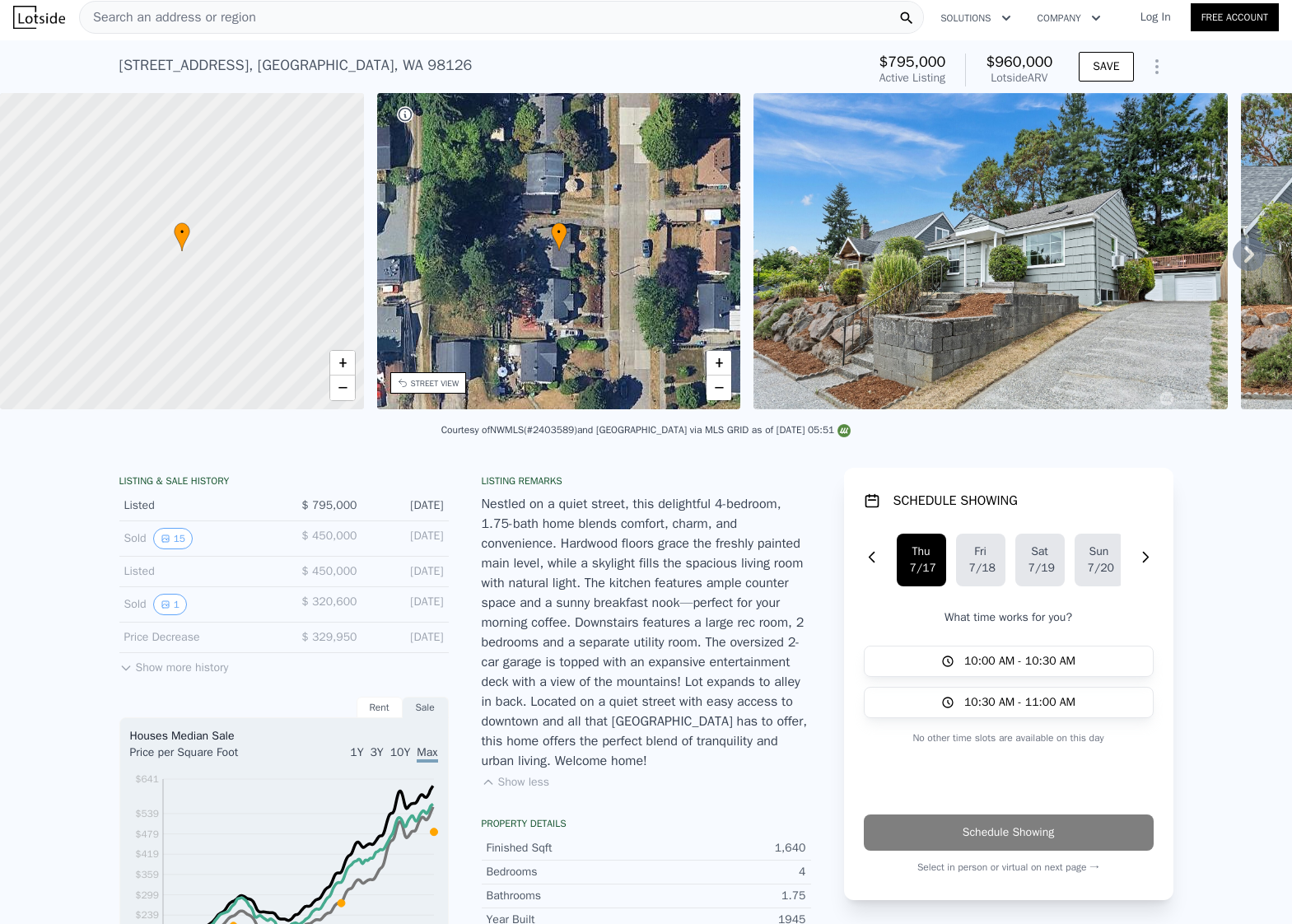 click on "Search an address or region" at bounding box center [501, 17] 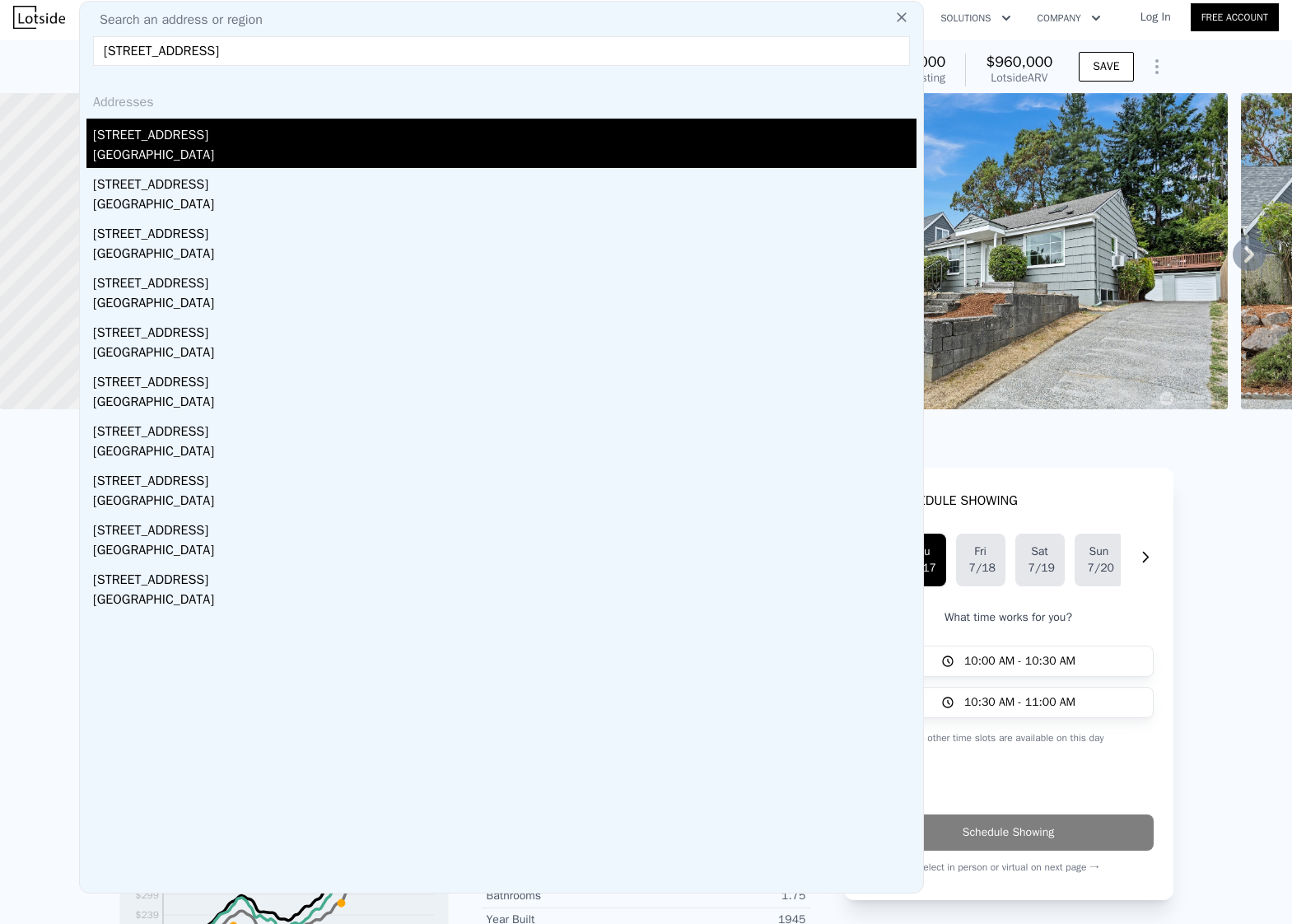 type on "9237 24th Ave NW, Seattle, WA 98117" 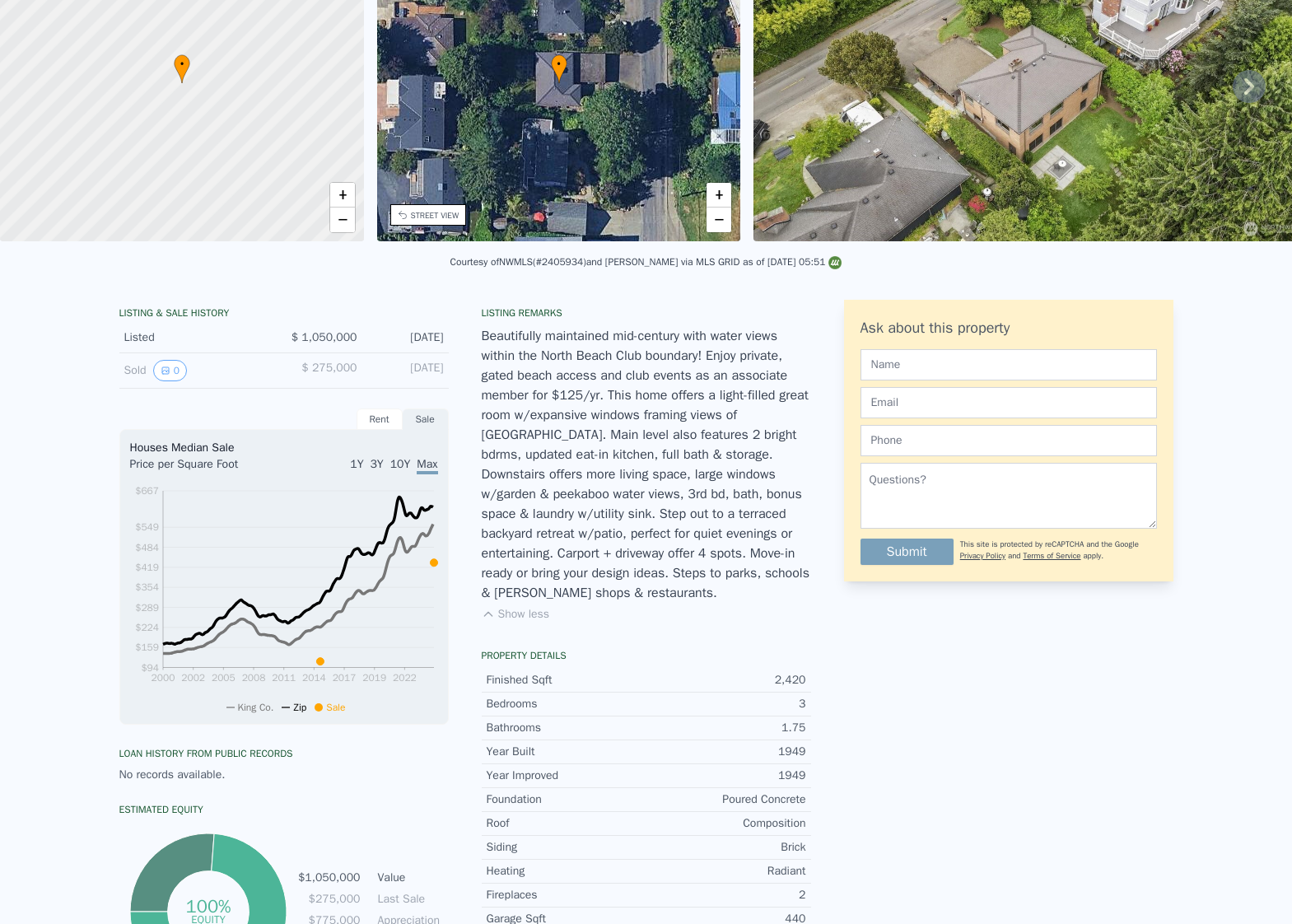 scroll, scrollTop: 0, scrollLeft: 0, axis: both 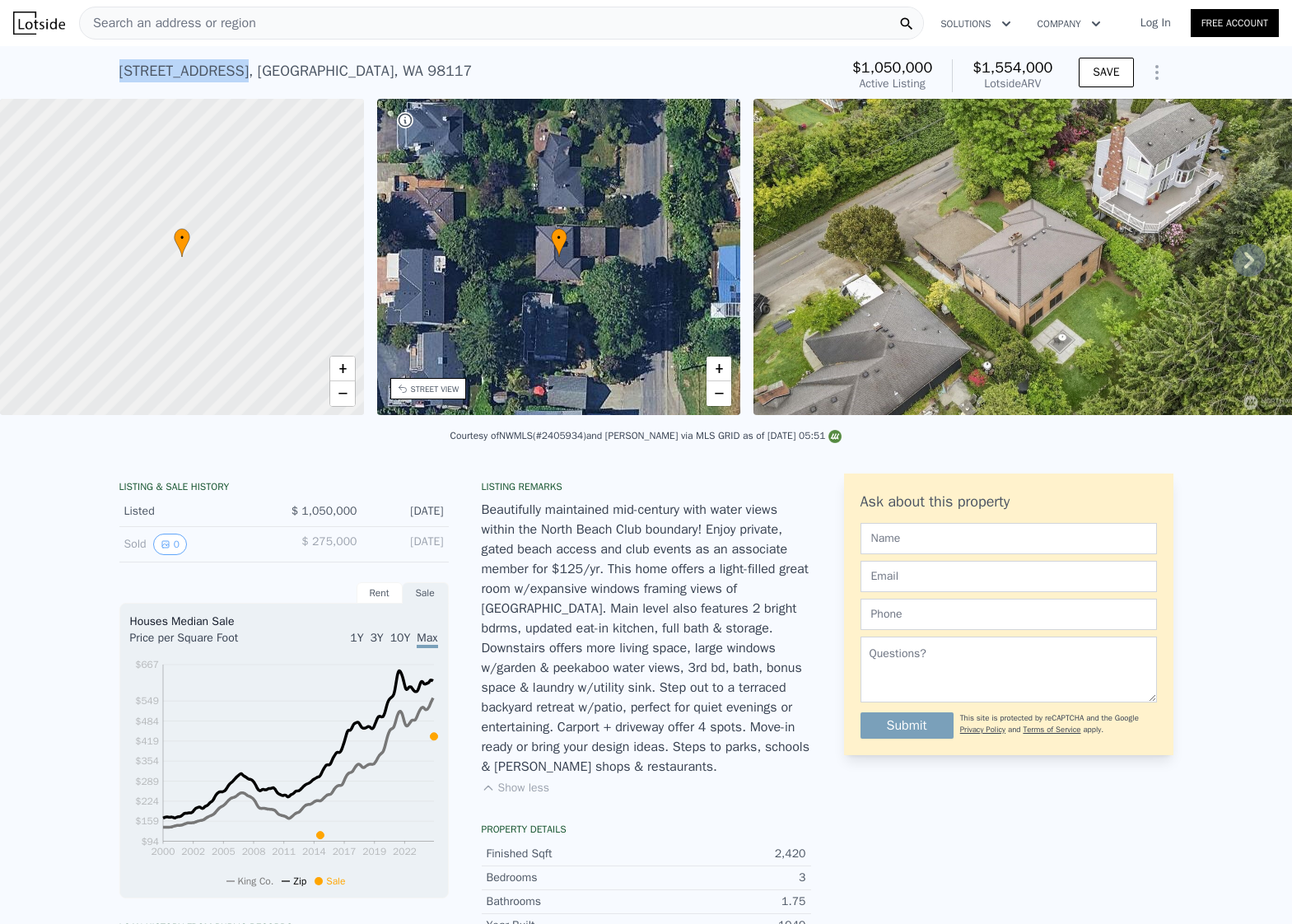 drag, startPoint x: 245, startPoint y: 68, endPoint x: 120, endPoint y: 68, distance: 125 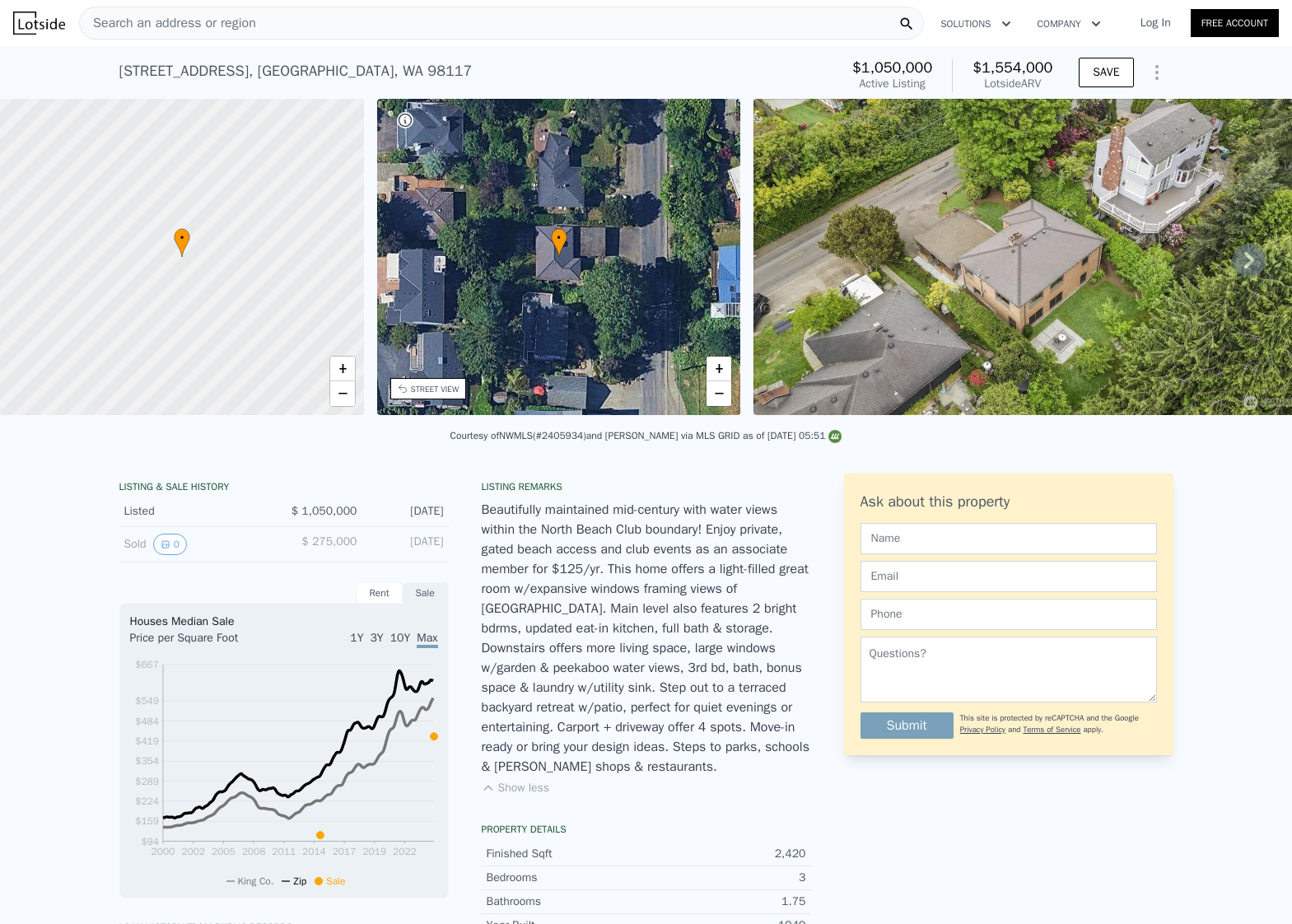 click on "Search an address or region" at bounding box center [501, 23] 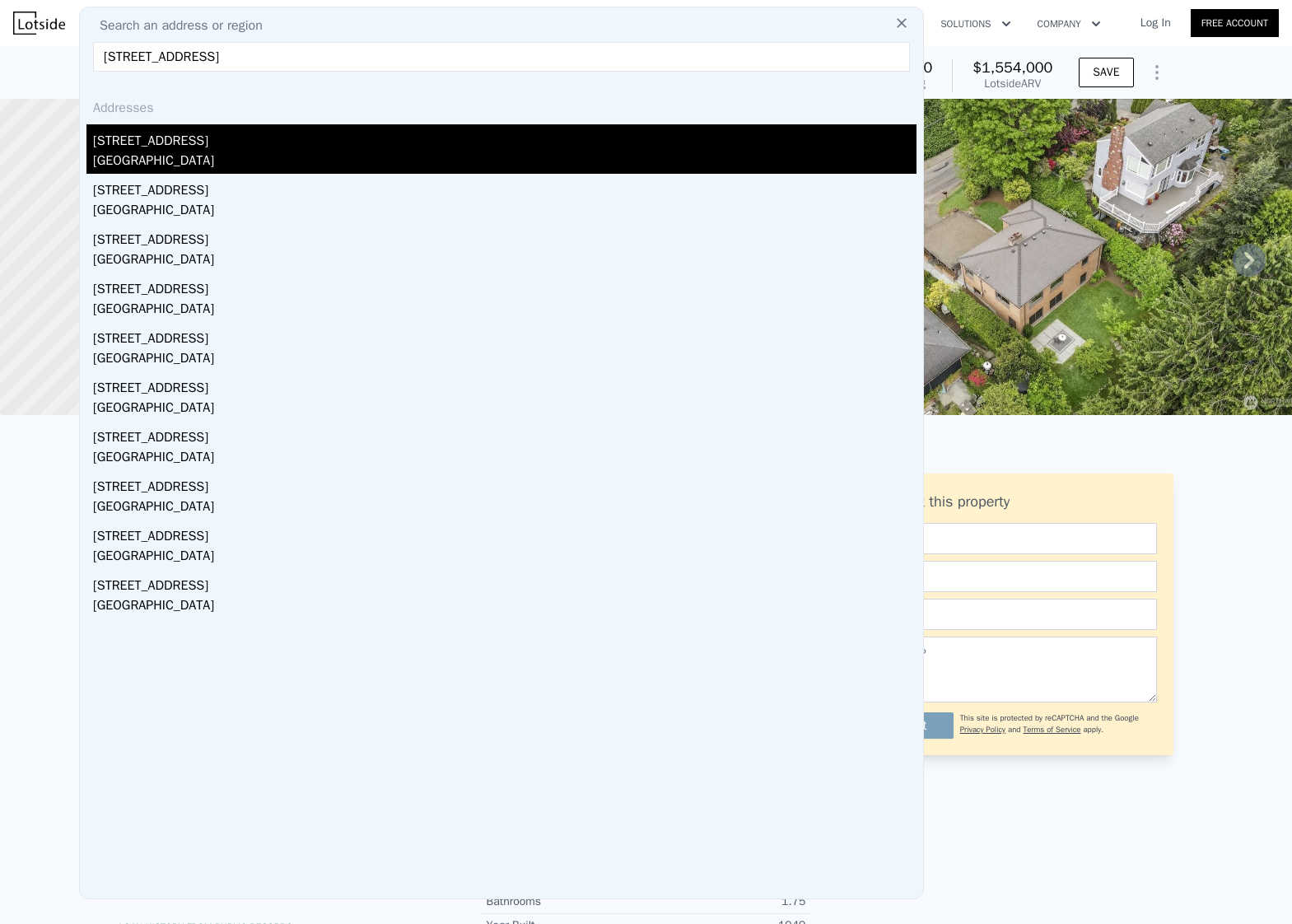 type on "4916 24th Pl S, Seattle, WA 98108" 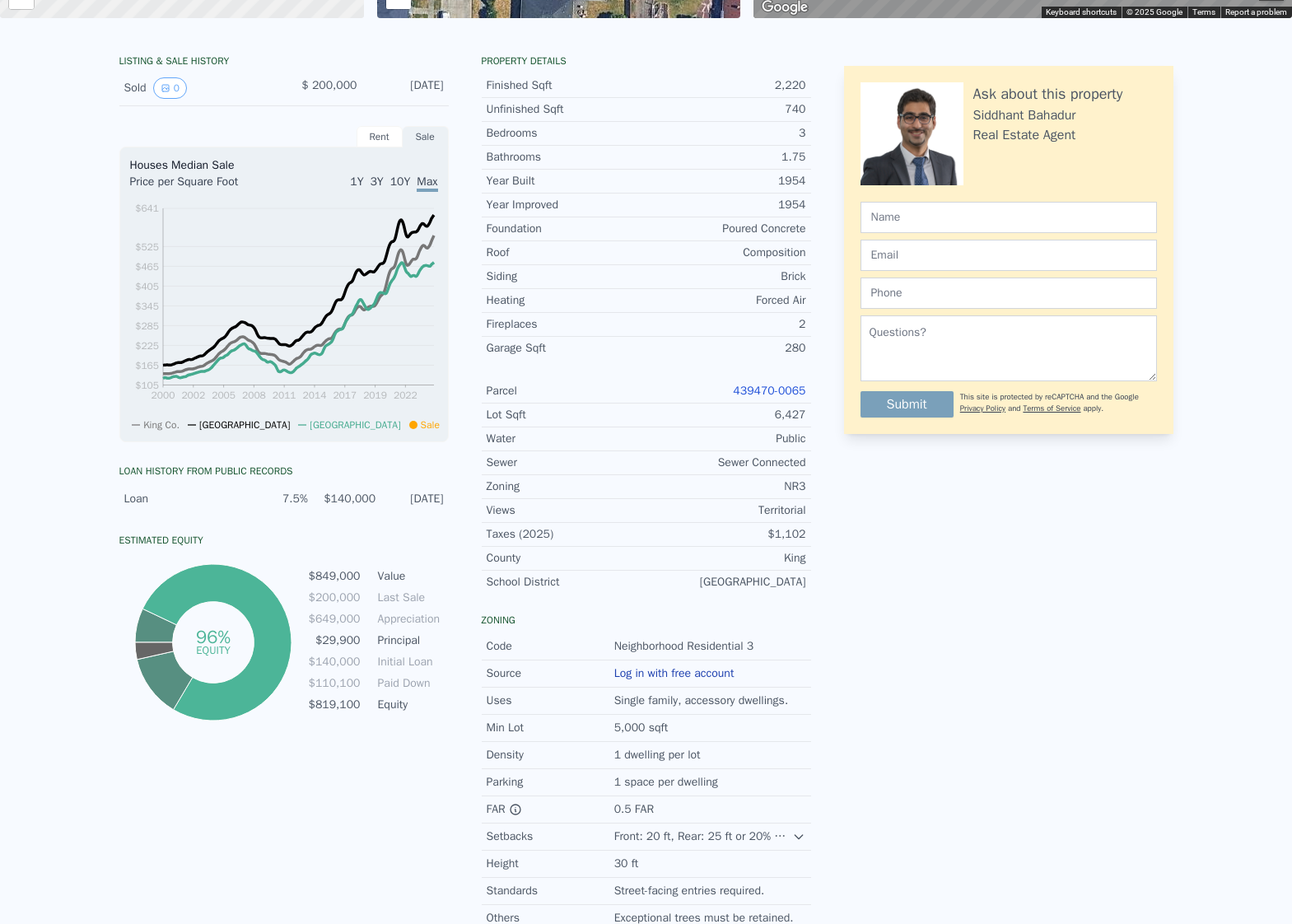 scroll, scrollTop: 6, scrollLeft: 0, axis: vertical 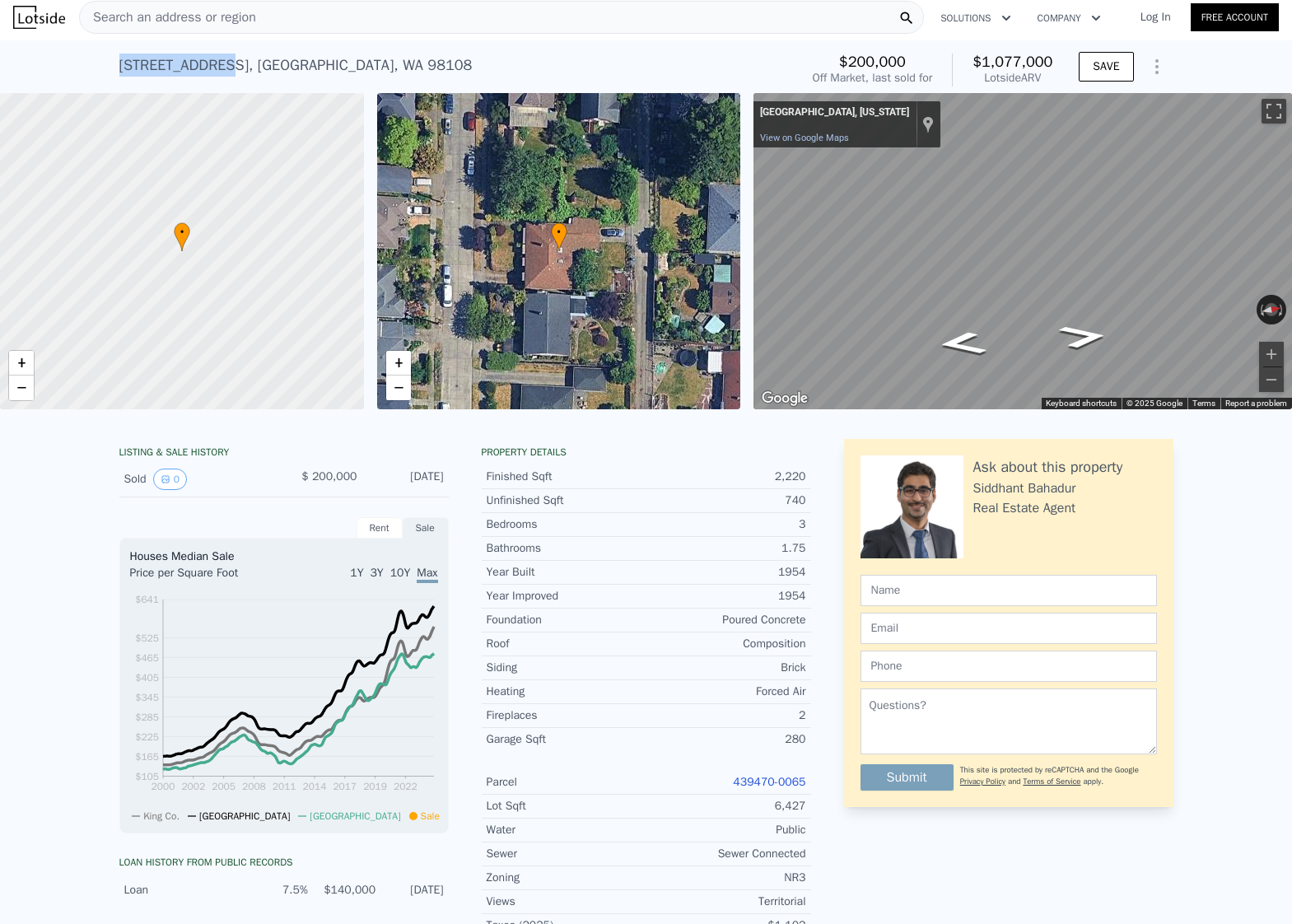 drag, startPoint x: 217, startPoint y: 64, endPoint x: 120, endPoint y: 63, distance: 97.00515 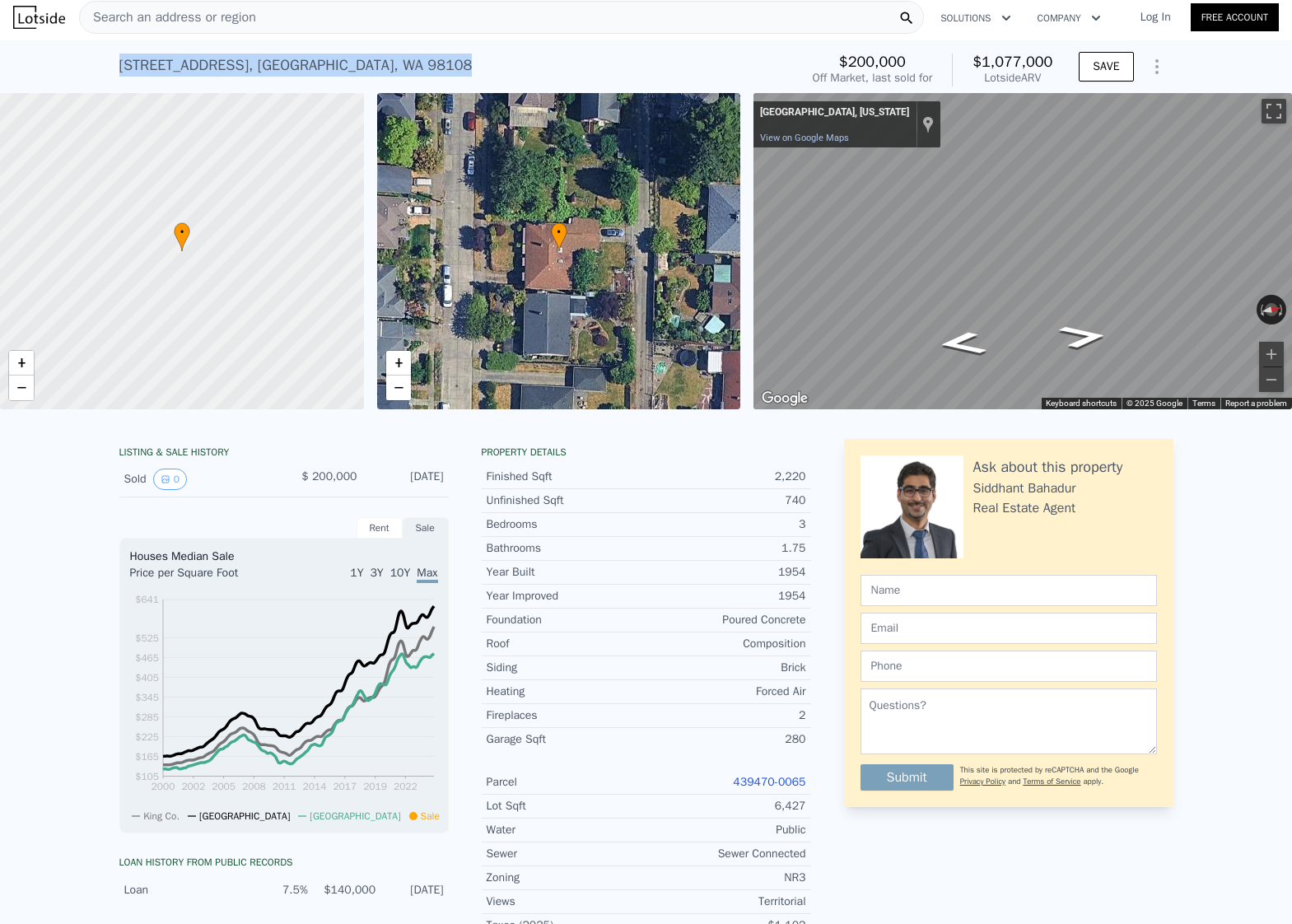 drag, startPoint x: 384, startPoint y: 63, endPoint x: 100, endPoint y: 64, distance: 284.00176 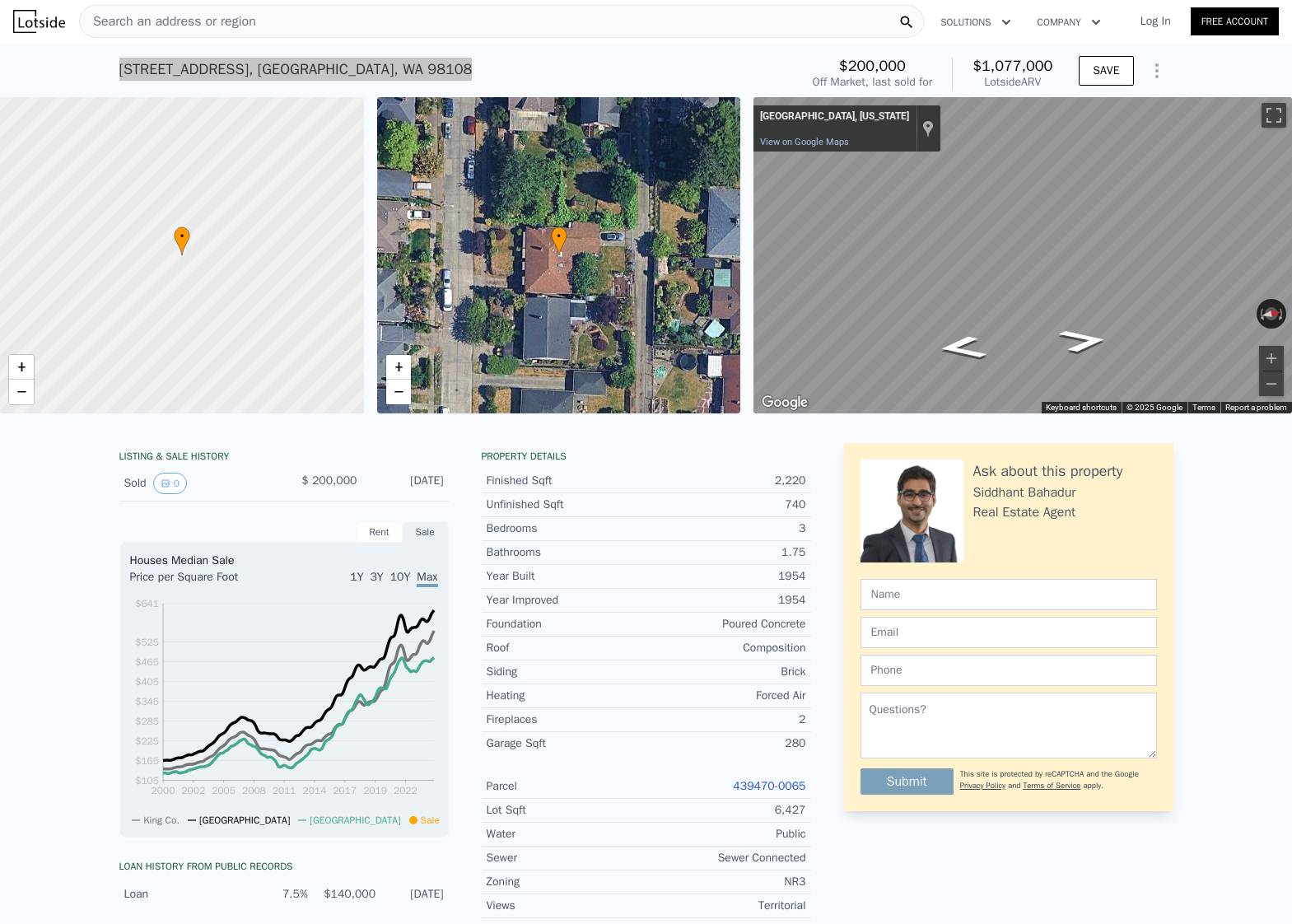 scroll, scrollTop: 0, scrollLeft: 0, axis: both 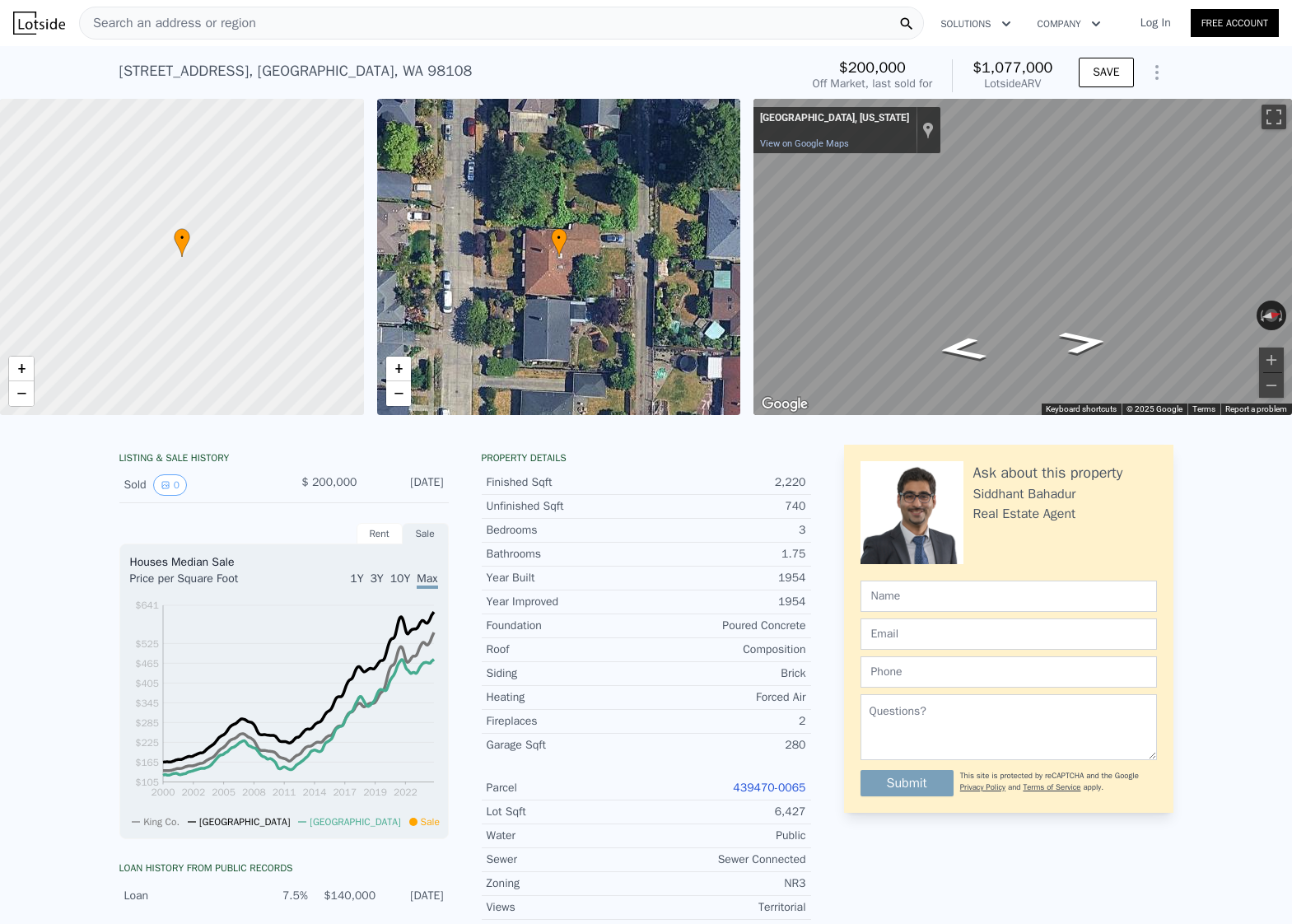 click on "Search an address or region" at bounding box center (168, 23) 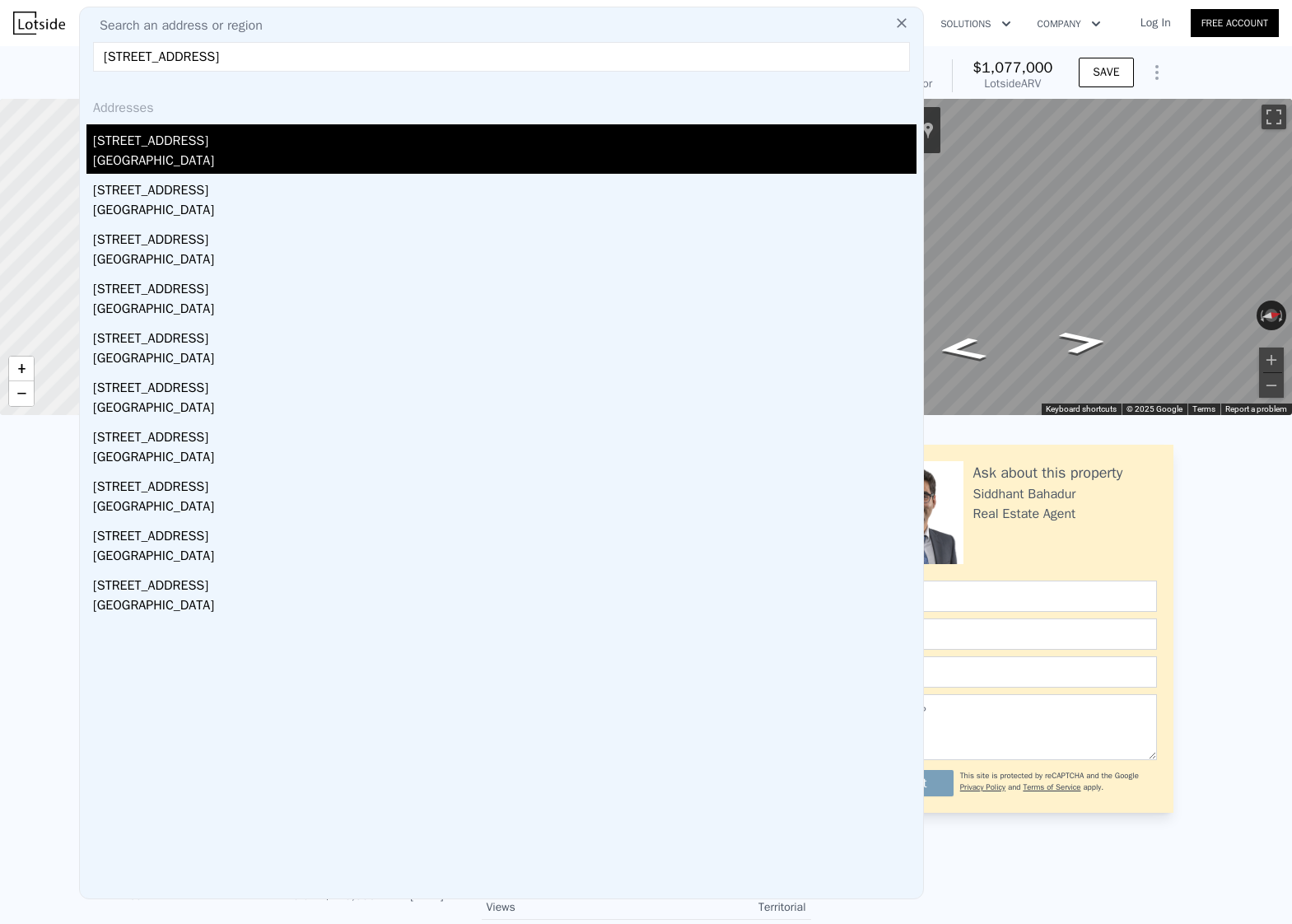 type on "4916 24th Pl S, Seattle, WA 98108" 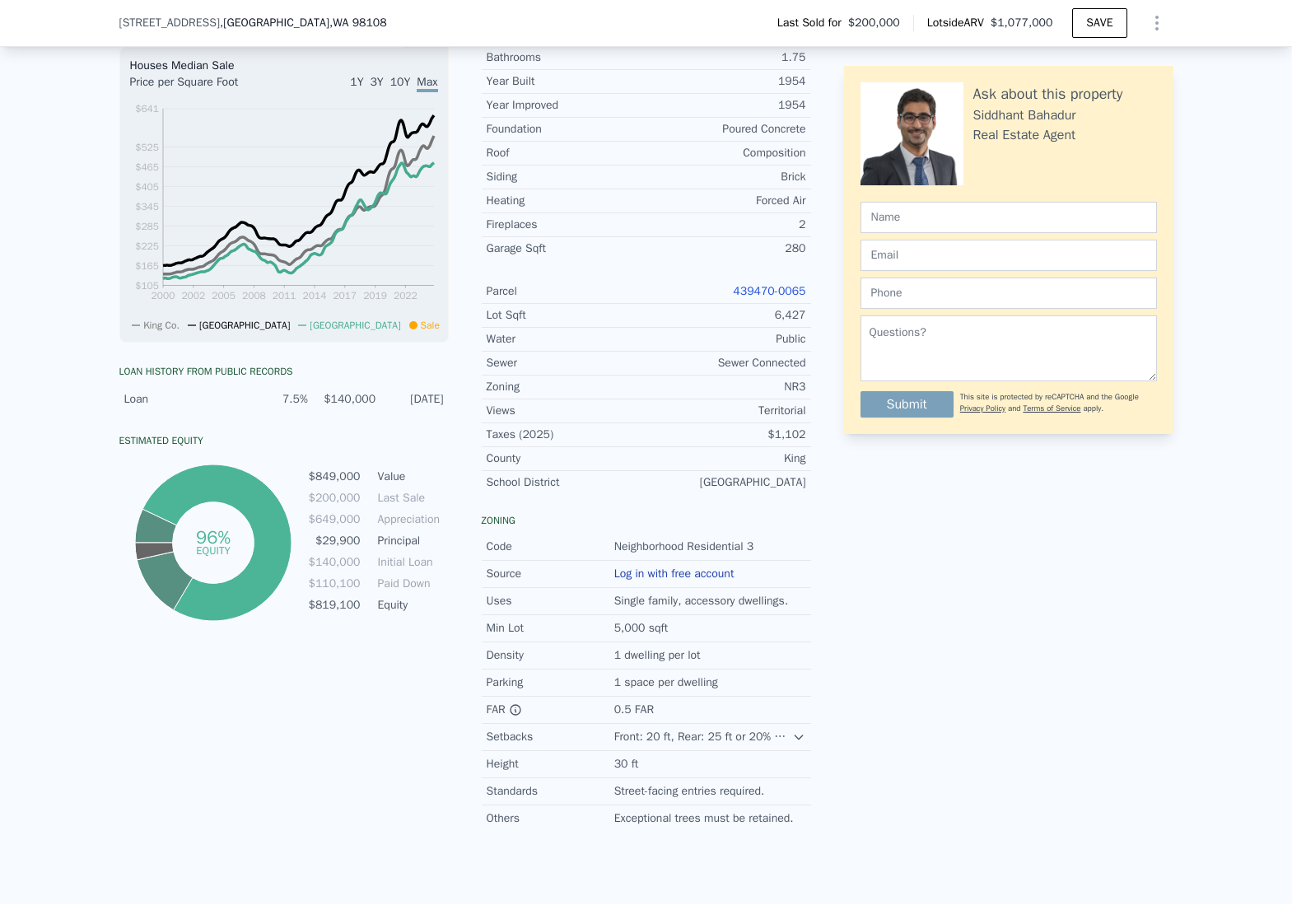 scroll, scrollTop: 0, scrollLeft: 0, axis: both 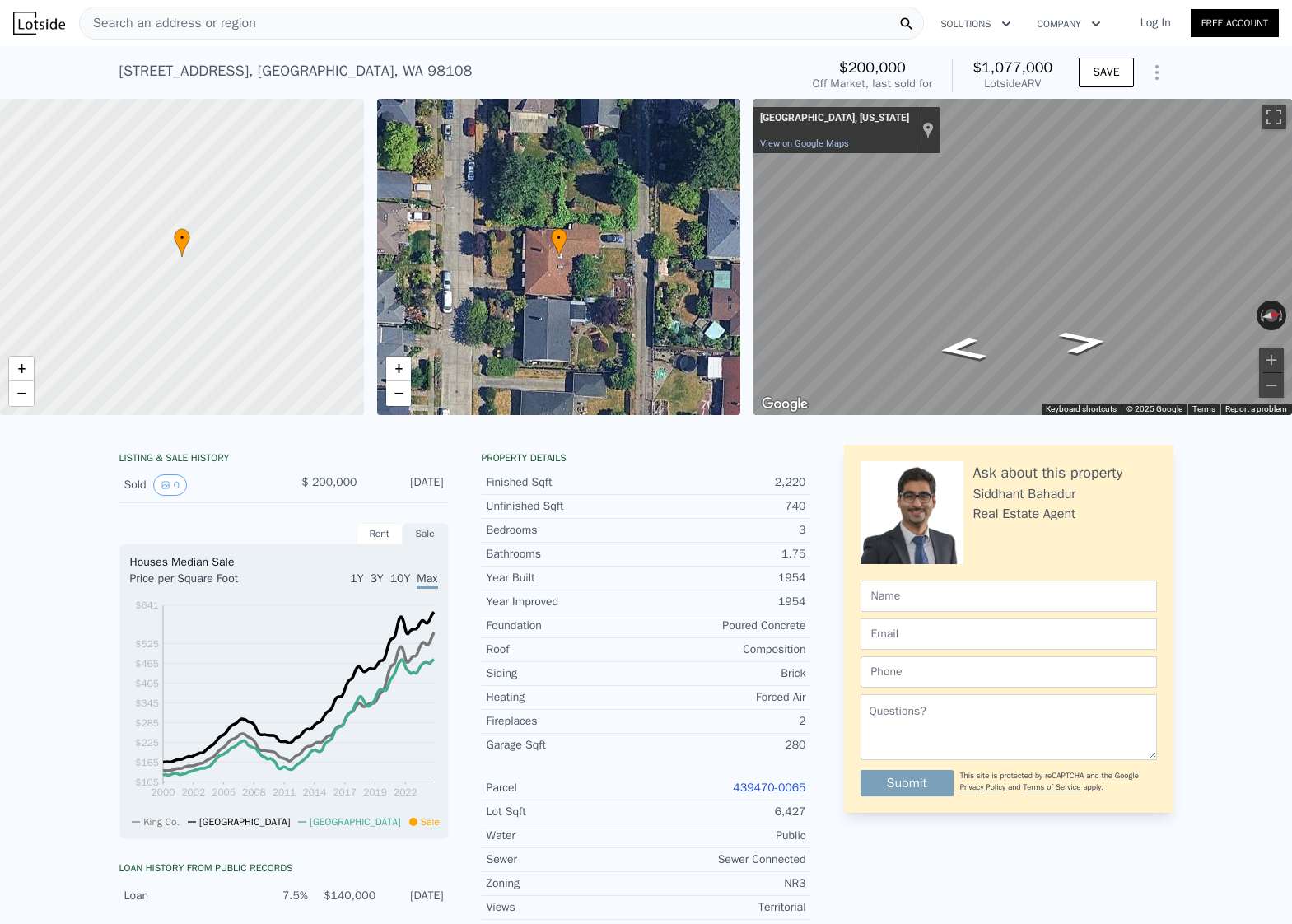 click on "Search an address or region" at bounding box center (501, 23) 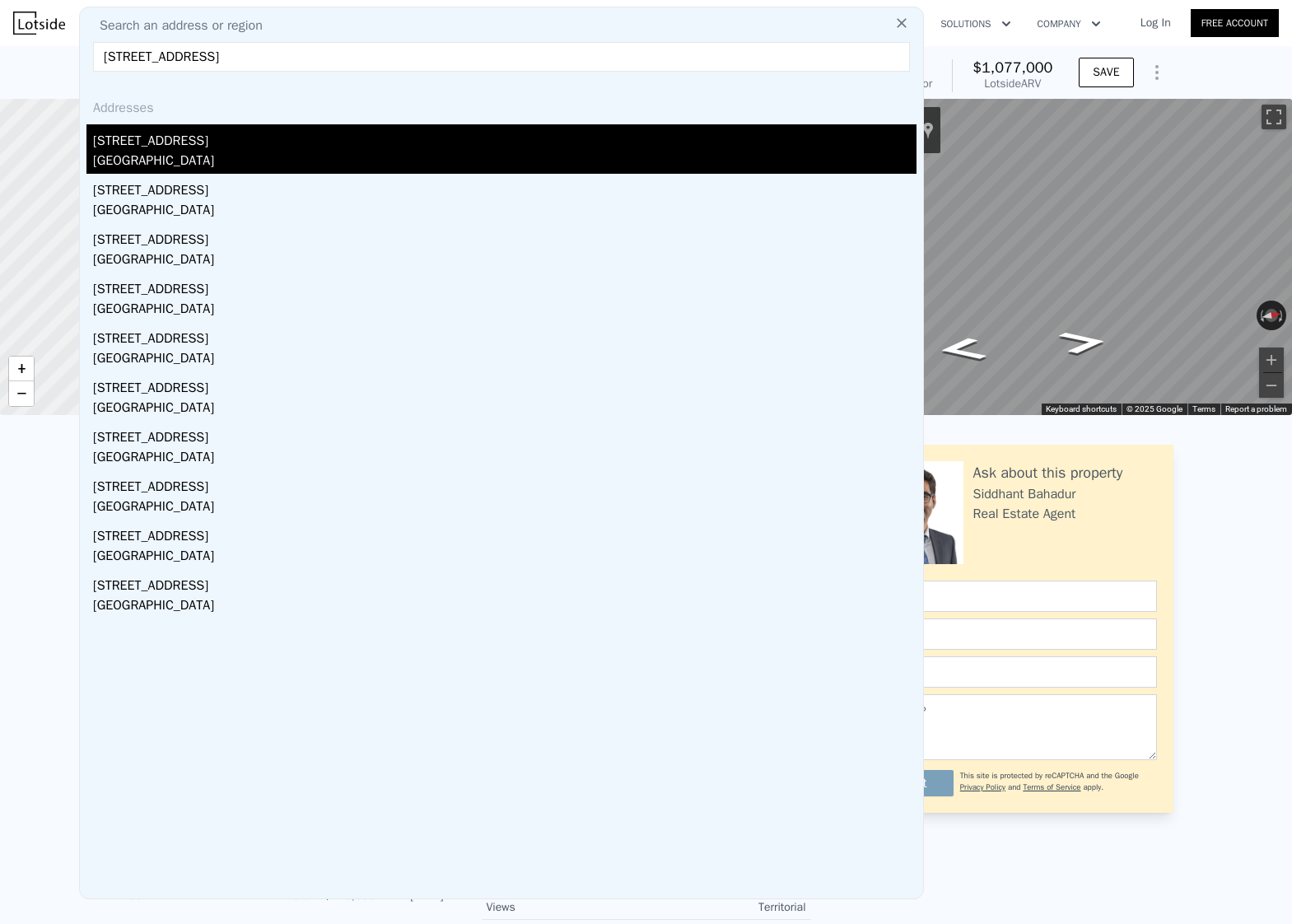 type on "12034 Roosevelt Way NE, Seattle, WA 98125" 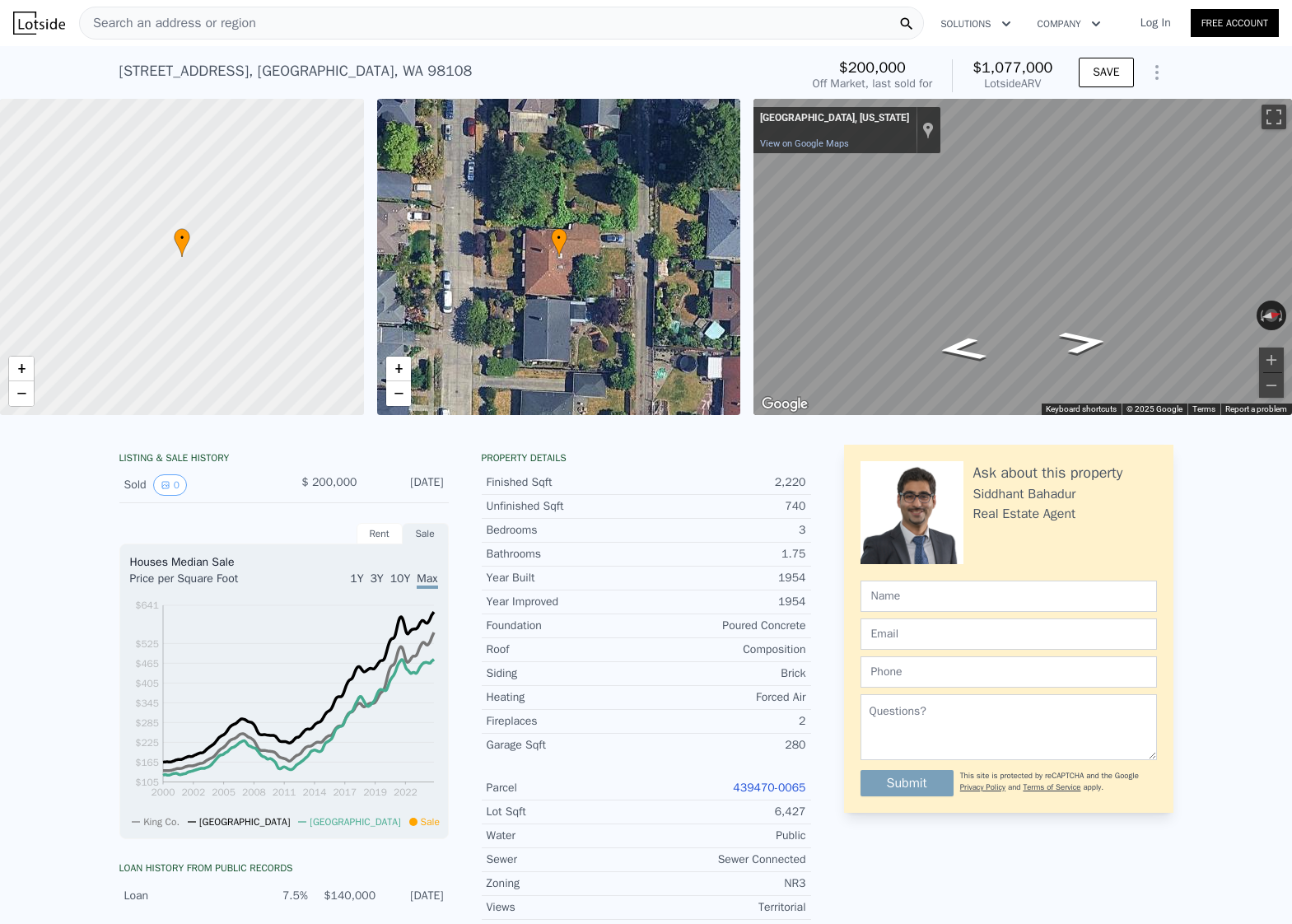 click on "Search an address or region" at bounding box center [168, 23] 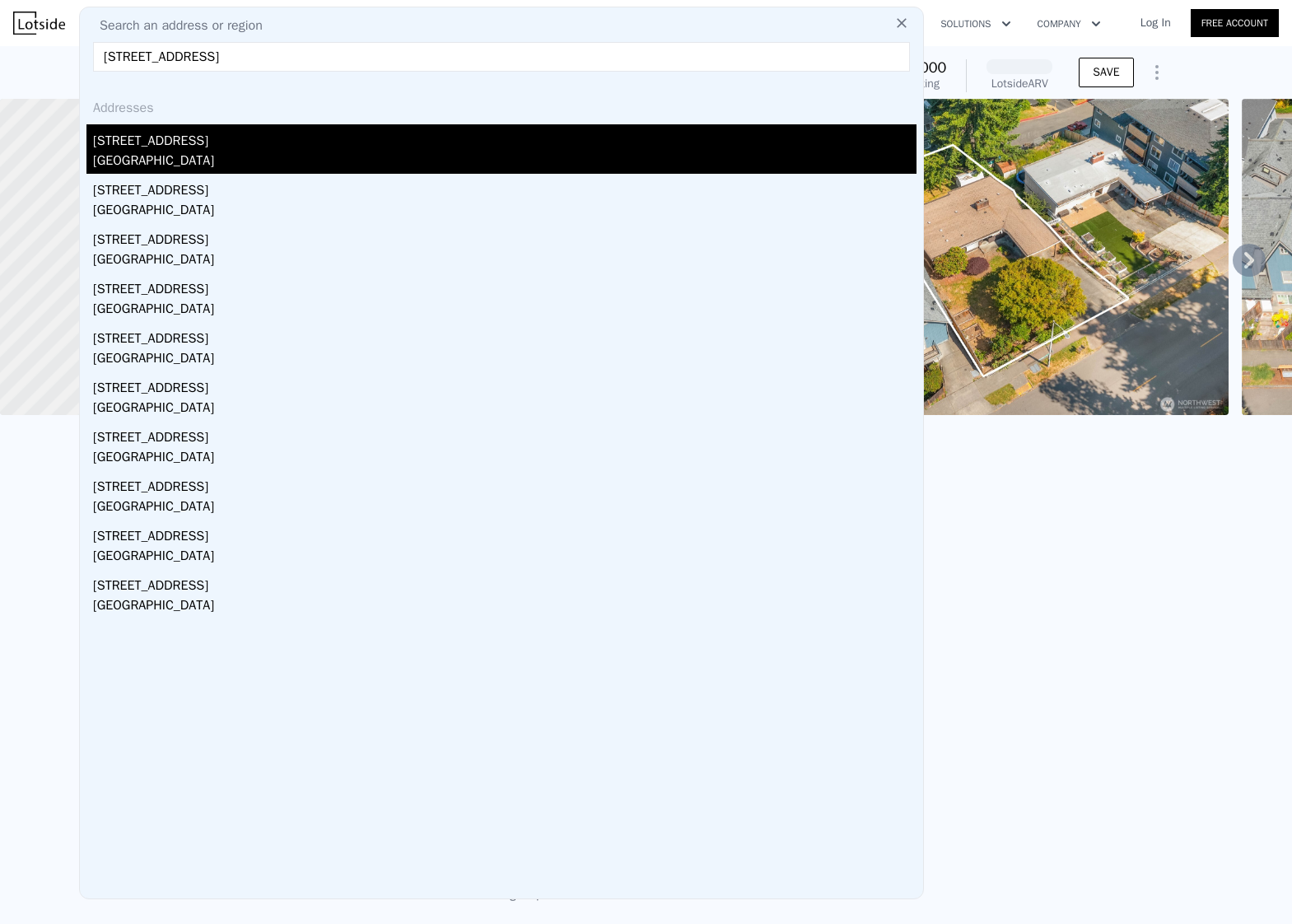 type on "12034 Roosevelt Way NE, Seattle, WA 98125" 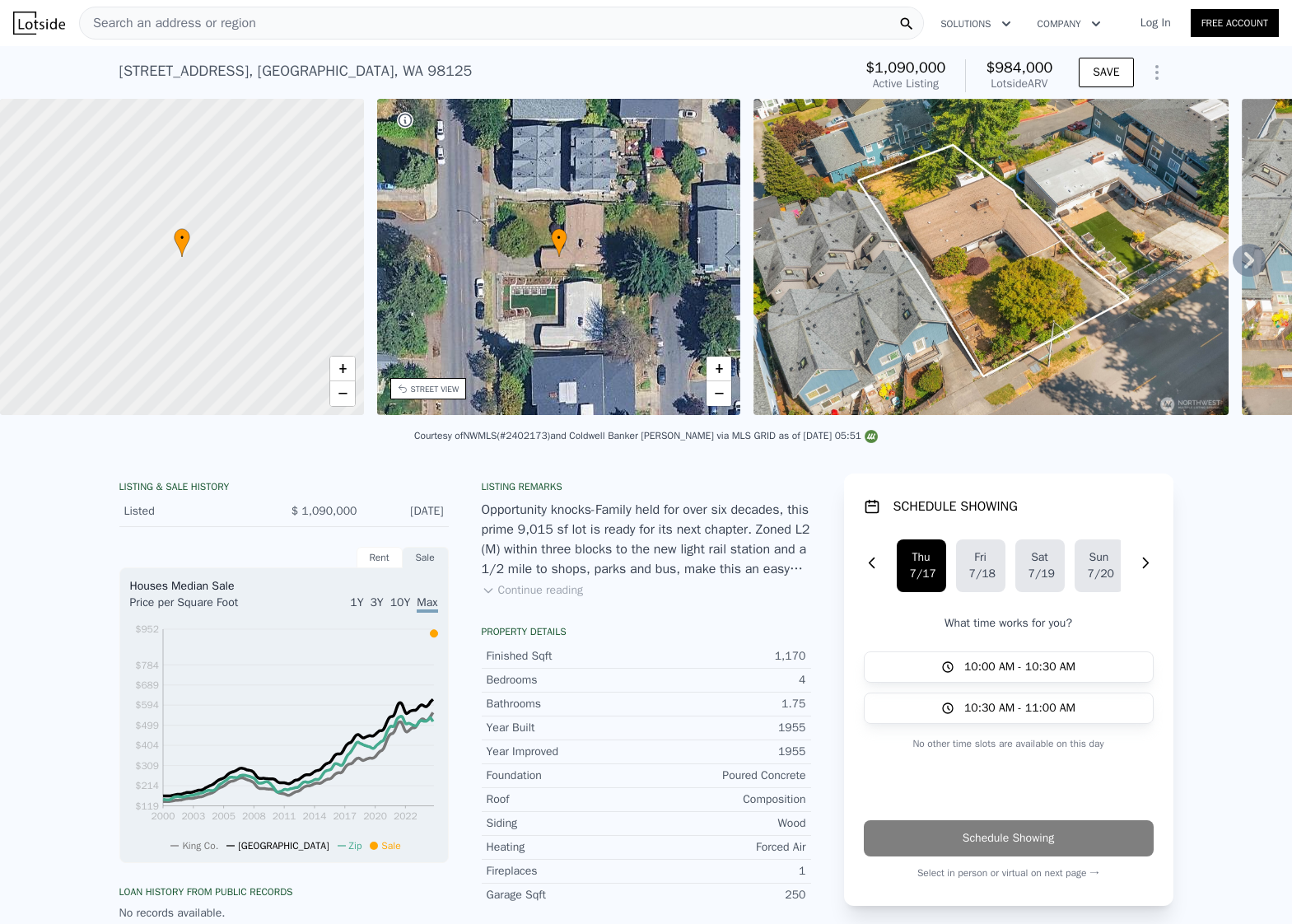 click on "Search an address or region" at bounding box center [501, 23] 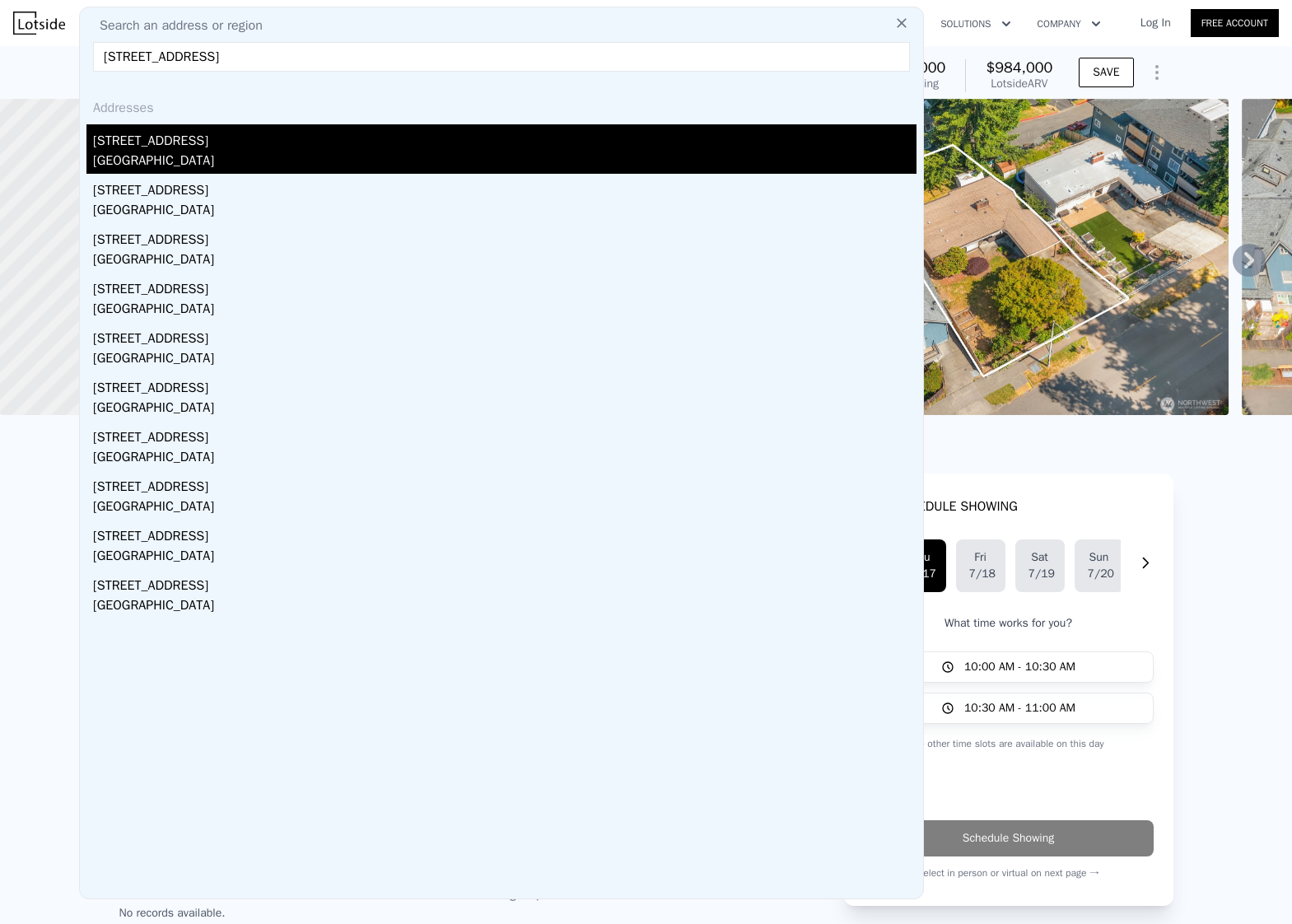 type on "1811 NW 95th St, Seattle, WA 98117" 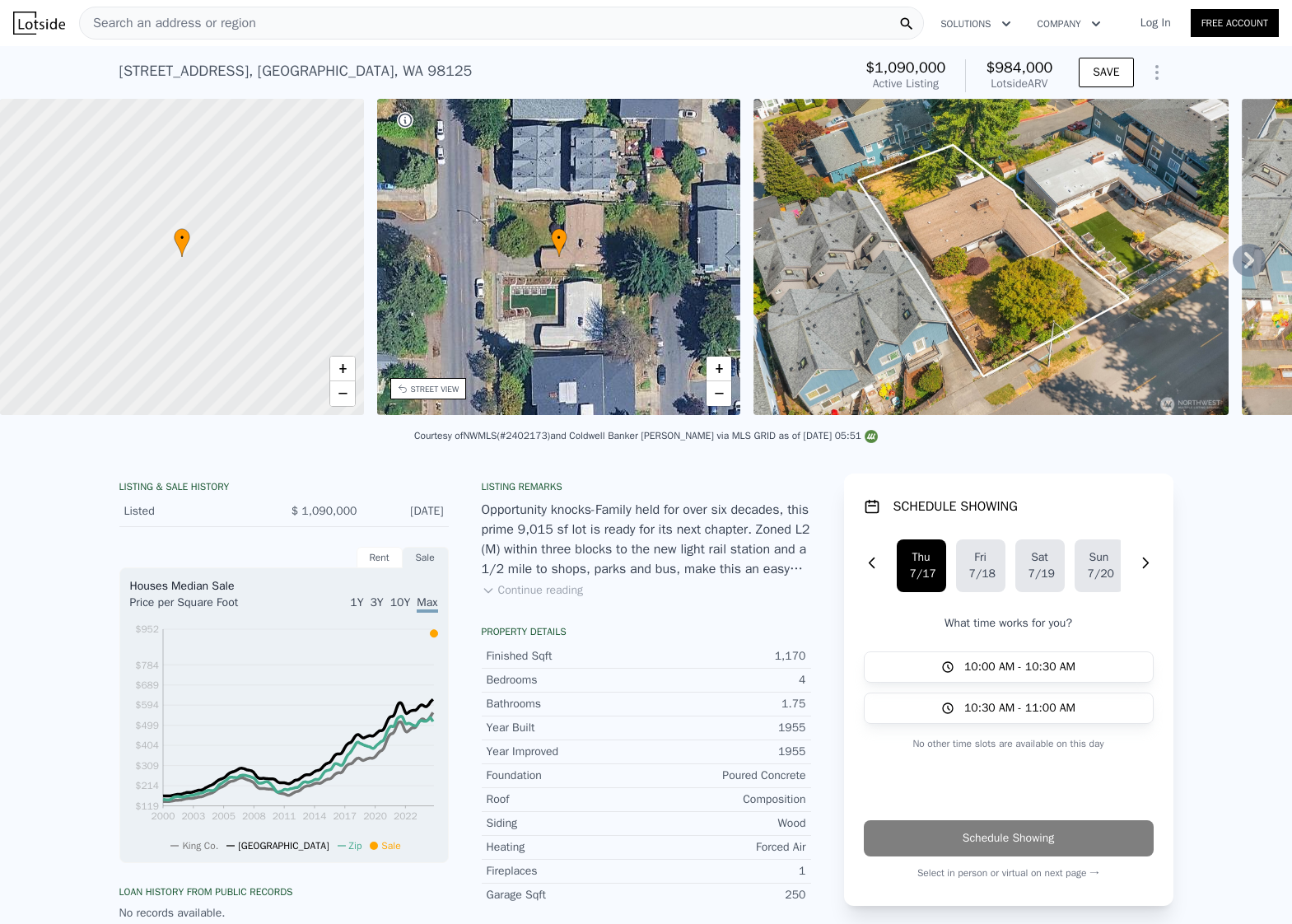type on "3.25" 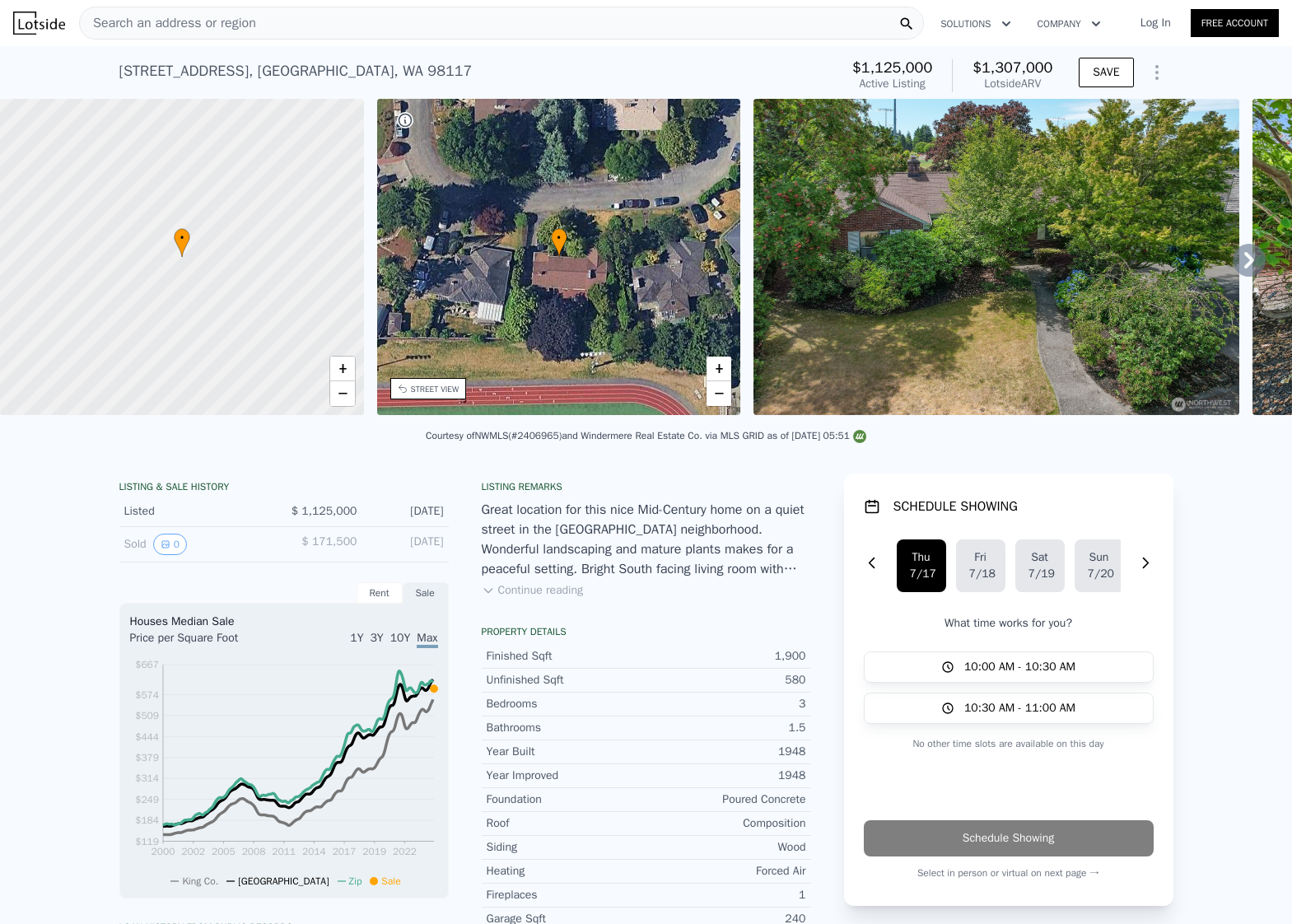 click at bounding box center [996, 257] 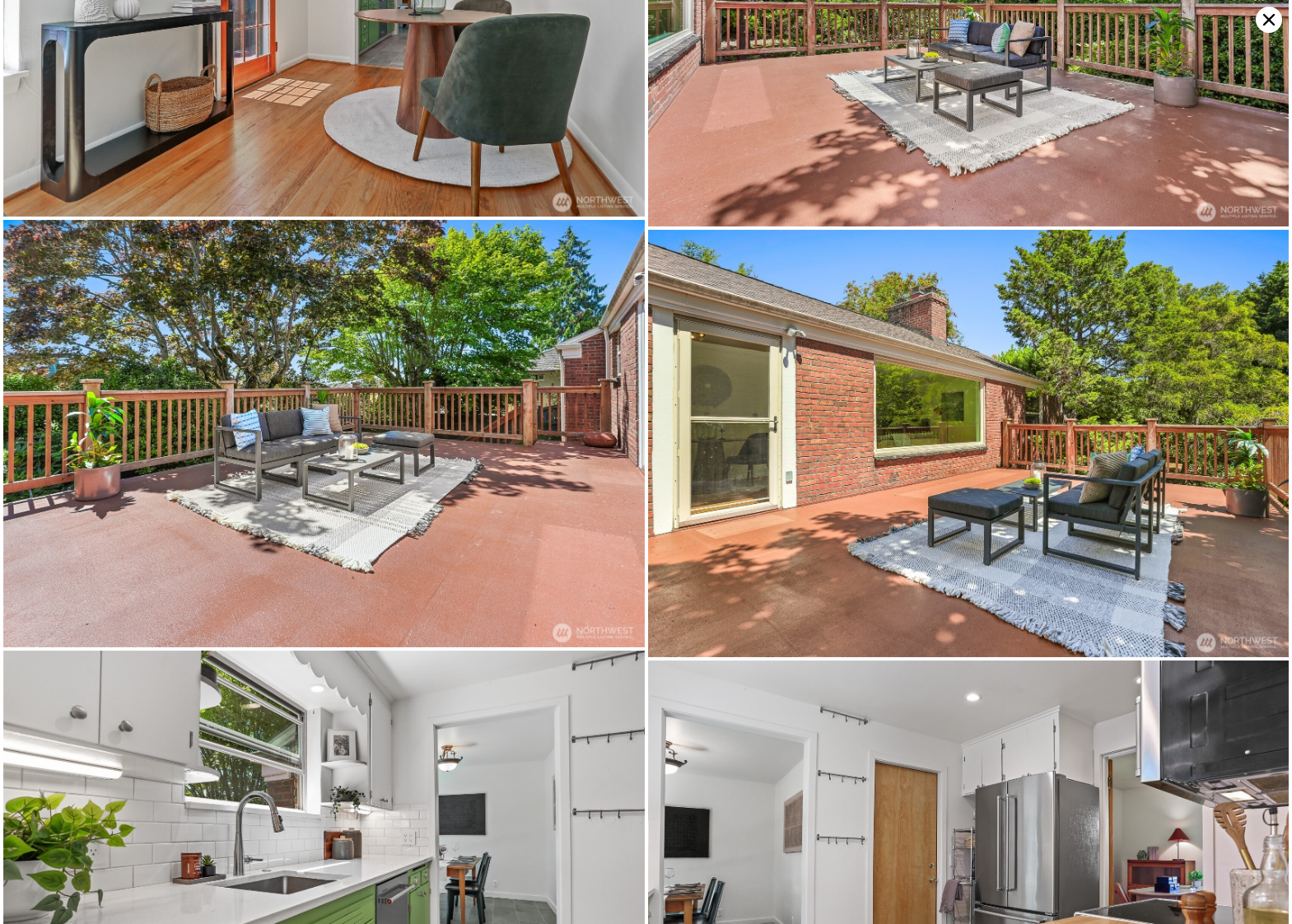 scroll, scrollTop: 2671, scrollLeft: 0, axis: vertical 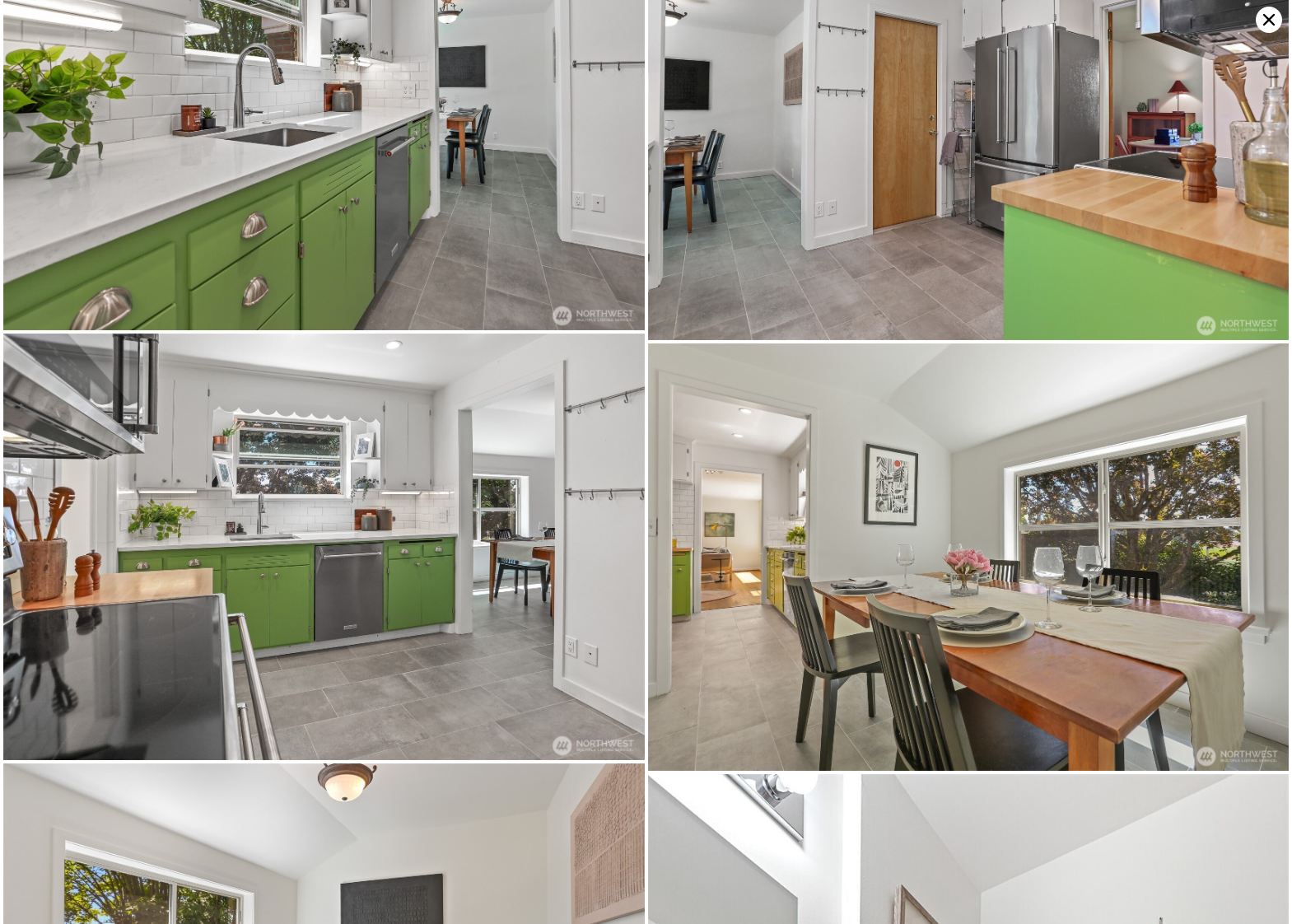 click 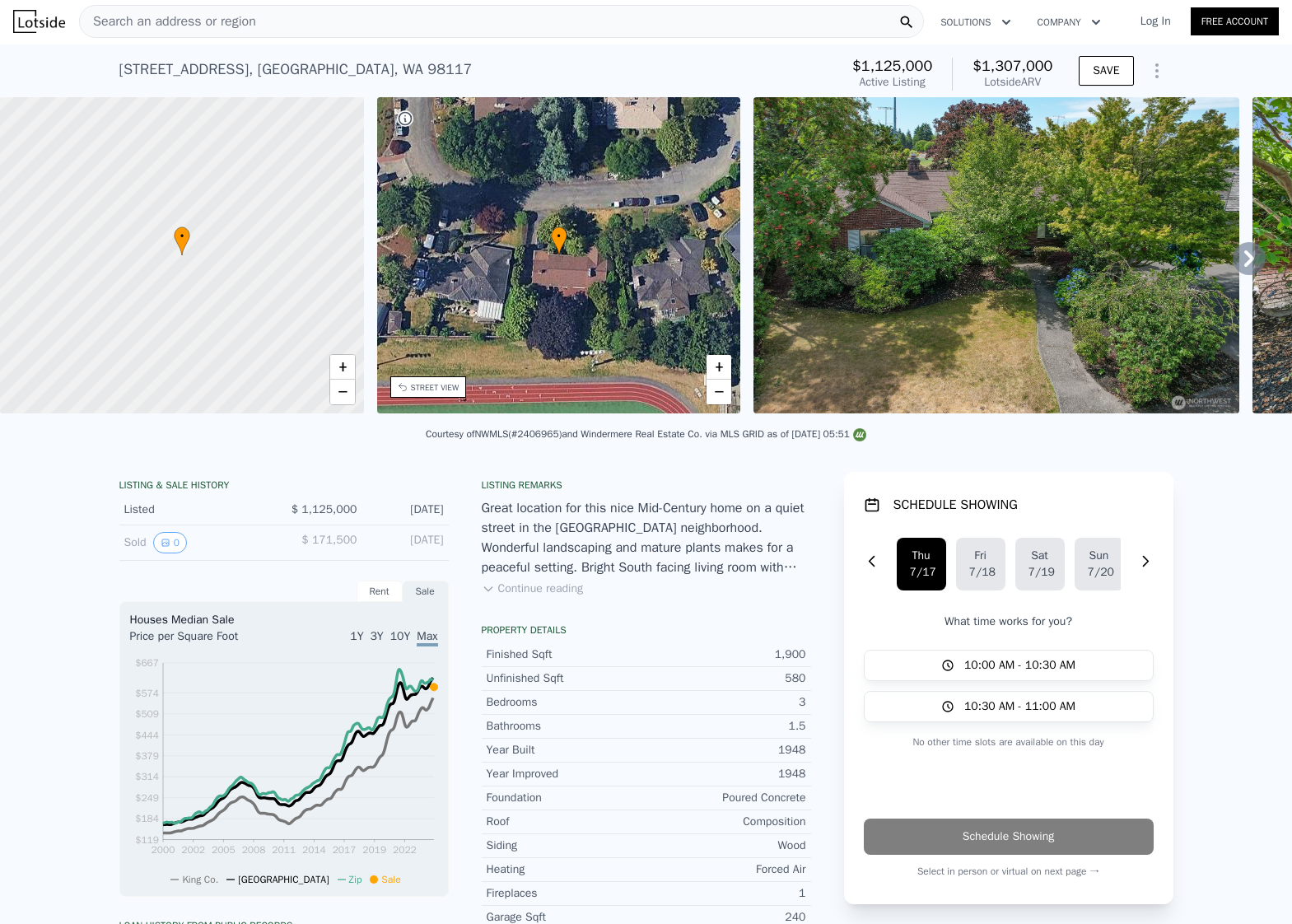 scroll, scrollTop: 0, scrollLeft: 0, axis: both 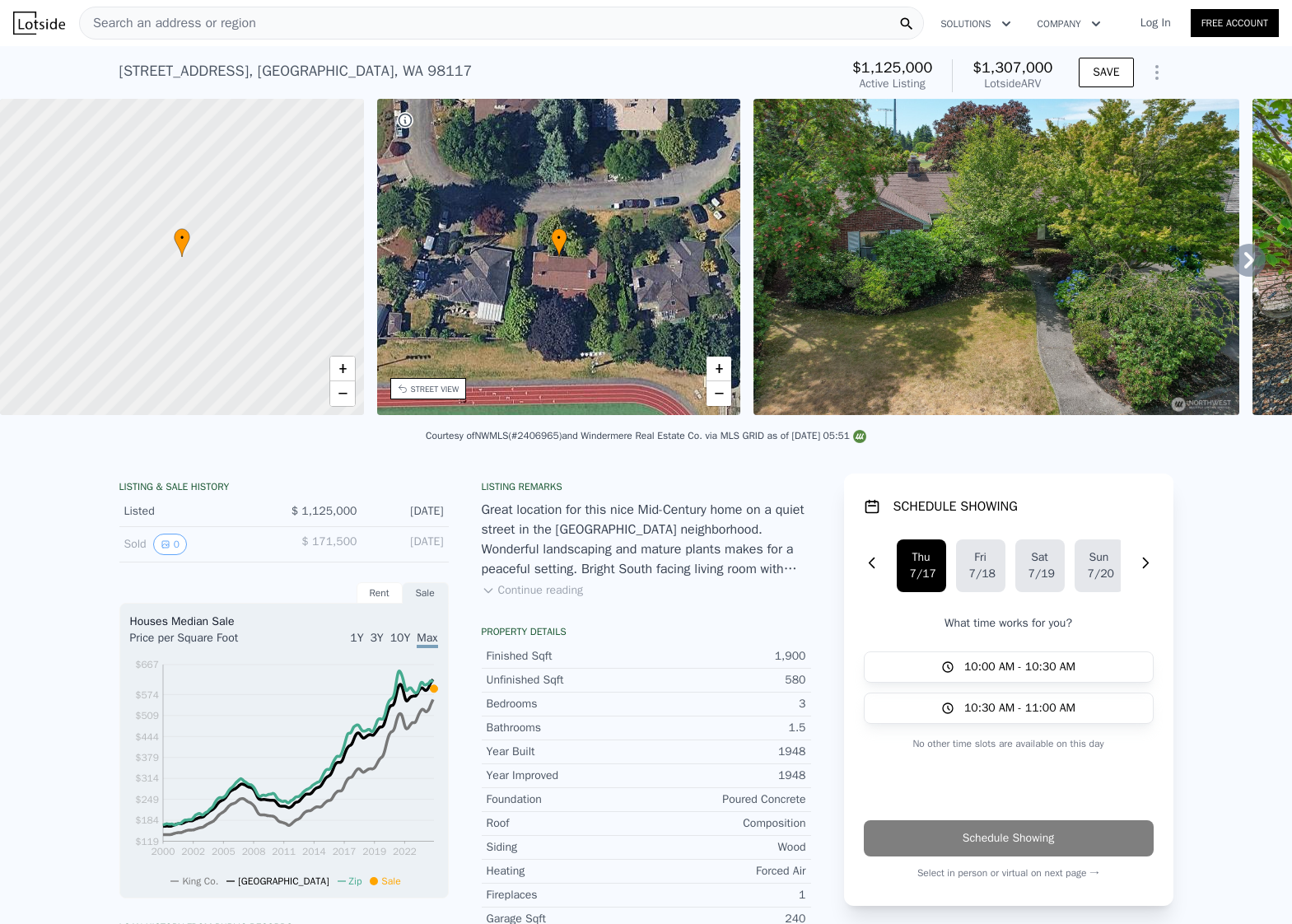 click at bounding box center (996, 257) 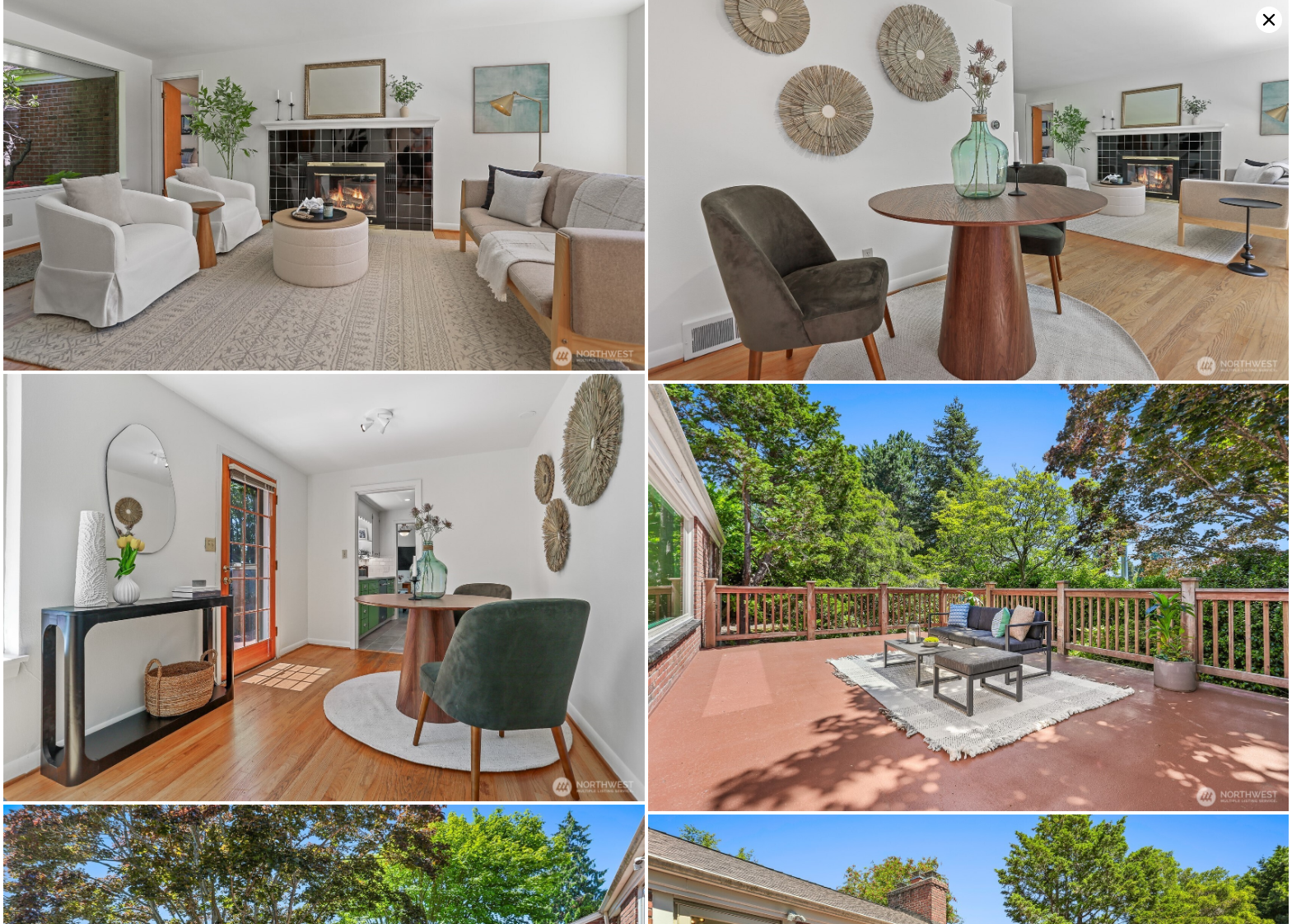 scroll, scrollTop: 1308, scrollLeft: 0, axis: vertical 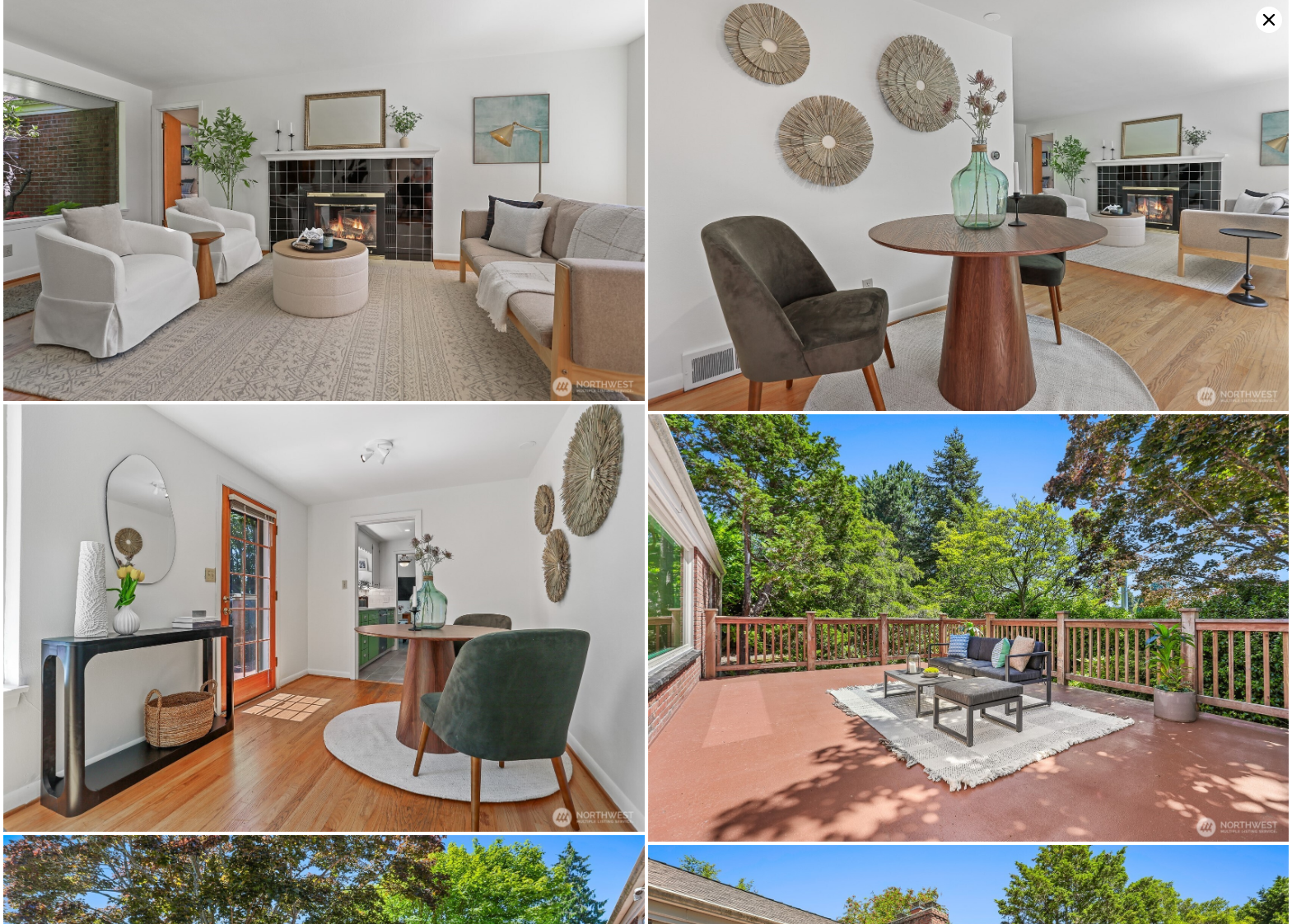 click 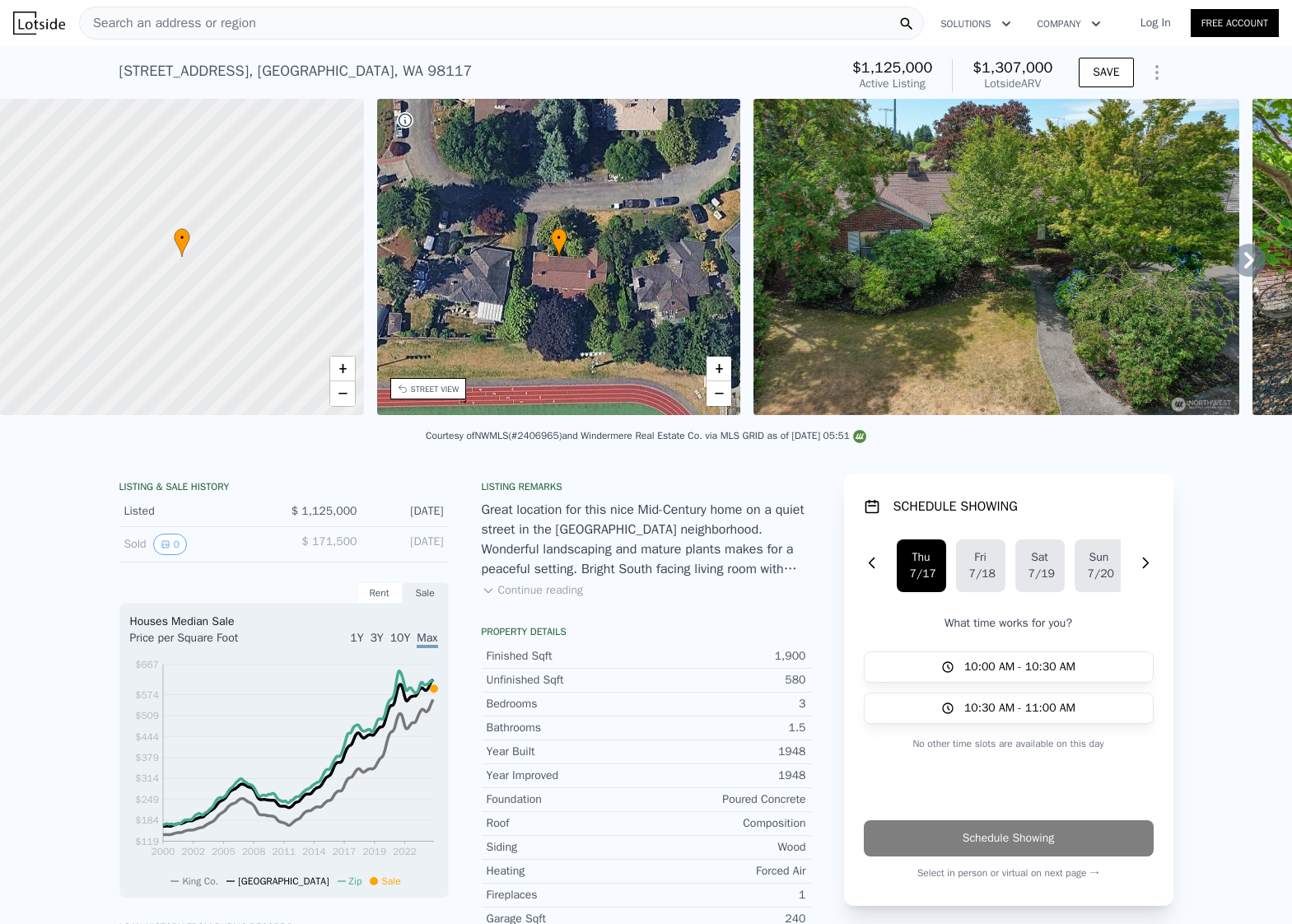 click on "Search an address or region" at bounding box center [501, 23] 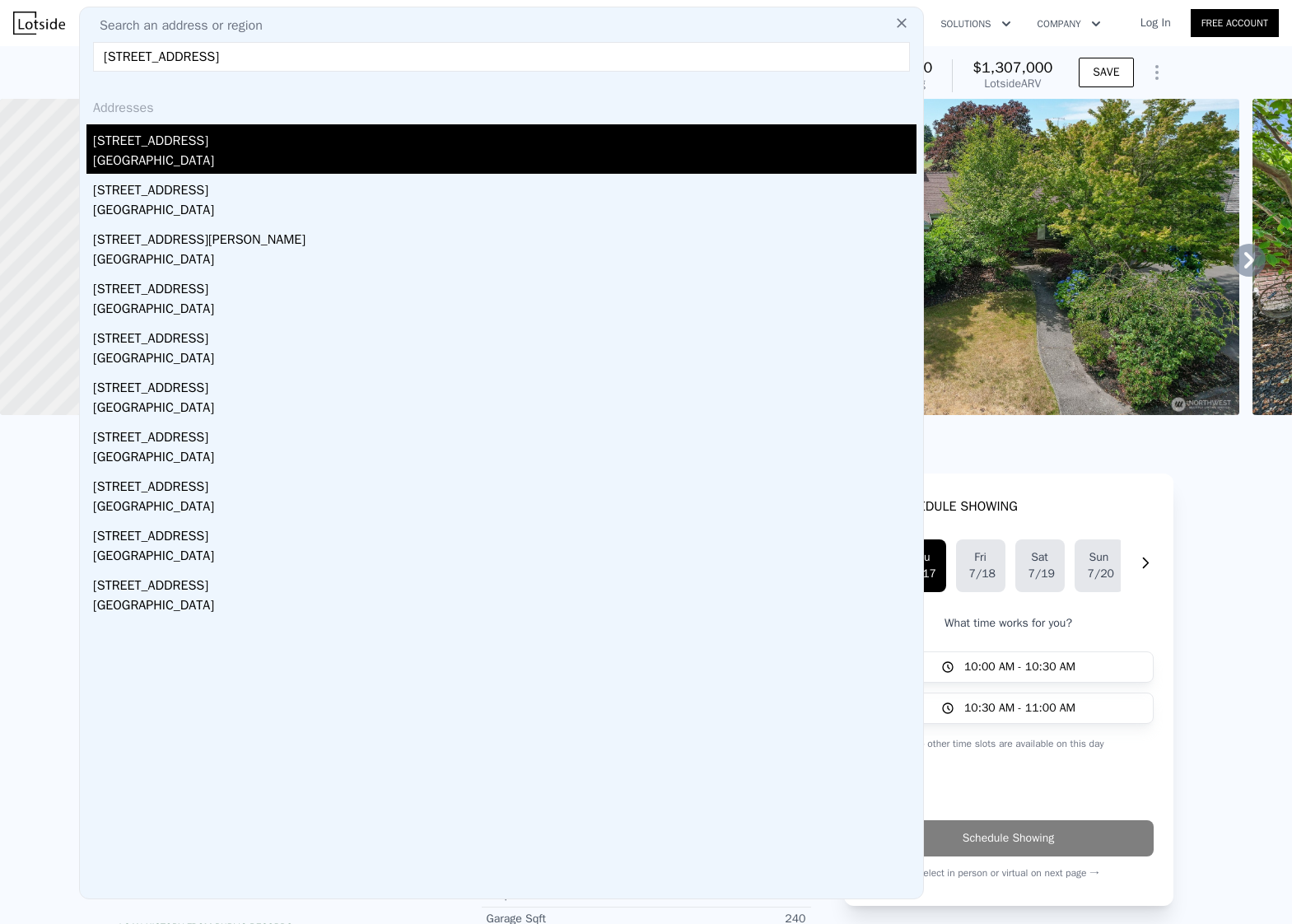 type on "11557 Palatine Ave N, Seattle, WA 98133" 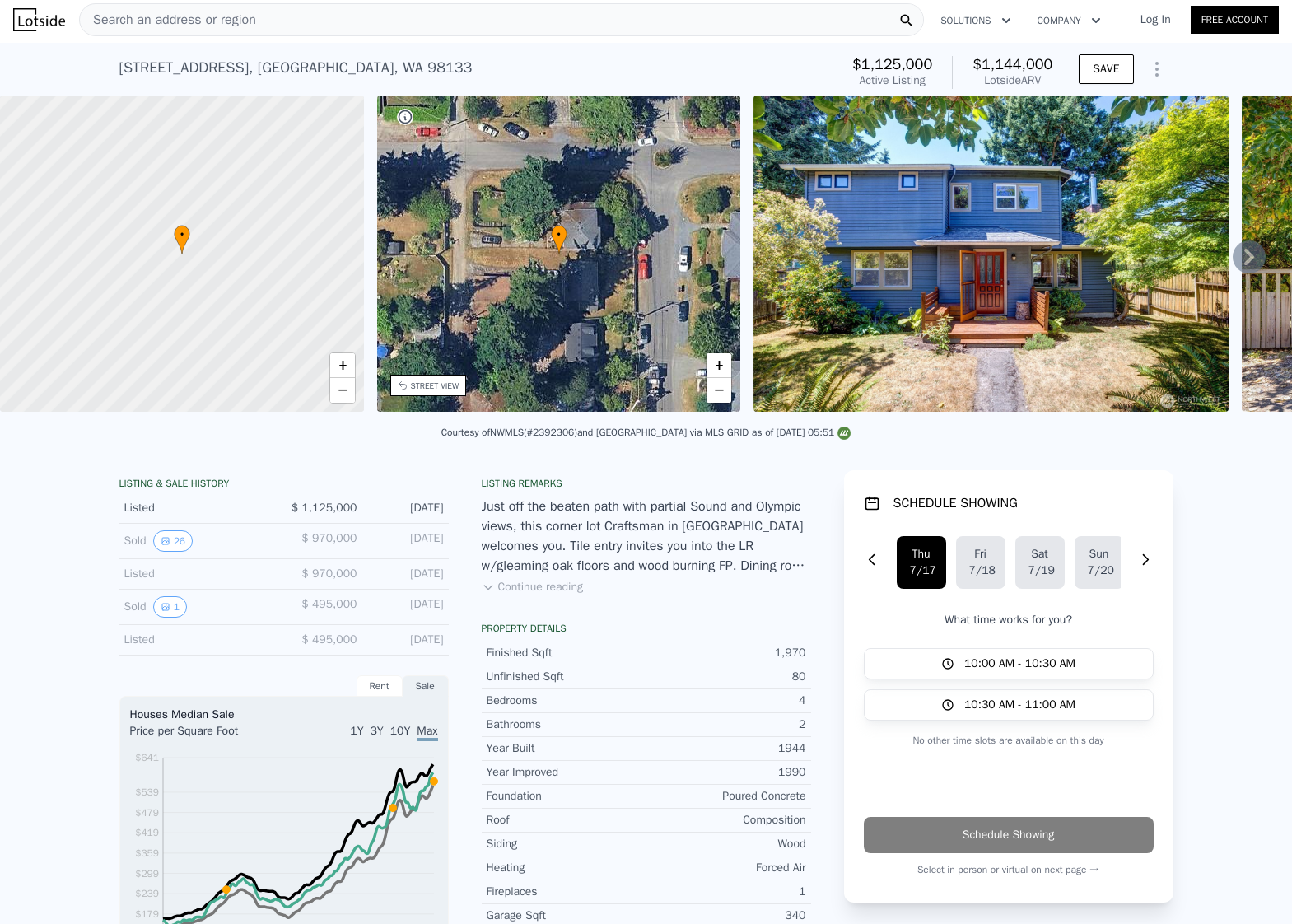 scroll, scrollTop: 0, scrollLeft: 0, axis: both 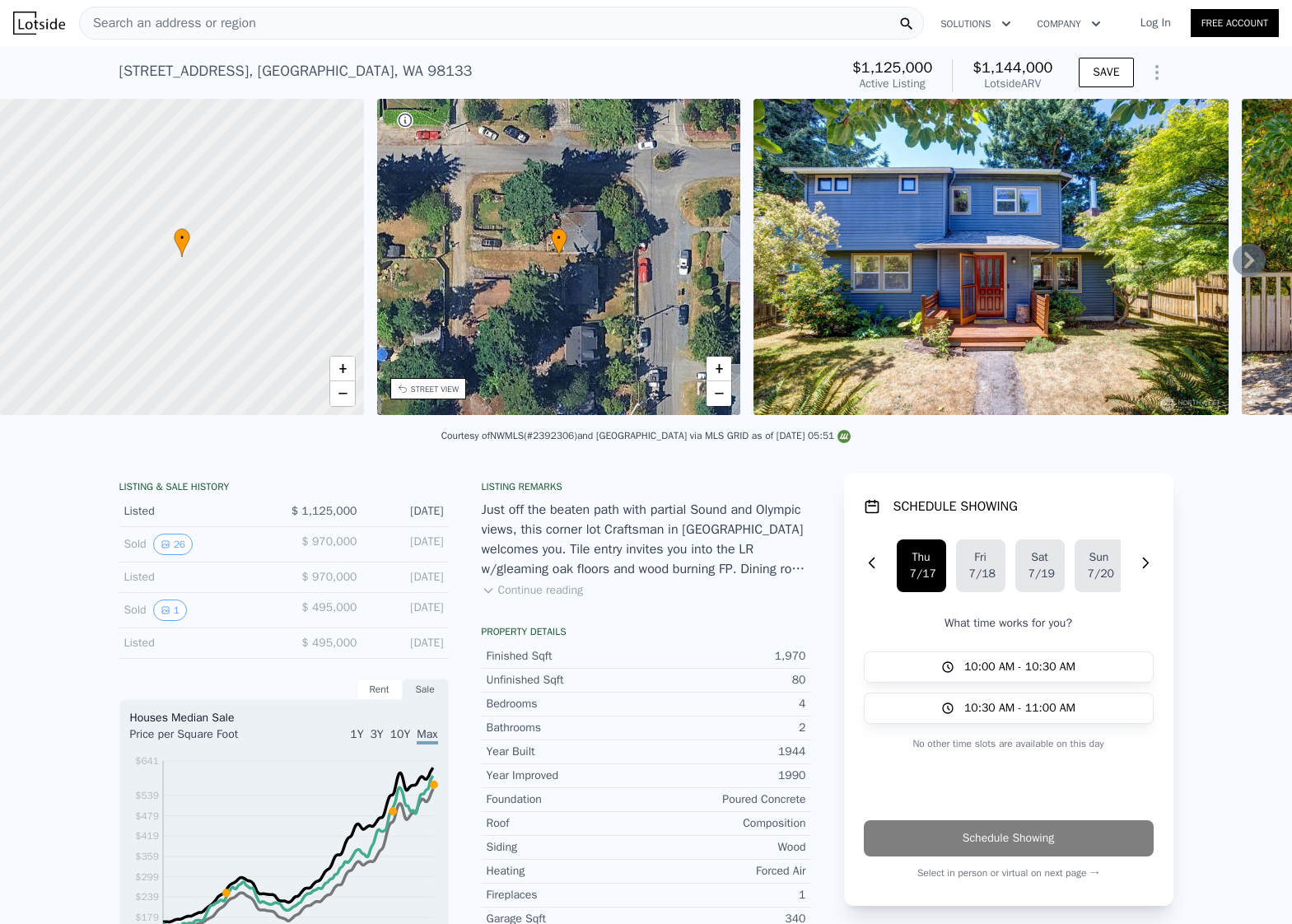 click 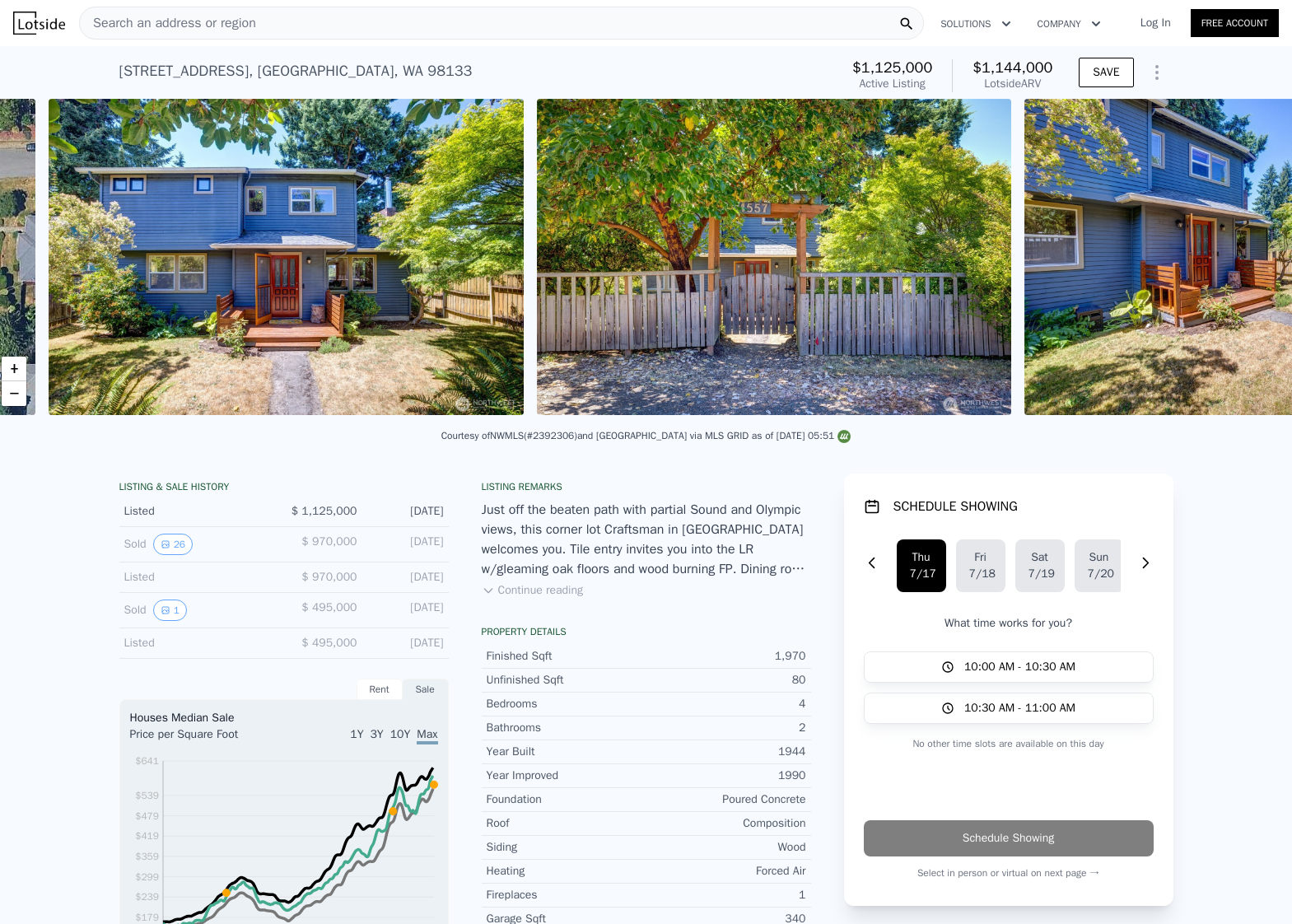 scroll, scrollTop: 0, scrollLeft: 753, axis: horizontal 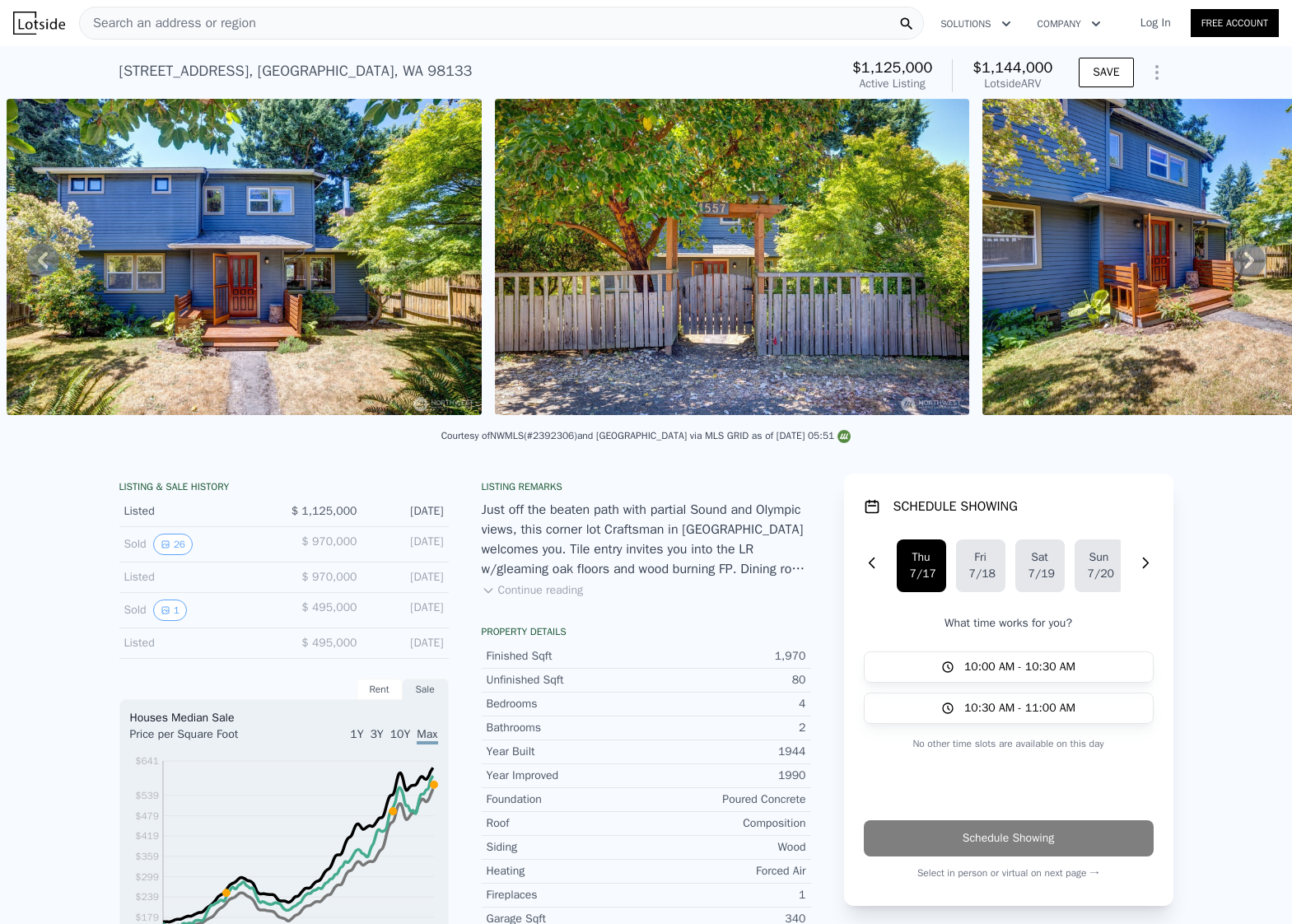 click on "Continue reading" at bounding box center [532, 590] 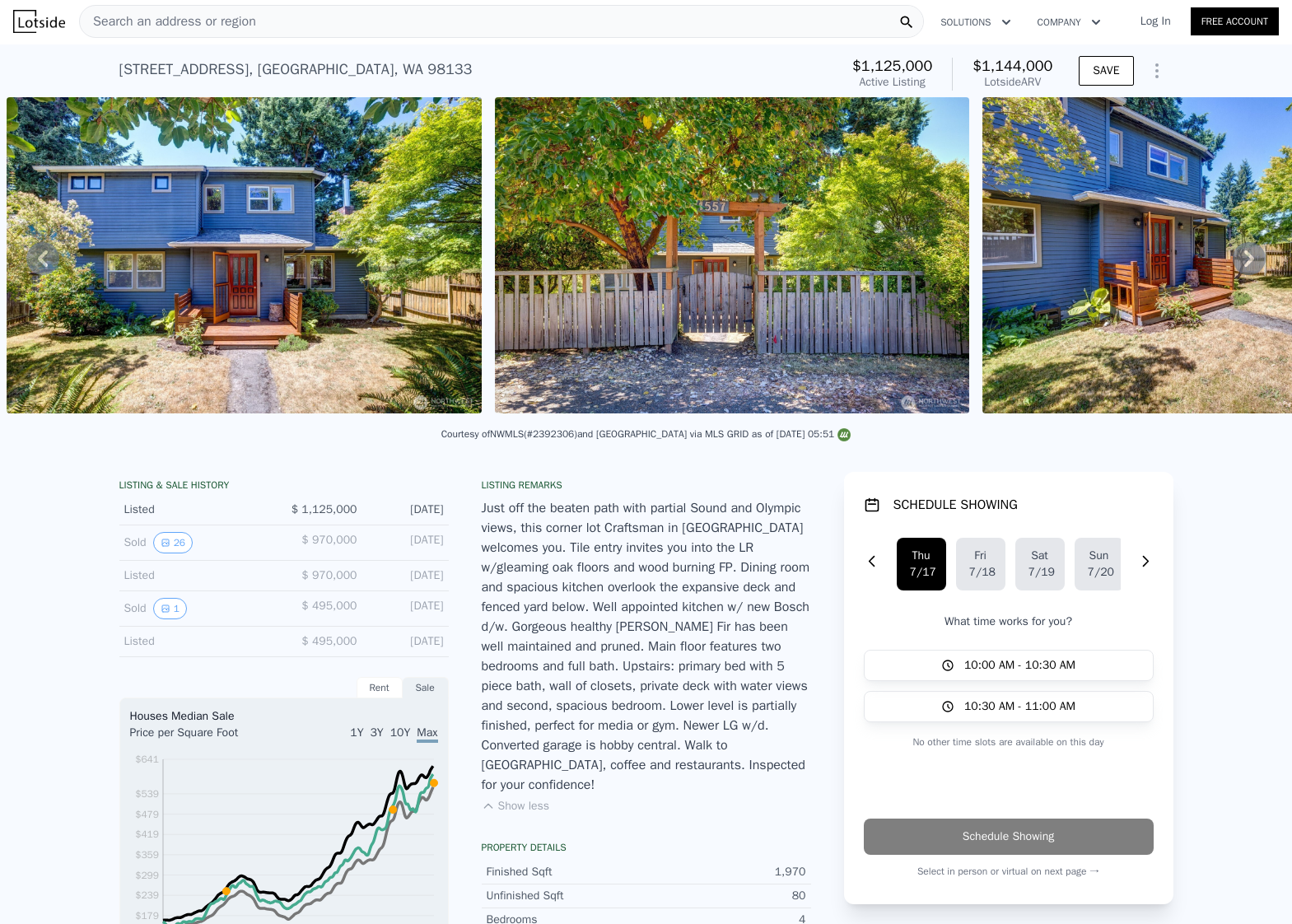scroll, scrollTop: 0, scrollLeft: 0, axis: both 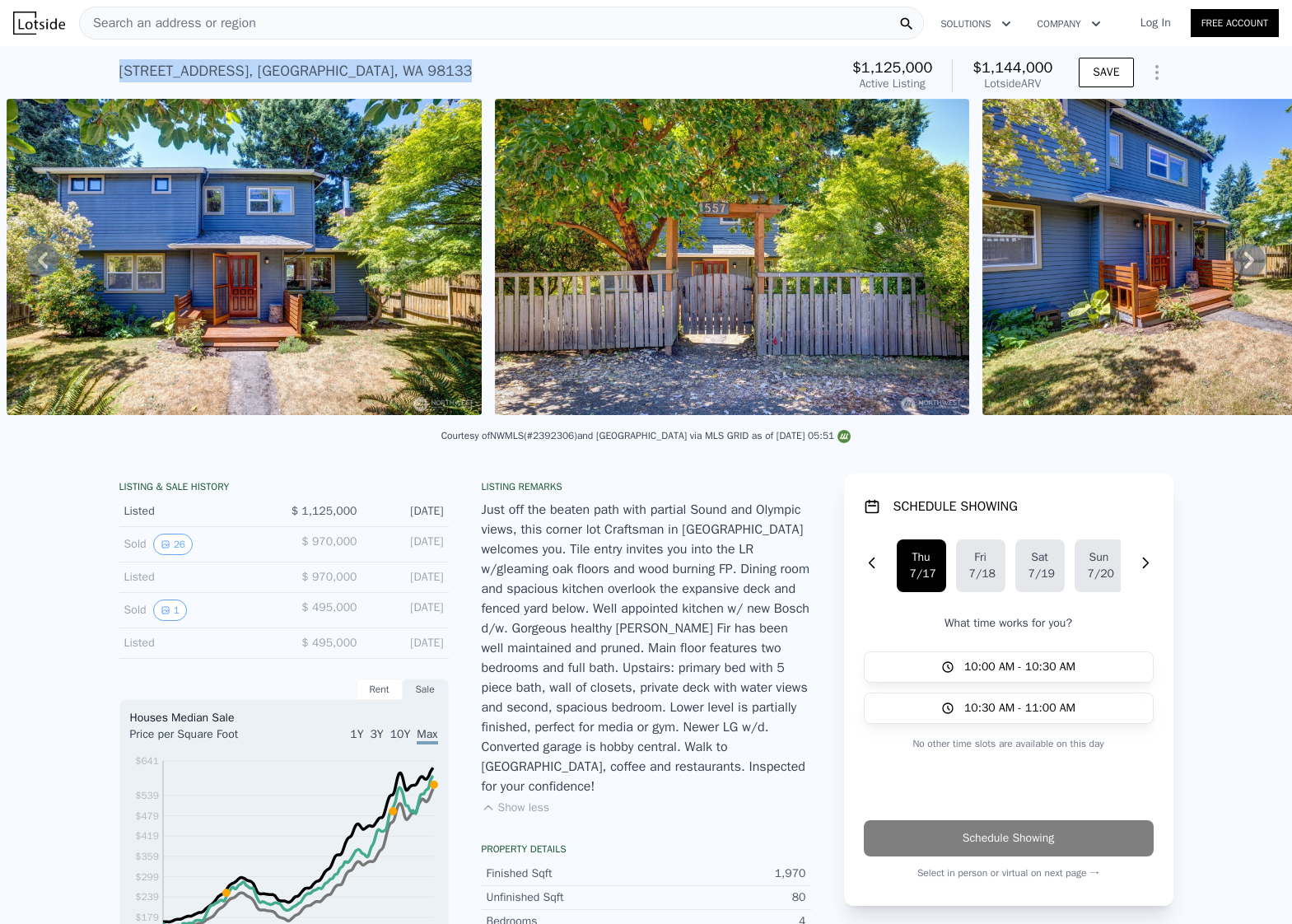drag, startPoint x: 409, startPoint y: 63, endPoint x: 158, endPoint y: 52, distance: 251.24092 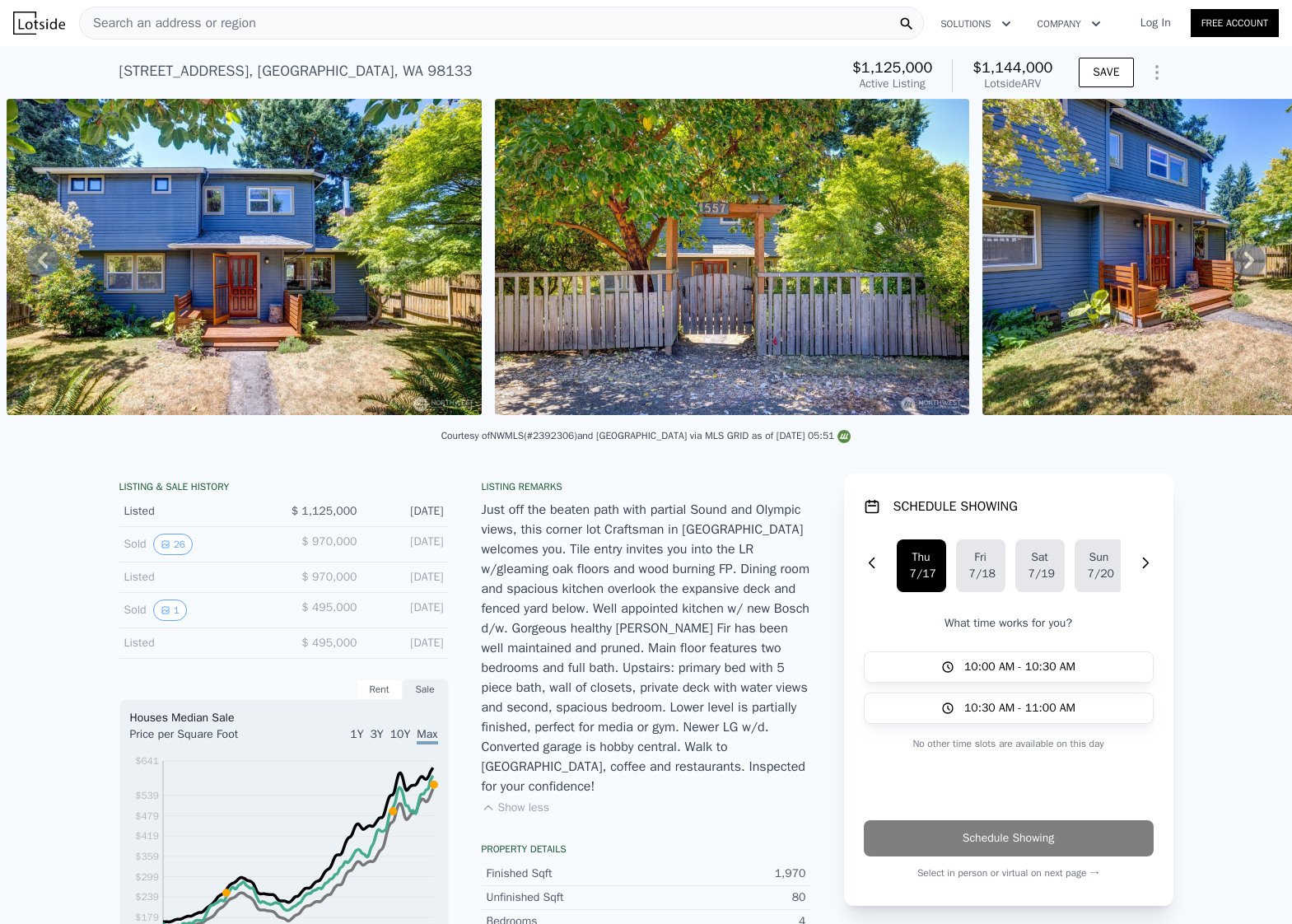 drag, startPoint x: 259, startPoint y: 67, endPoint x: 119, endPoint y: 63, distance: 140.05713 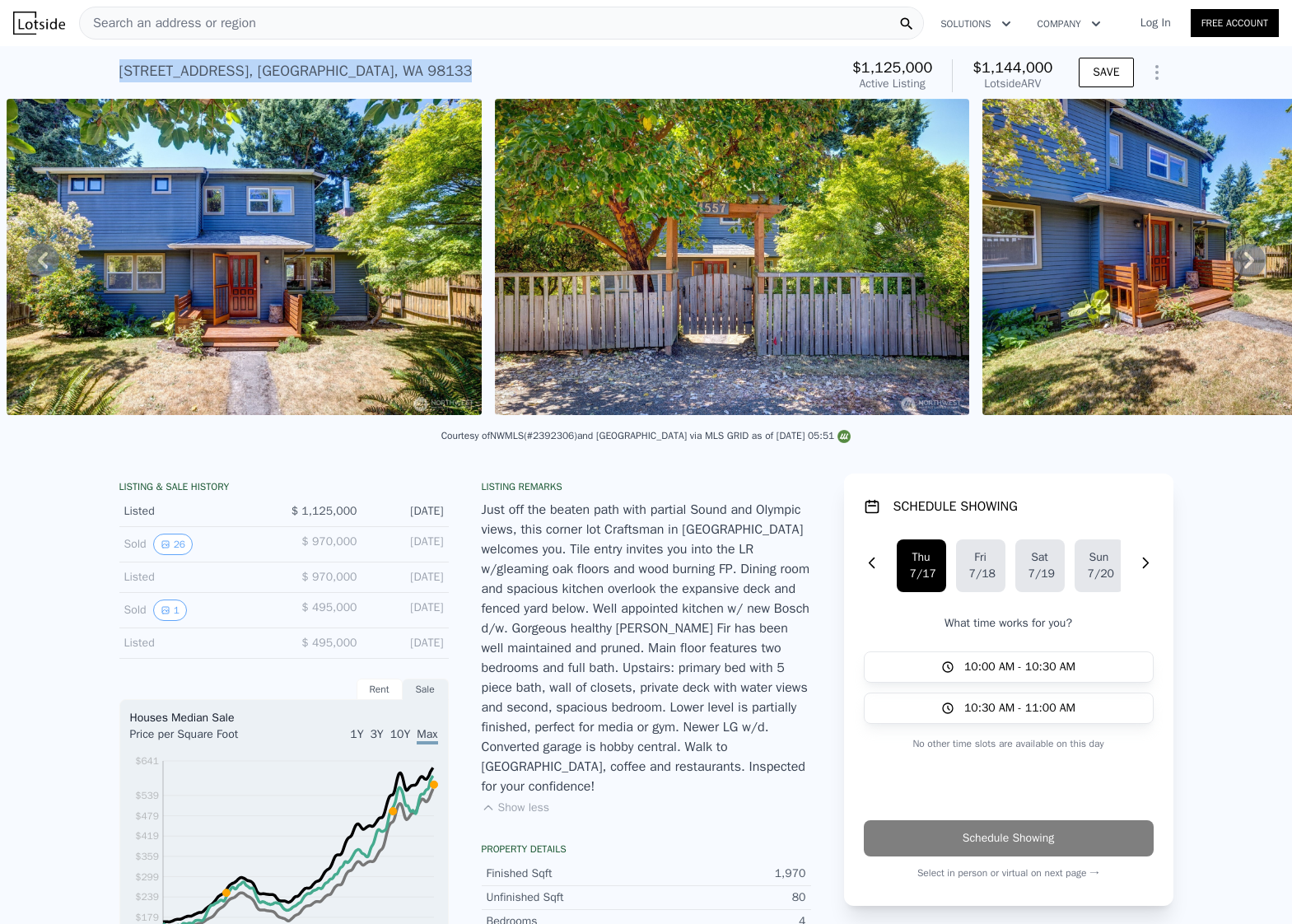 drag, startPoint x: 403, startPoint y: 74, endPoint x: 100, endPoint y: 64, distance: 303.16497 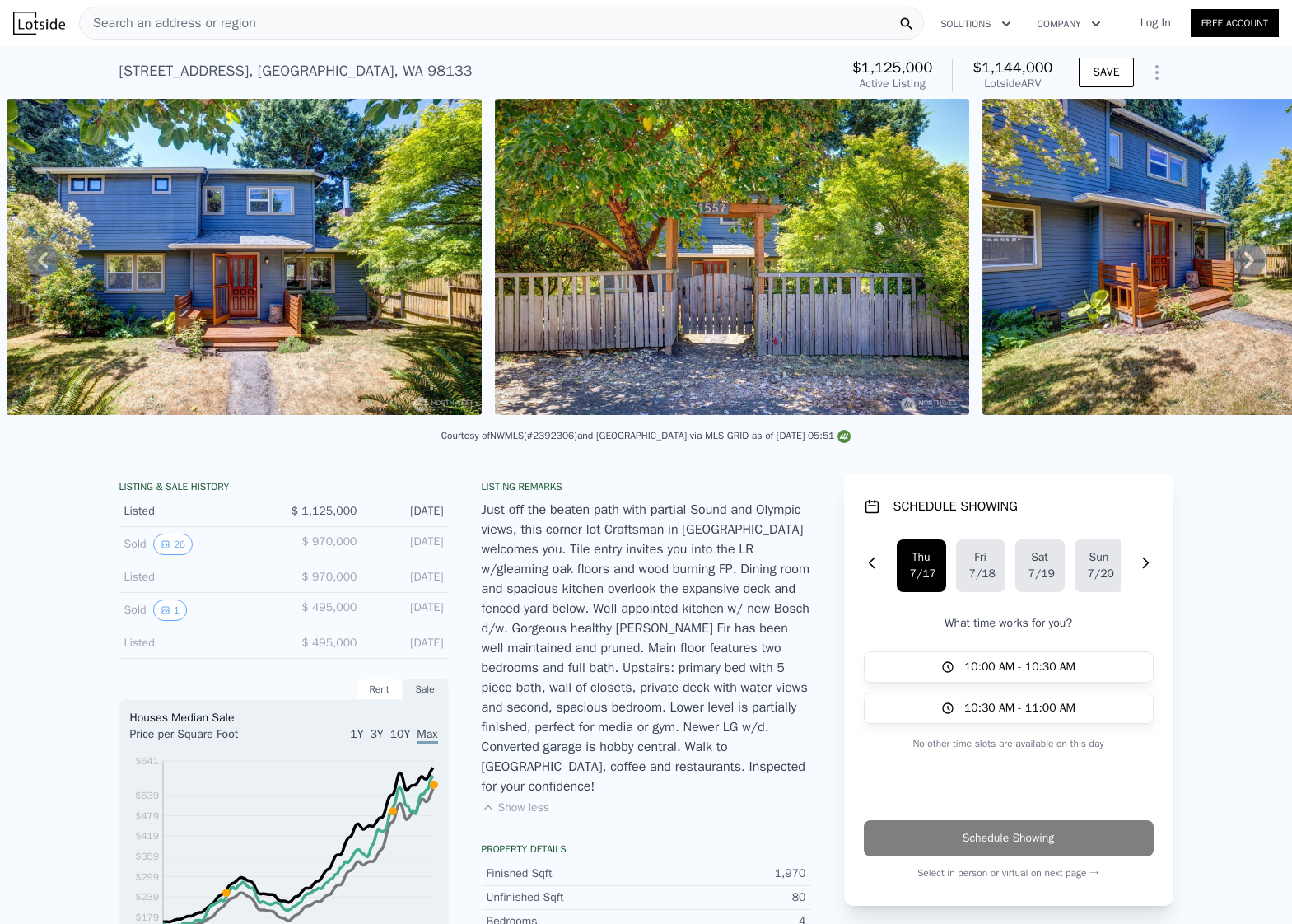 click on "Search an address or region" at bounding box center [501, 23] 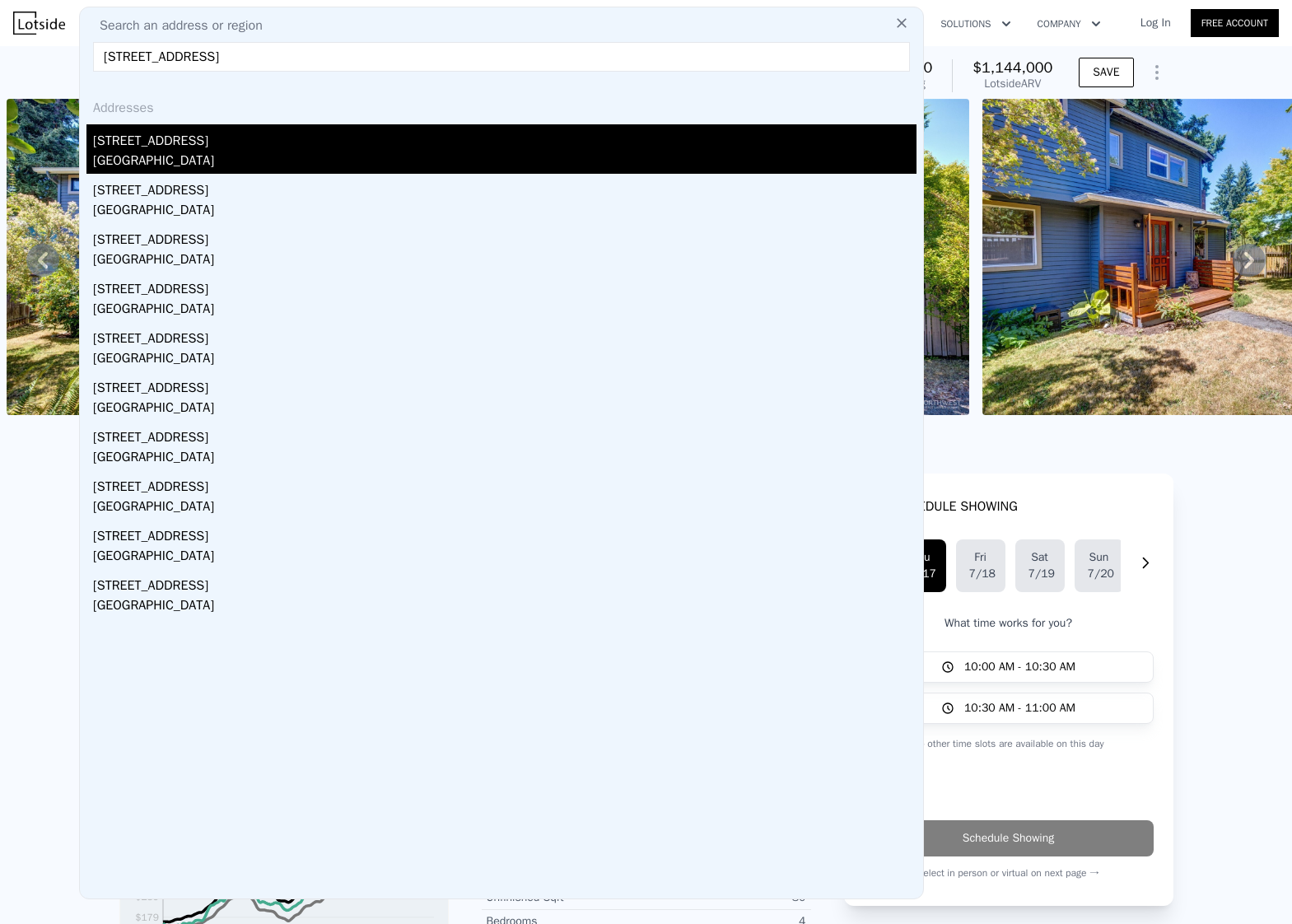 type on "7936 29th Ave SW, Seattle, WA 98126" 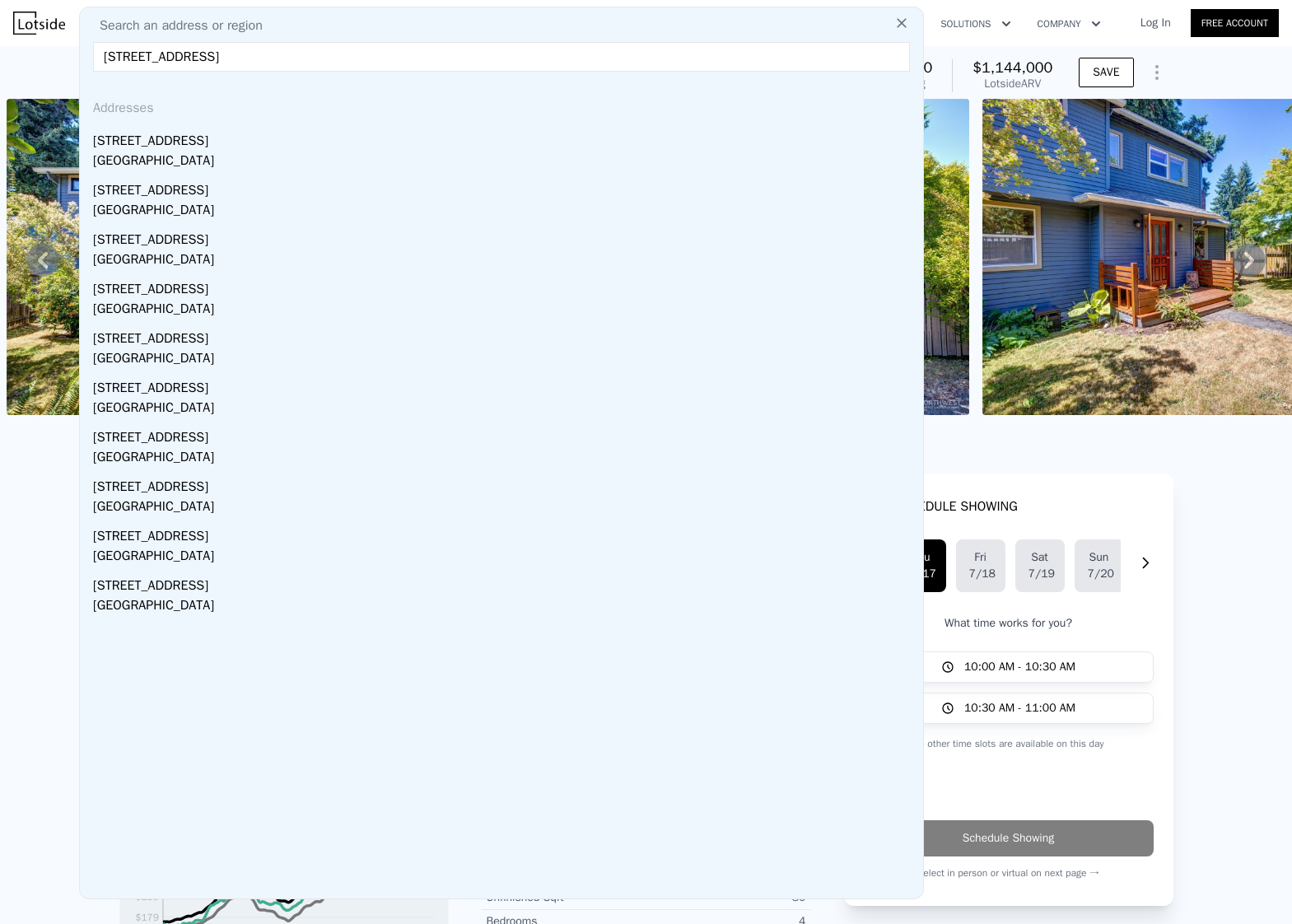 drag, startPoint x: 177, startPoint y: 132, endPoint x: 290, endPoint y: 163, distance: 117.17508 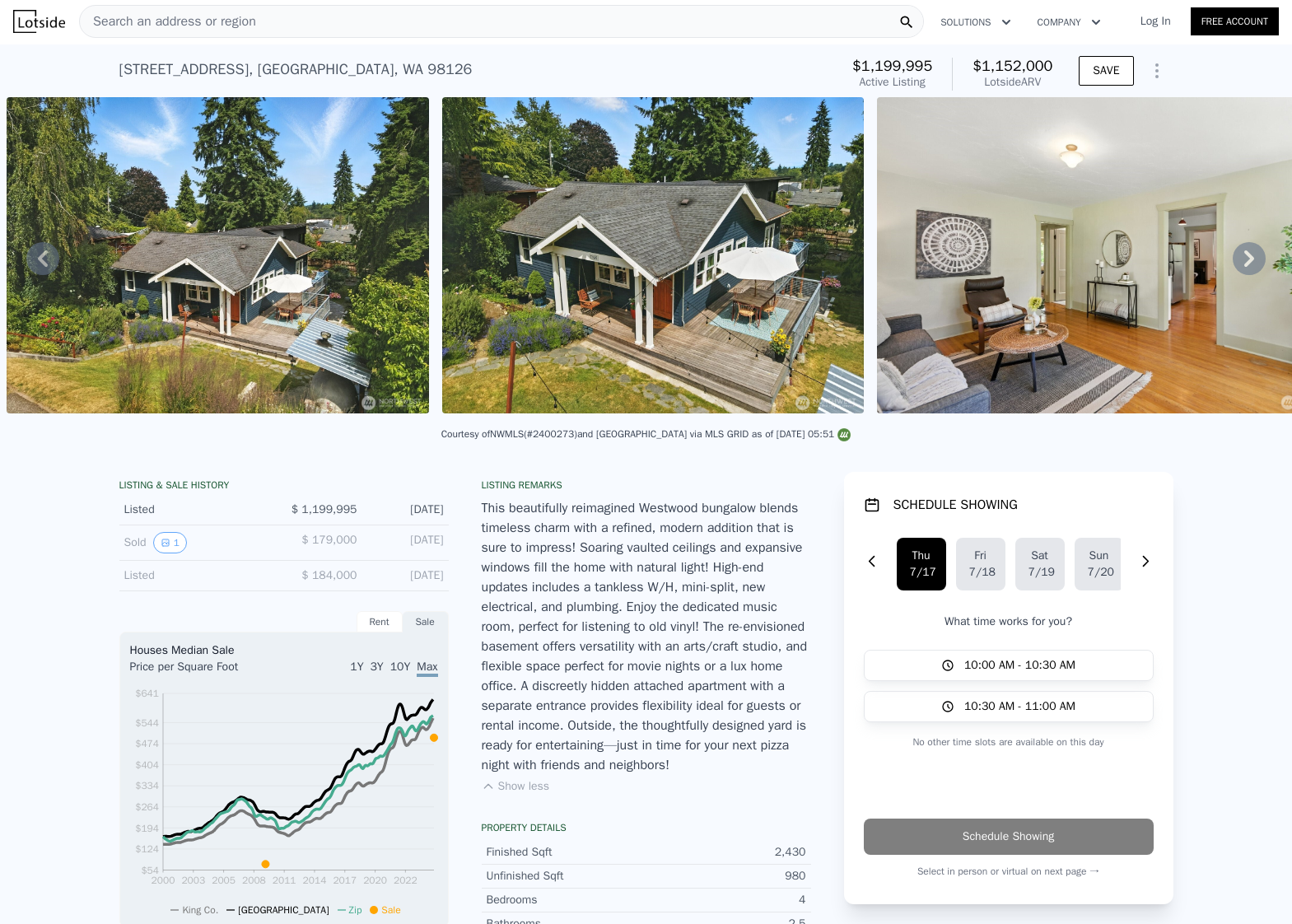 scroll, scrollTop: 0, scrollLeft: 0, axis: both 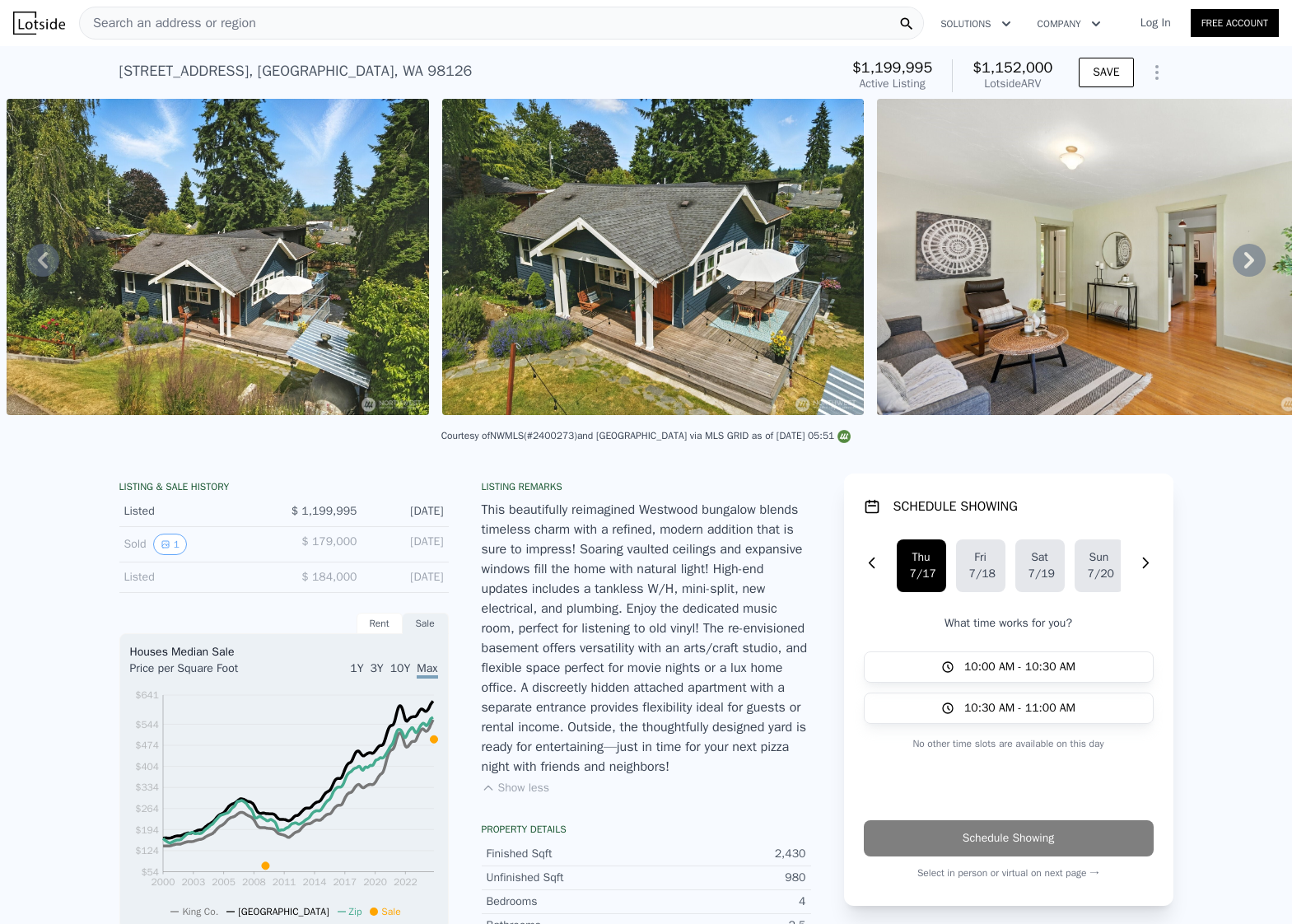 click at bounding box center (653, 257) 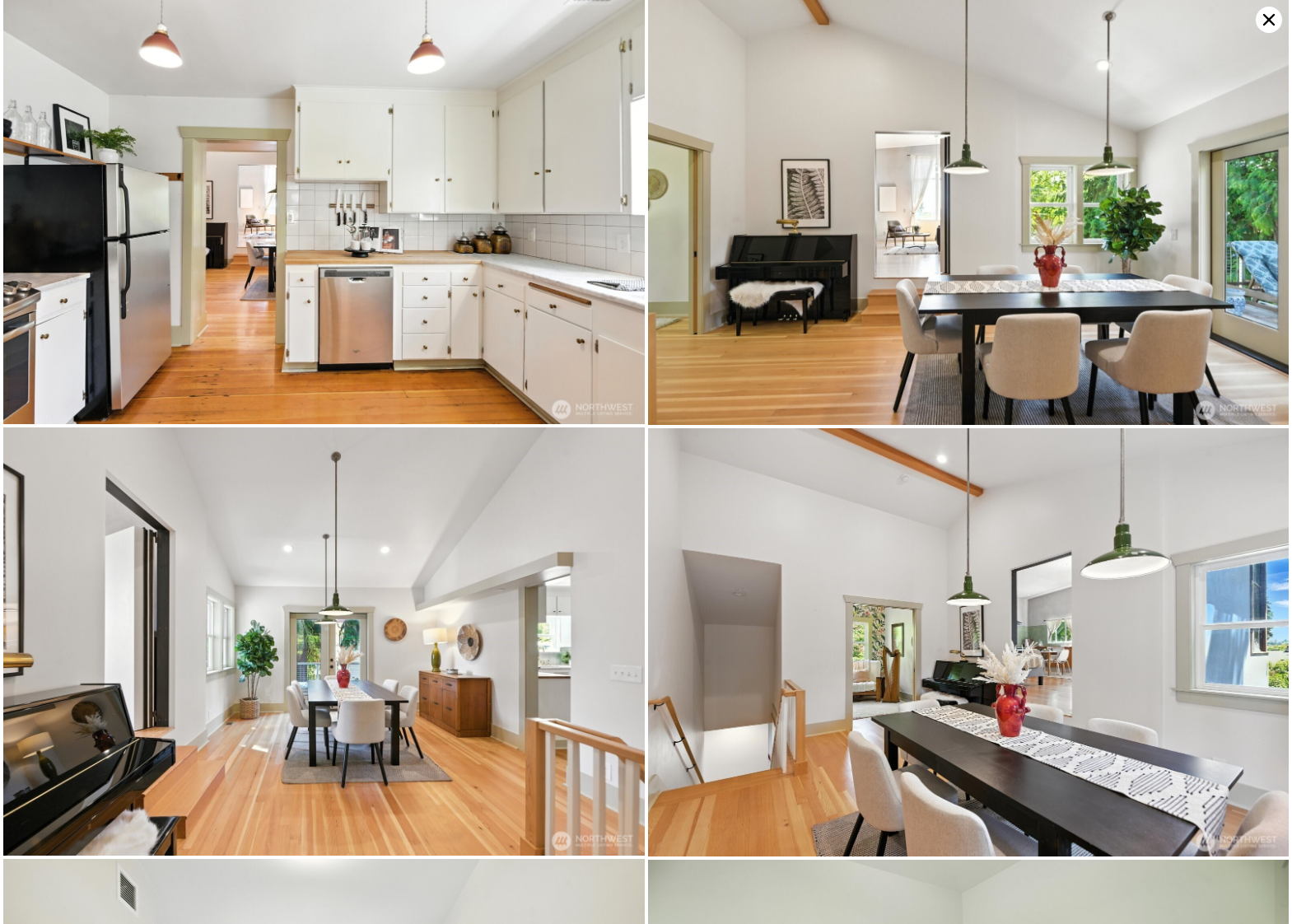 scroll, scrollTop: 3073, scrollLeft: 0, axis: vertical 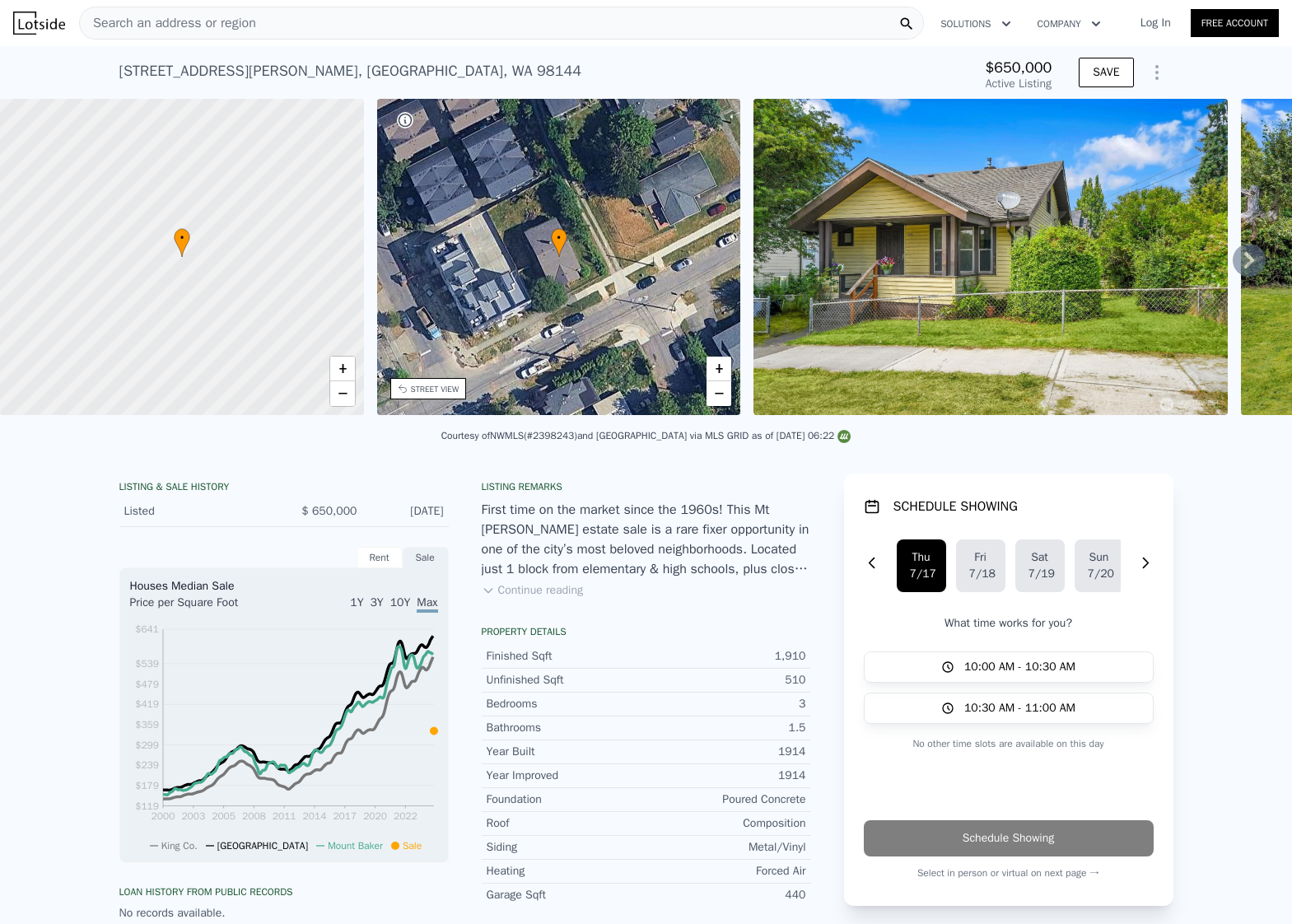 drag, startPoint x: 464, startPoint y: 518, endPoint x: 394, endPoint y: 474, distance: 82.68011 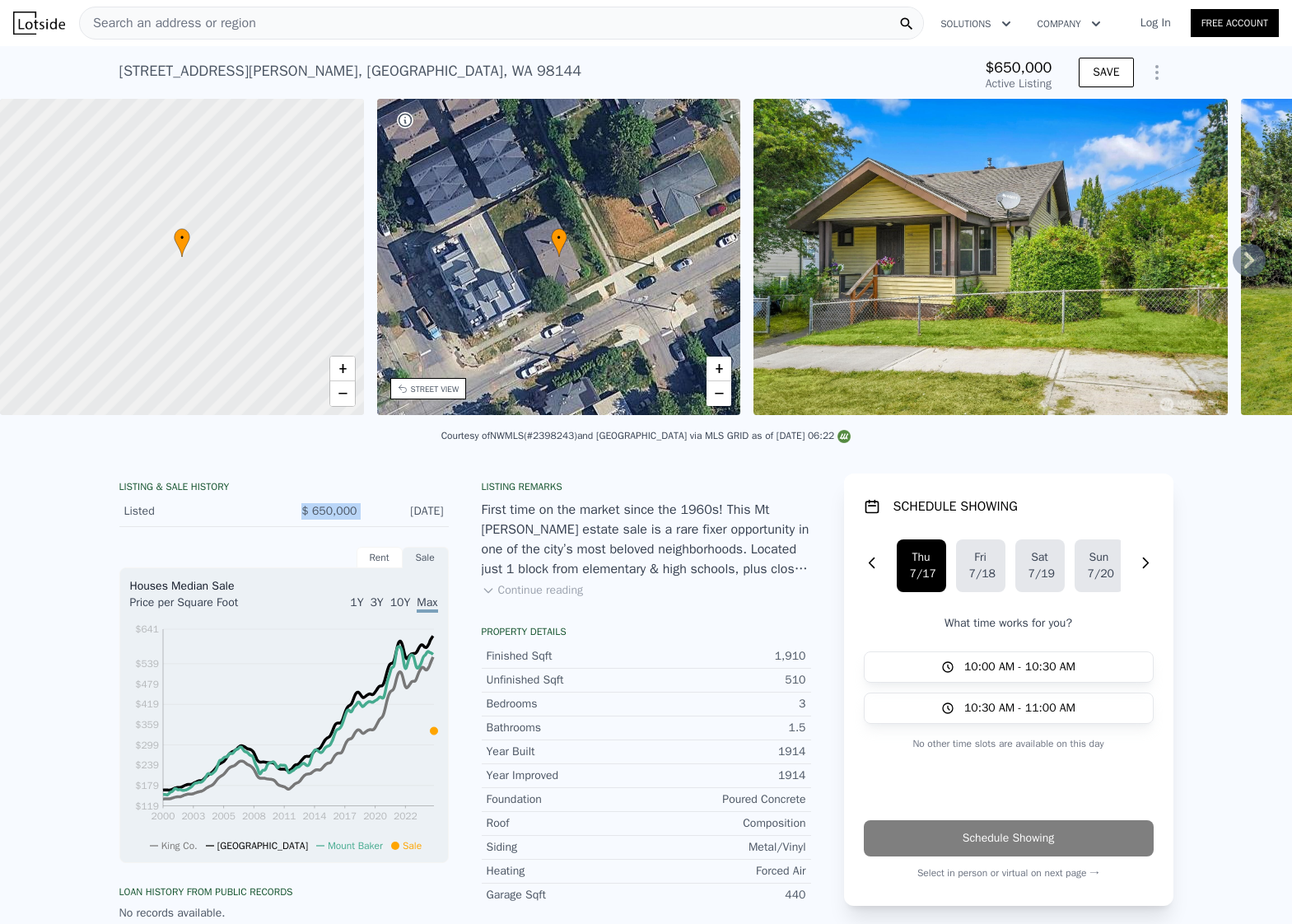 drag, startPoint x: 361, startPoint y: 518, endPoint x: 303, endPoint y: 515, distance: 58.07753 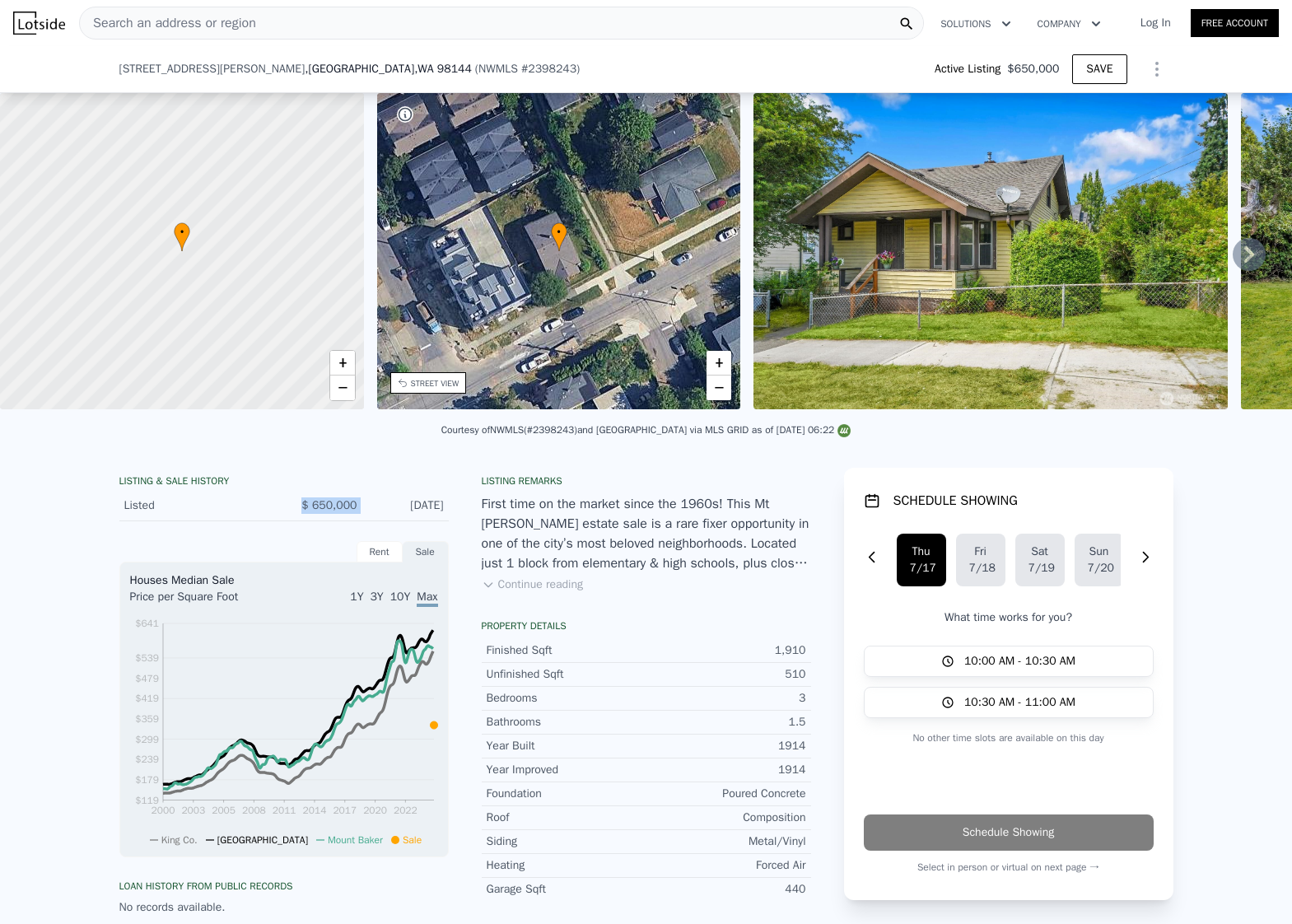scroll, scrollTop: 351, scrollLeft: 0, axis: vertical 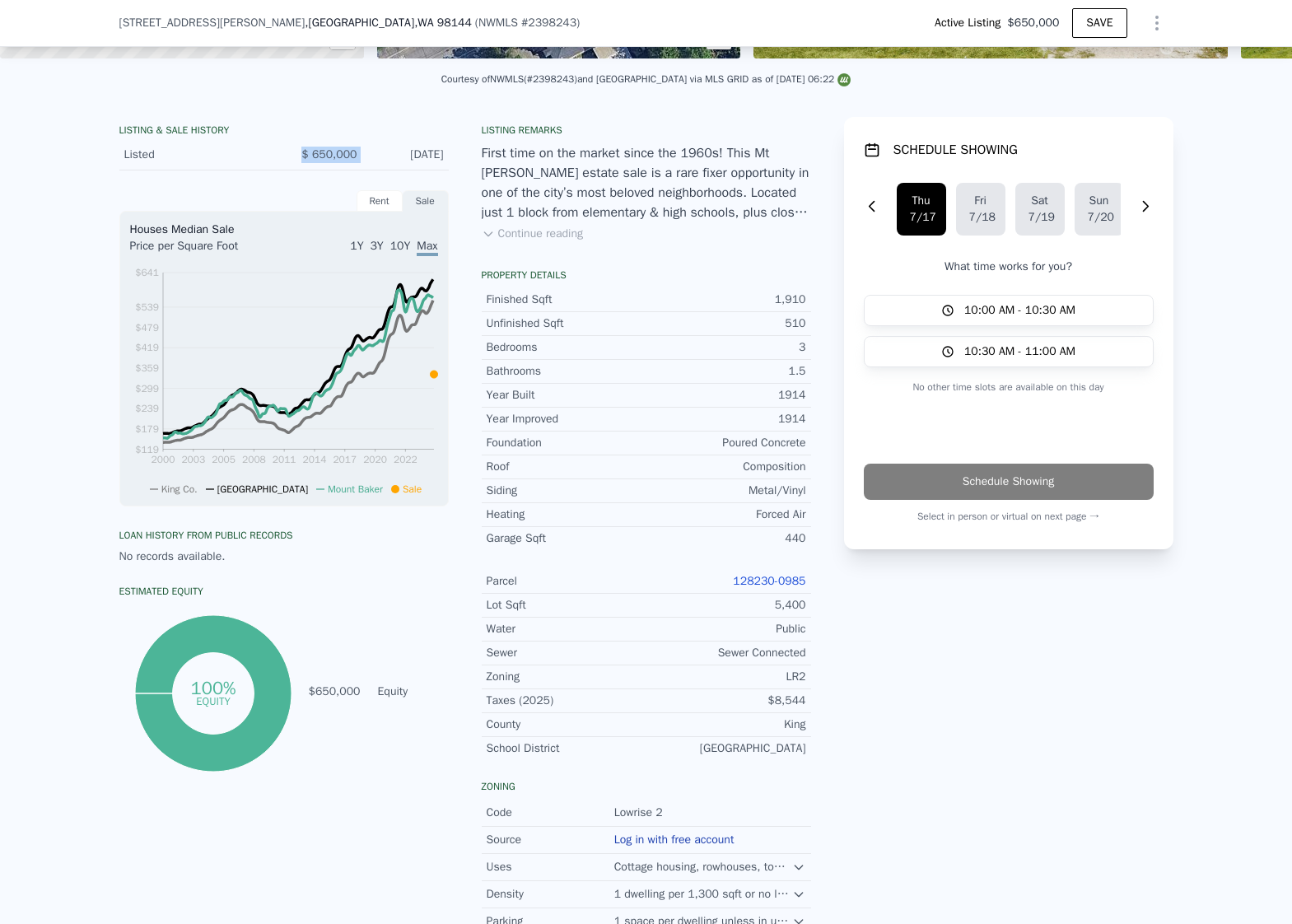 click on "128230-0985" at bounding box center [769, 581] 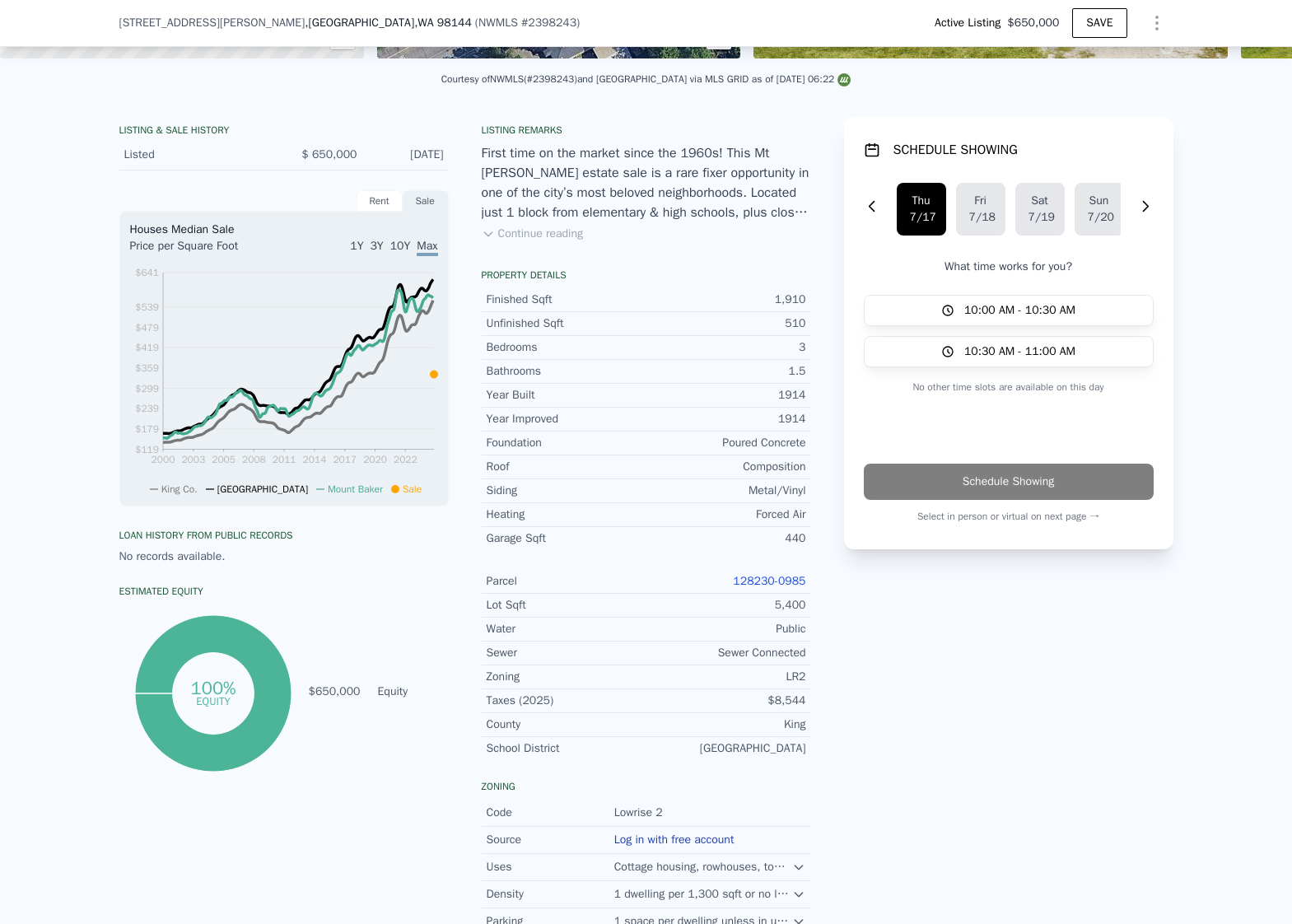 click on "LR2" at bounding box center (726, 677) 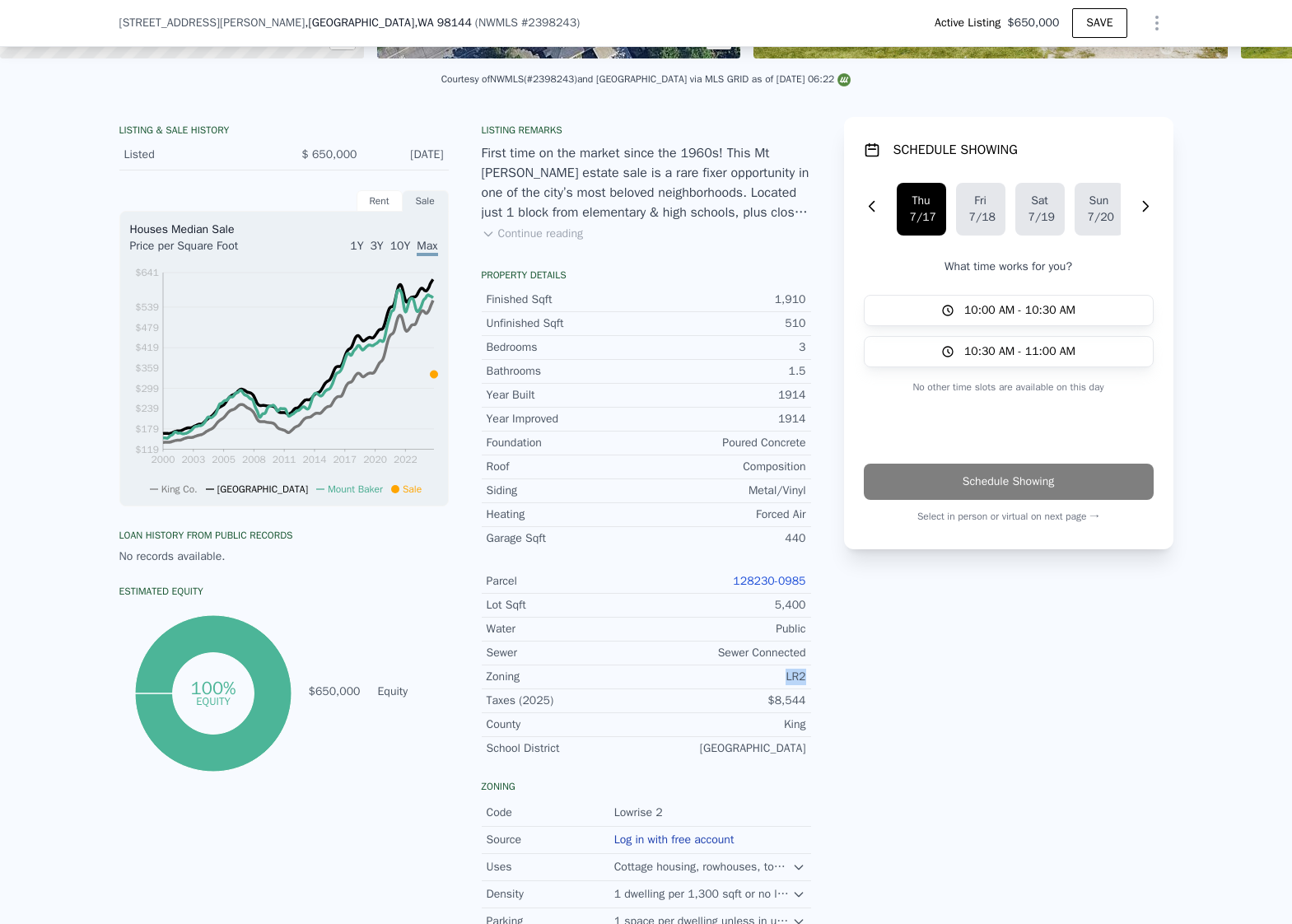 click on "LR2" at bounding box center [726, 677] 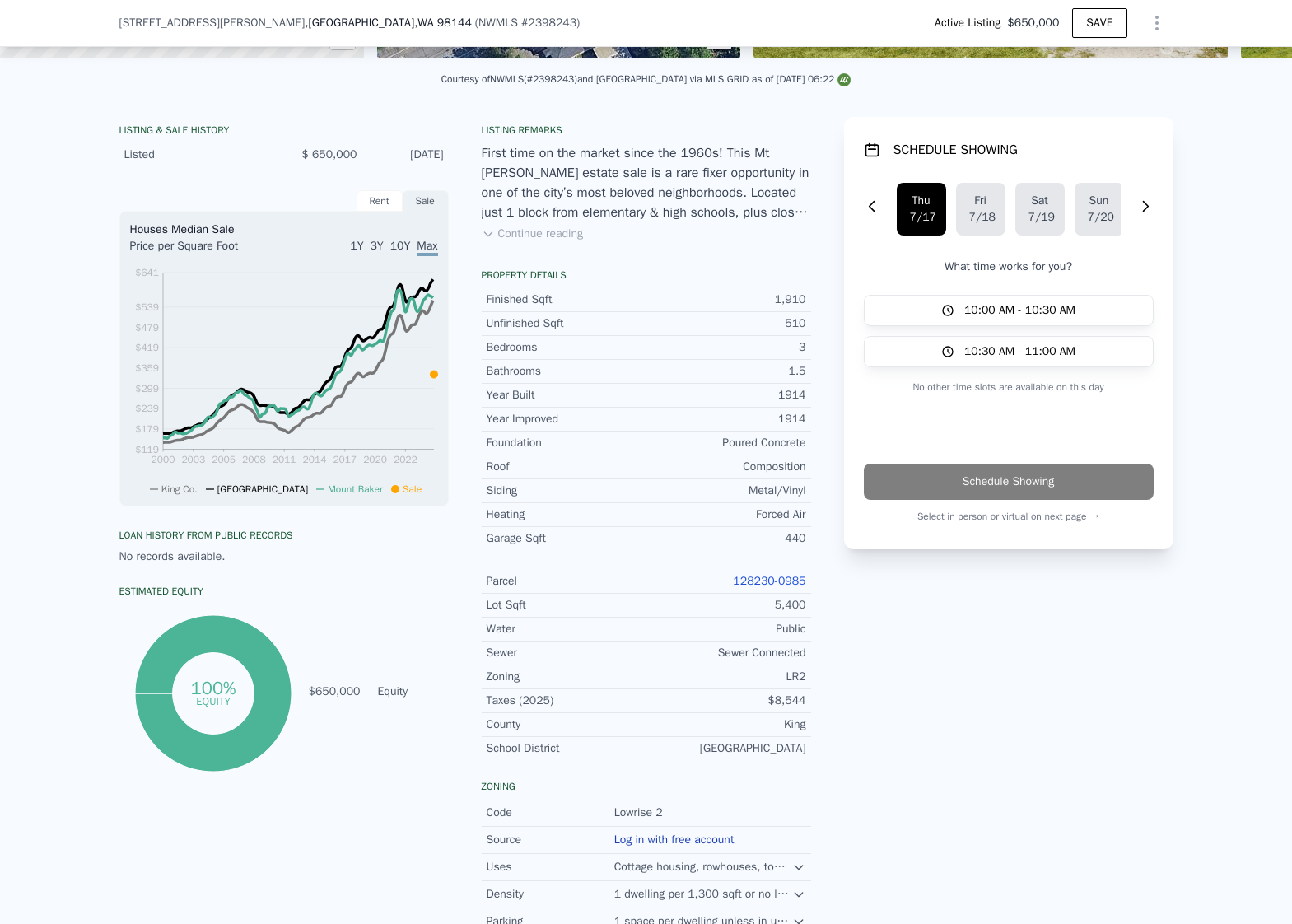 click on "1,910" at bounding box center (726, 300) 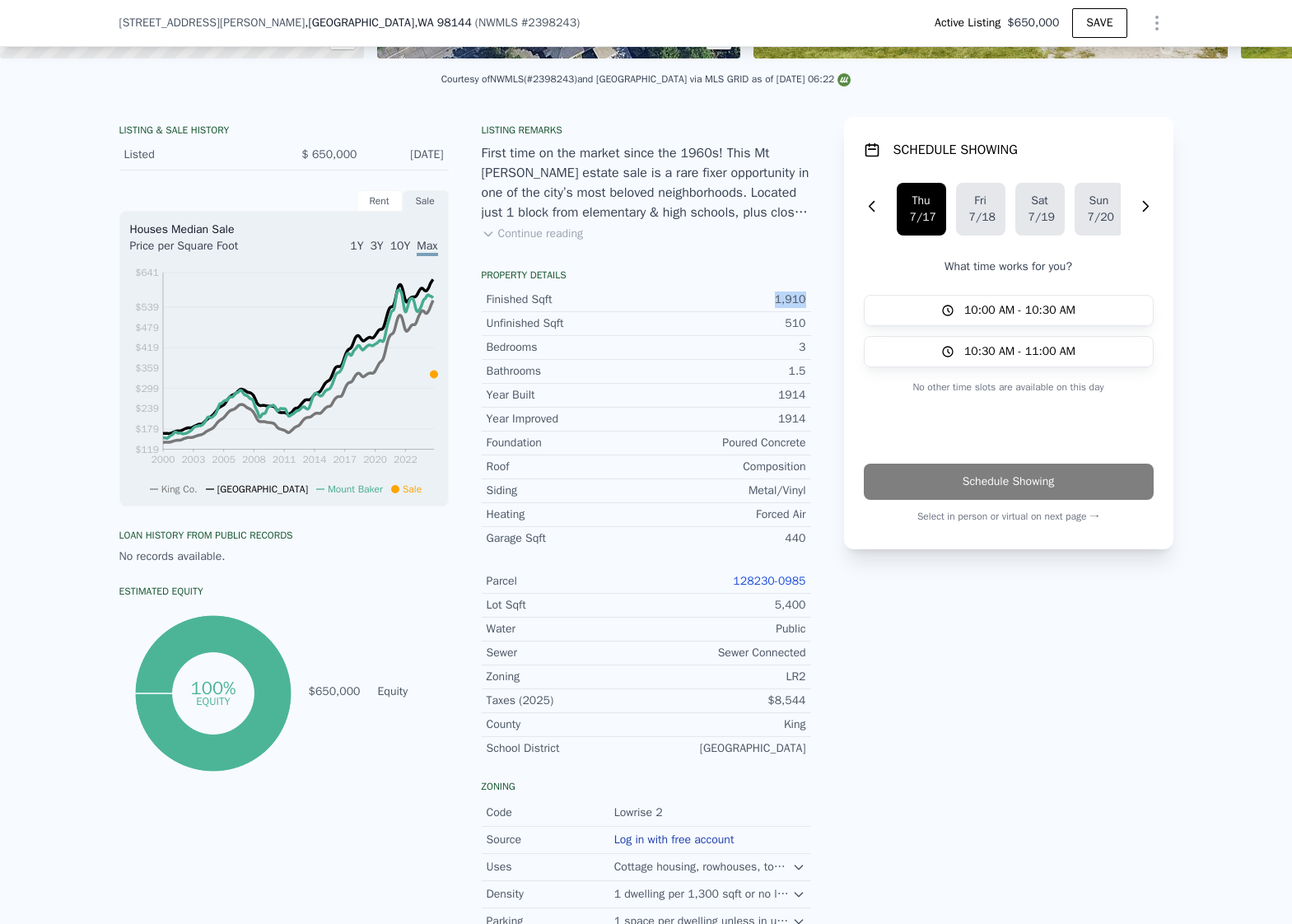 click on "1,910" at bounding box center (726, 300) 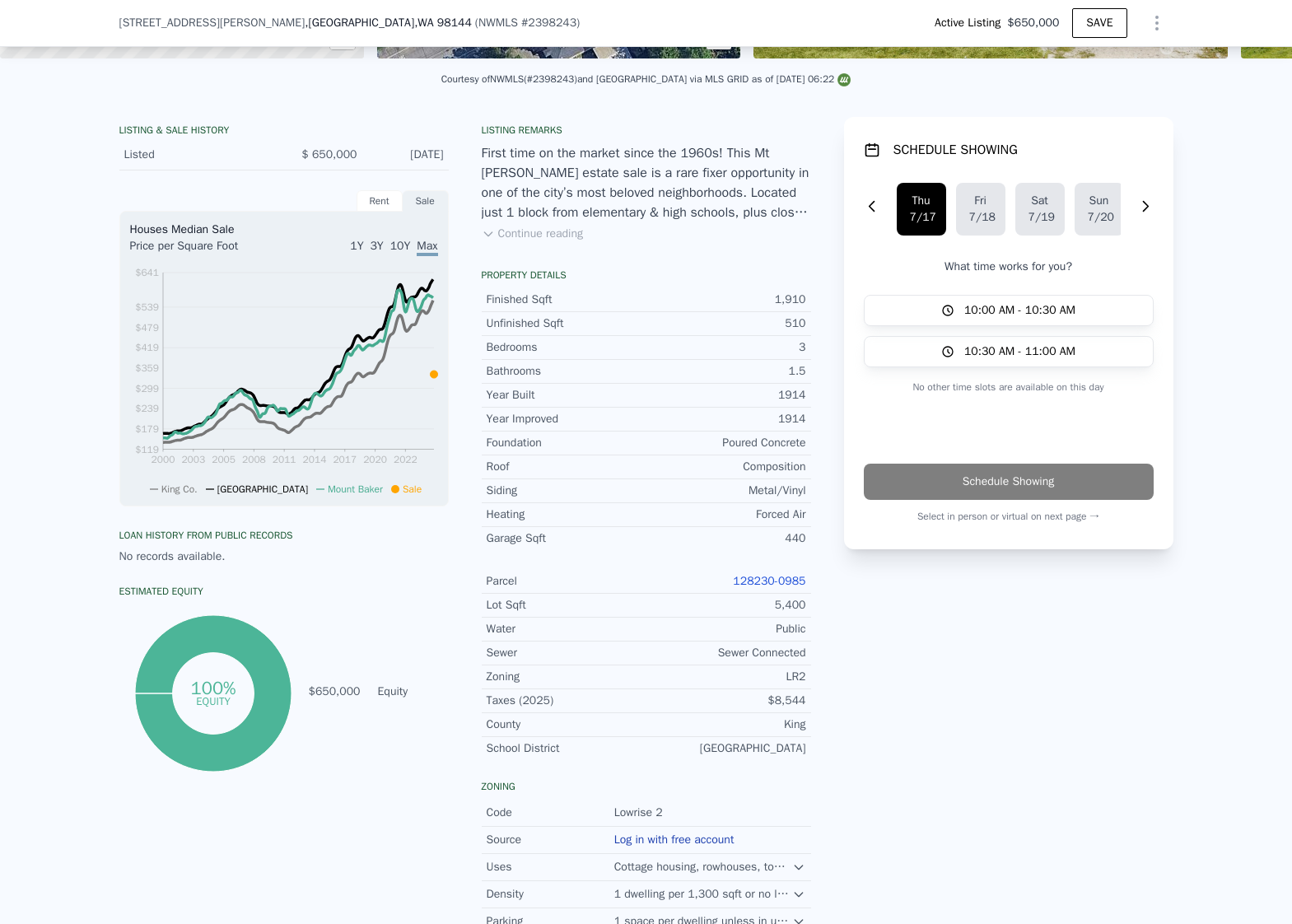 click on "5,400" at bounding box center [726, 605] 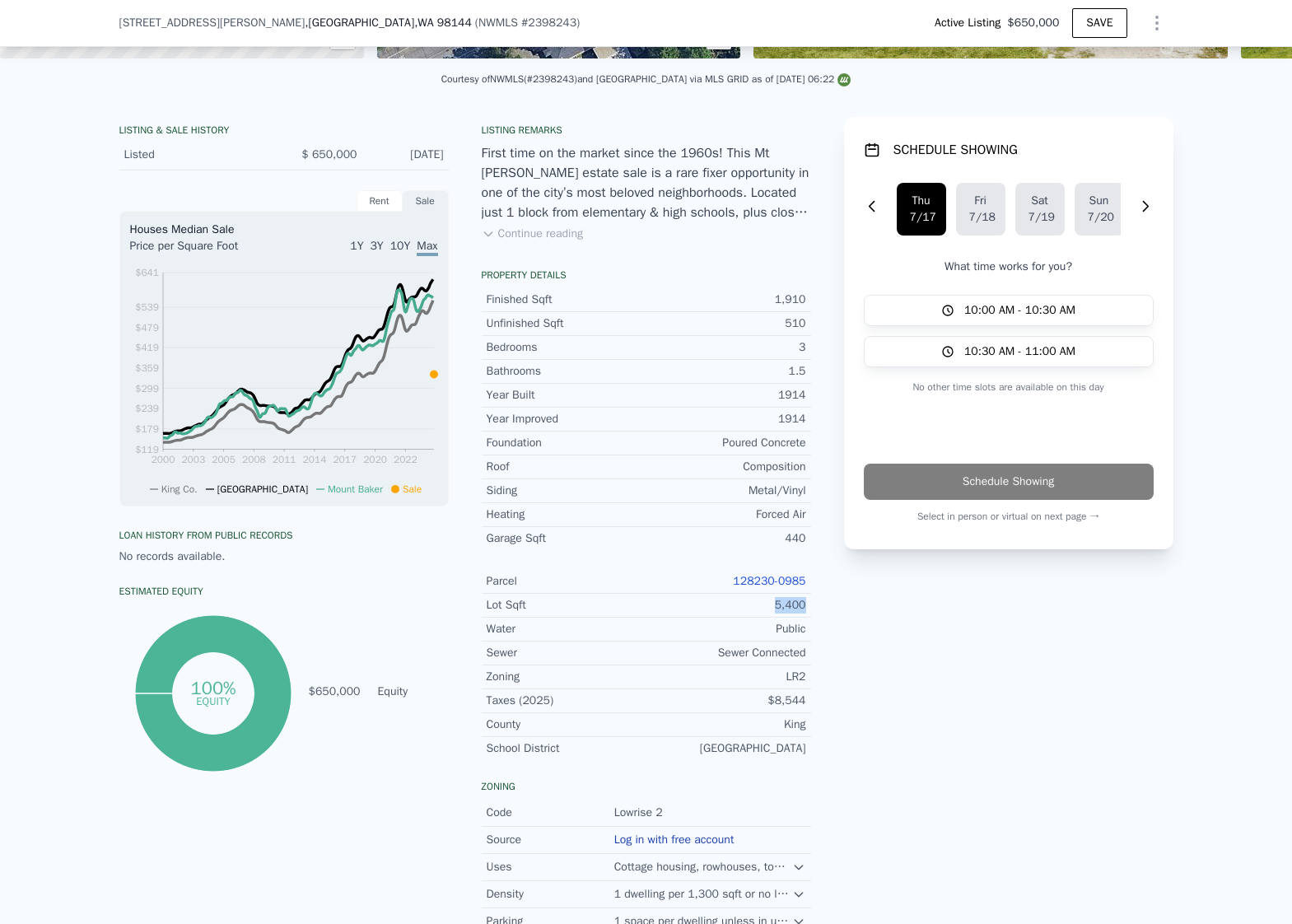 click on "5,400" at bounding box center [726, 605] 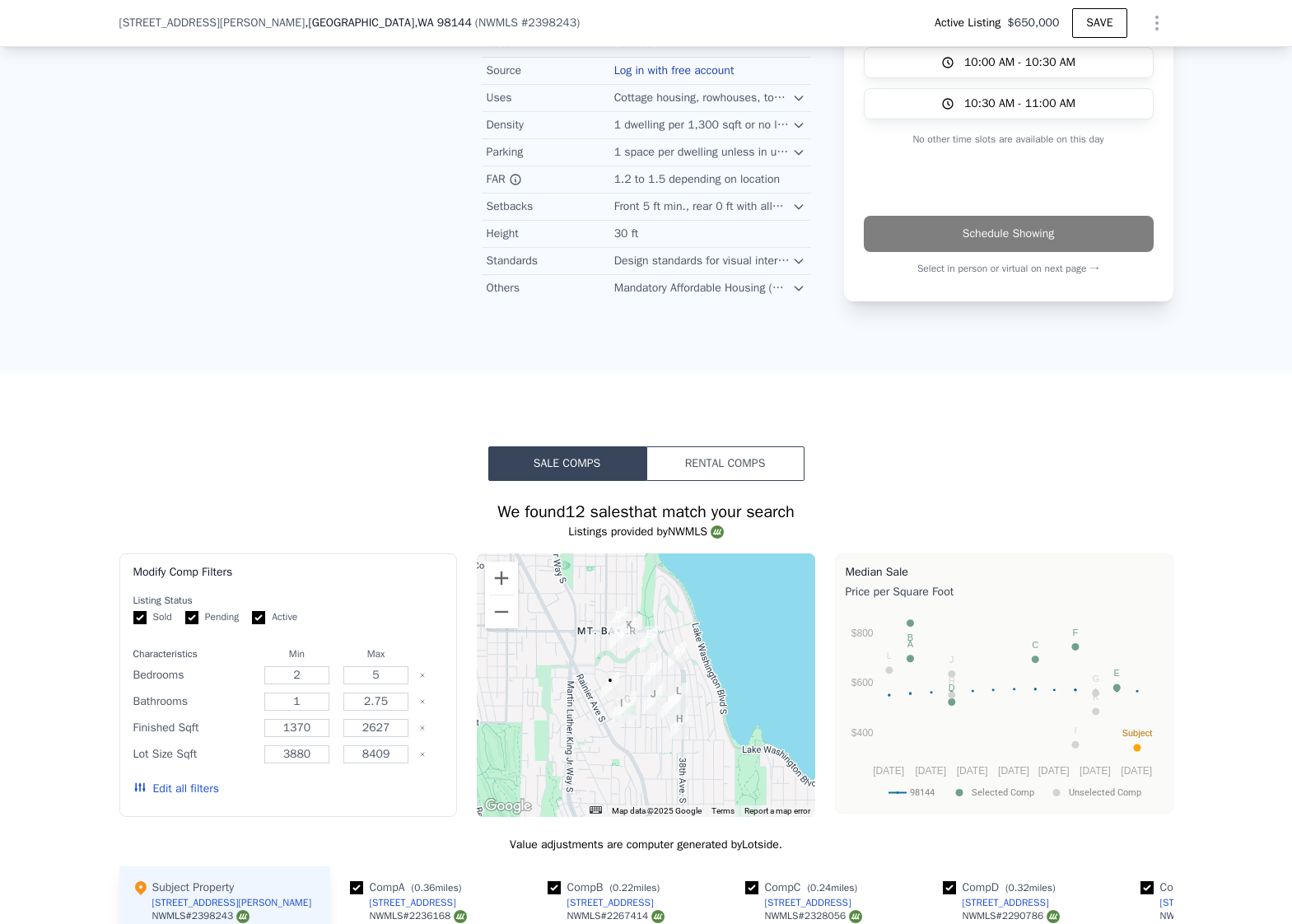 scroll, scrollTop: 562, scrollLeft: 0, axis: vertical 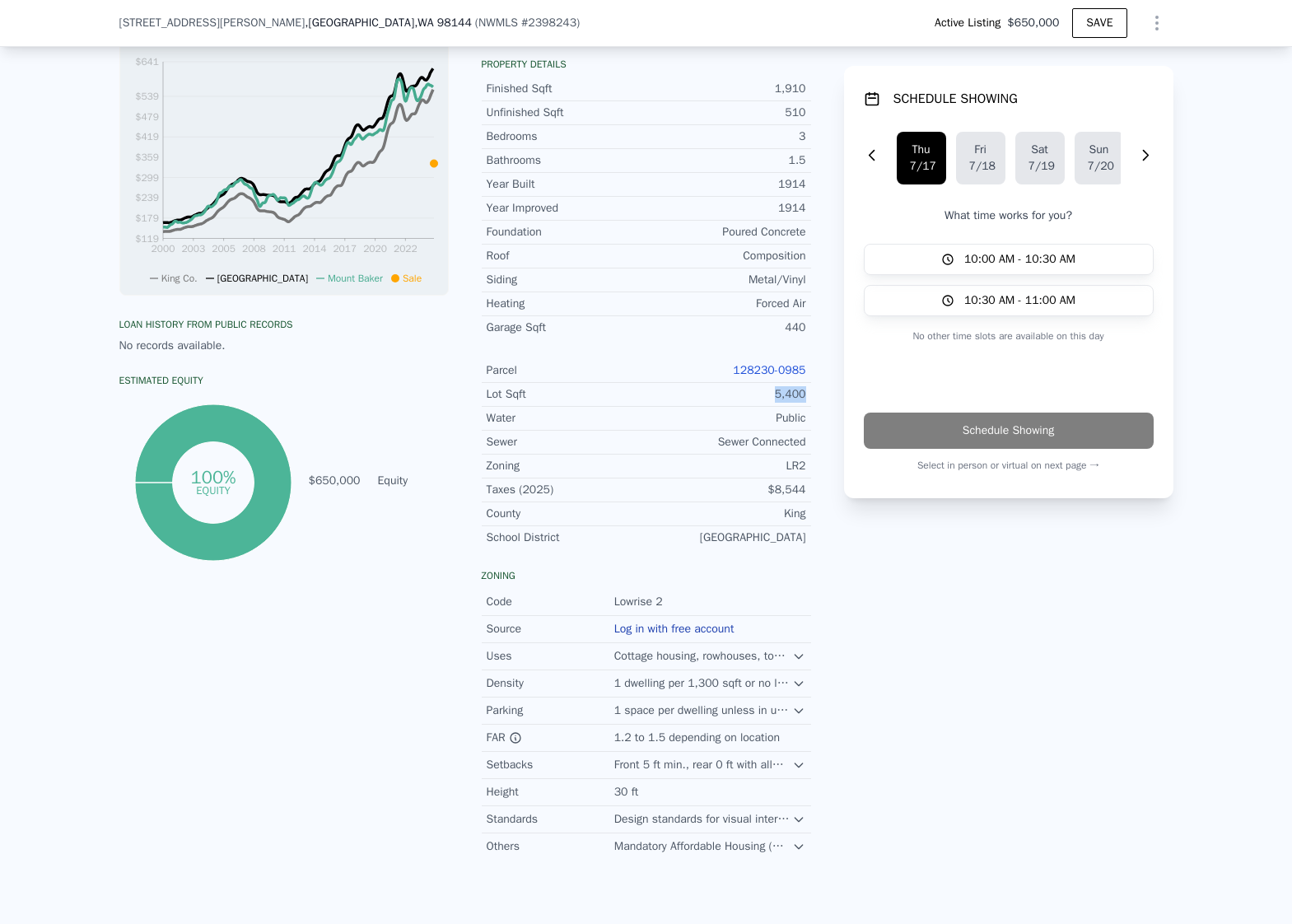 click 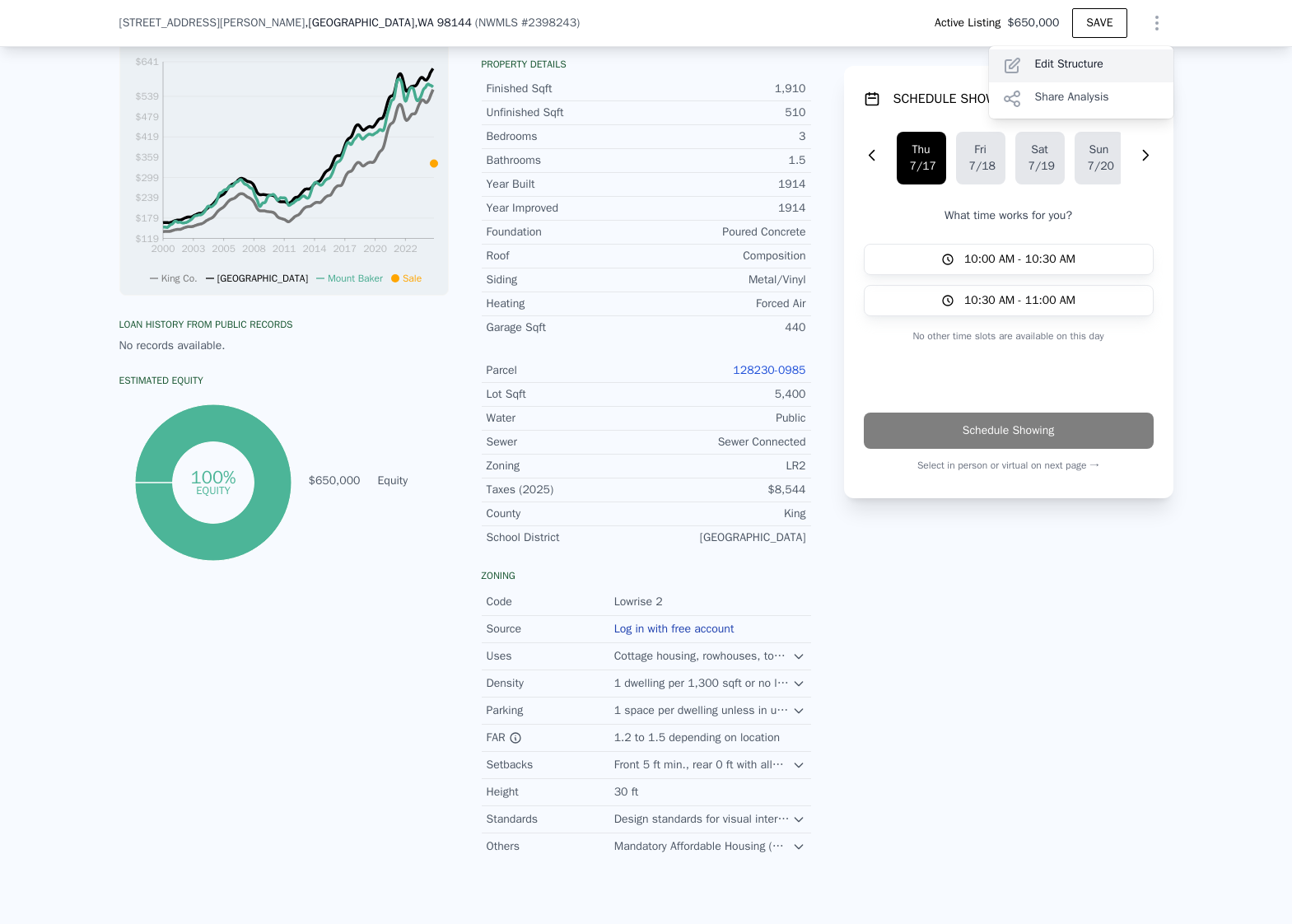 click on "Edit Structure" at bounding box center [1081, 66] 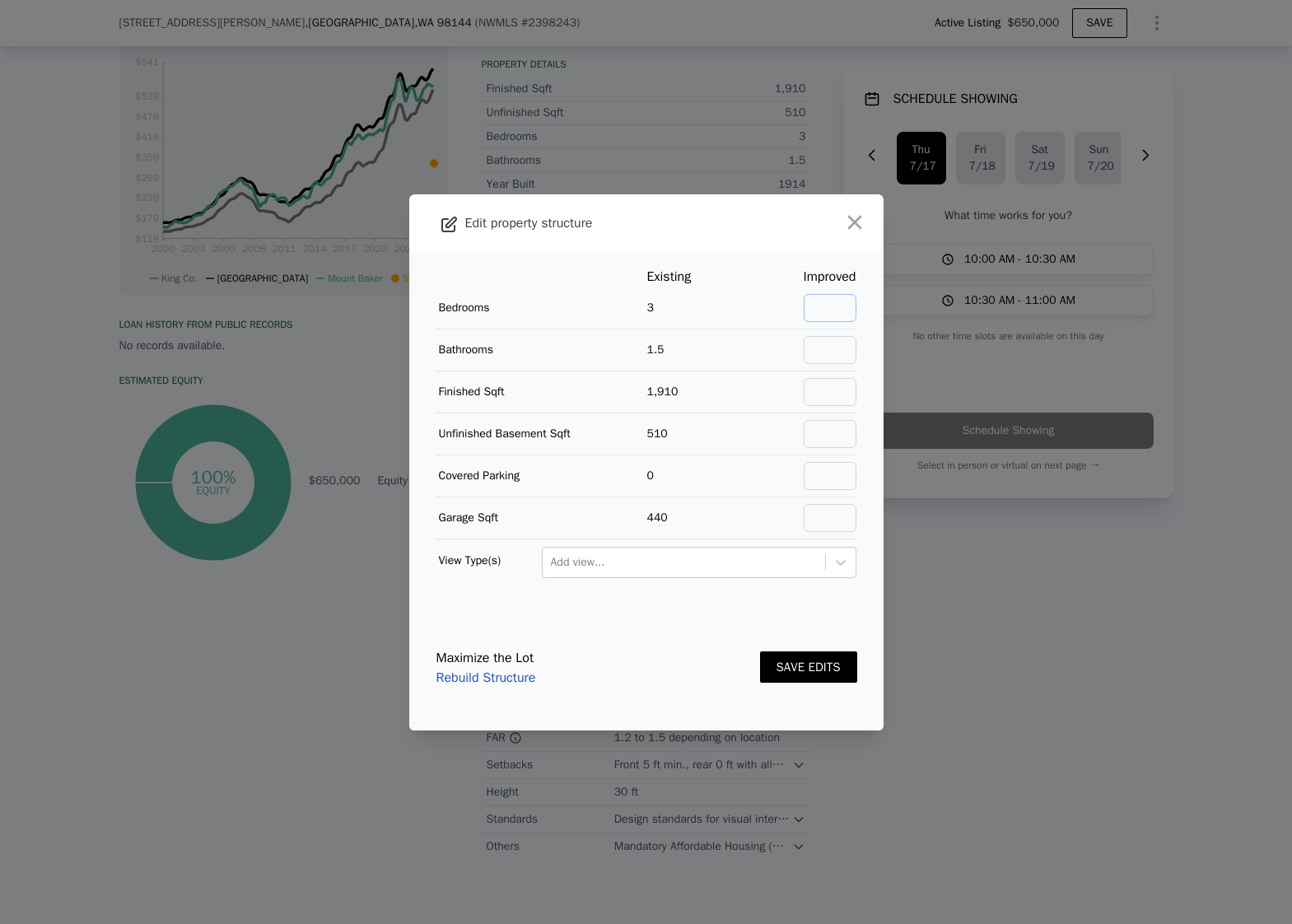 click at bounding box center (830, 308) 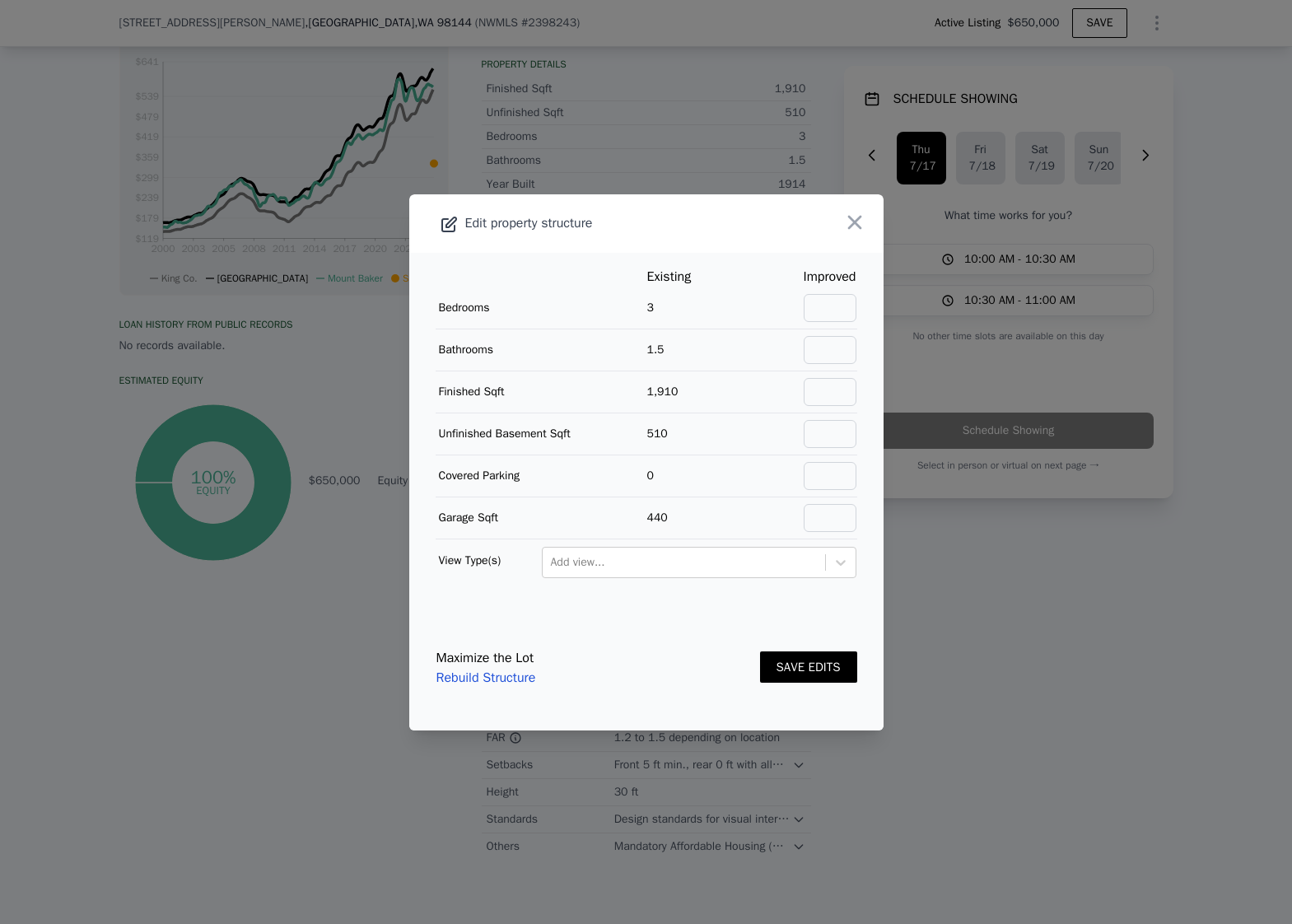 click on "Maximize the Lot Rebuild Structure SAVE EDITS" at bounding box center [646, 668] 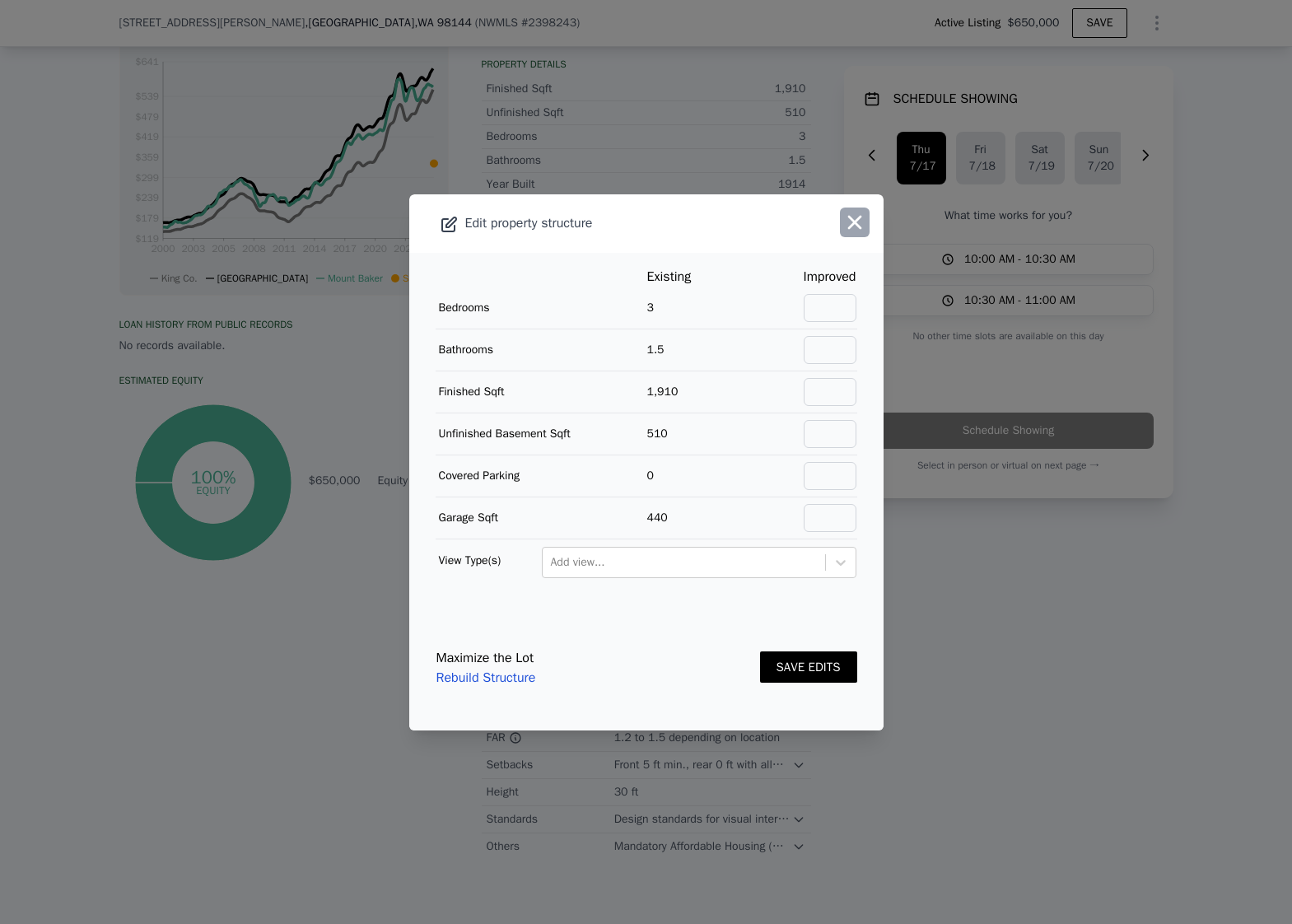 click 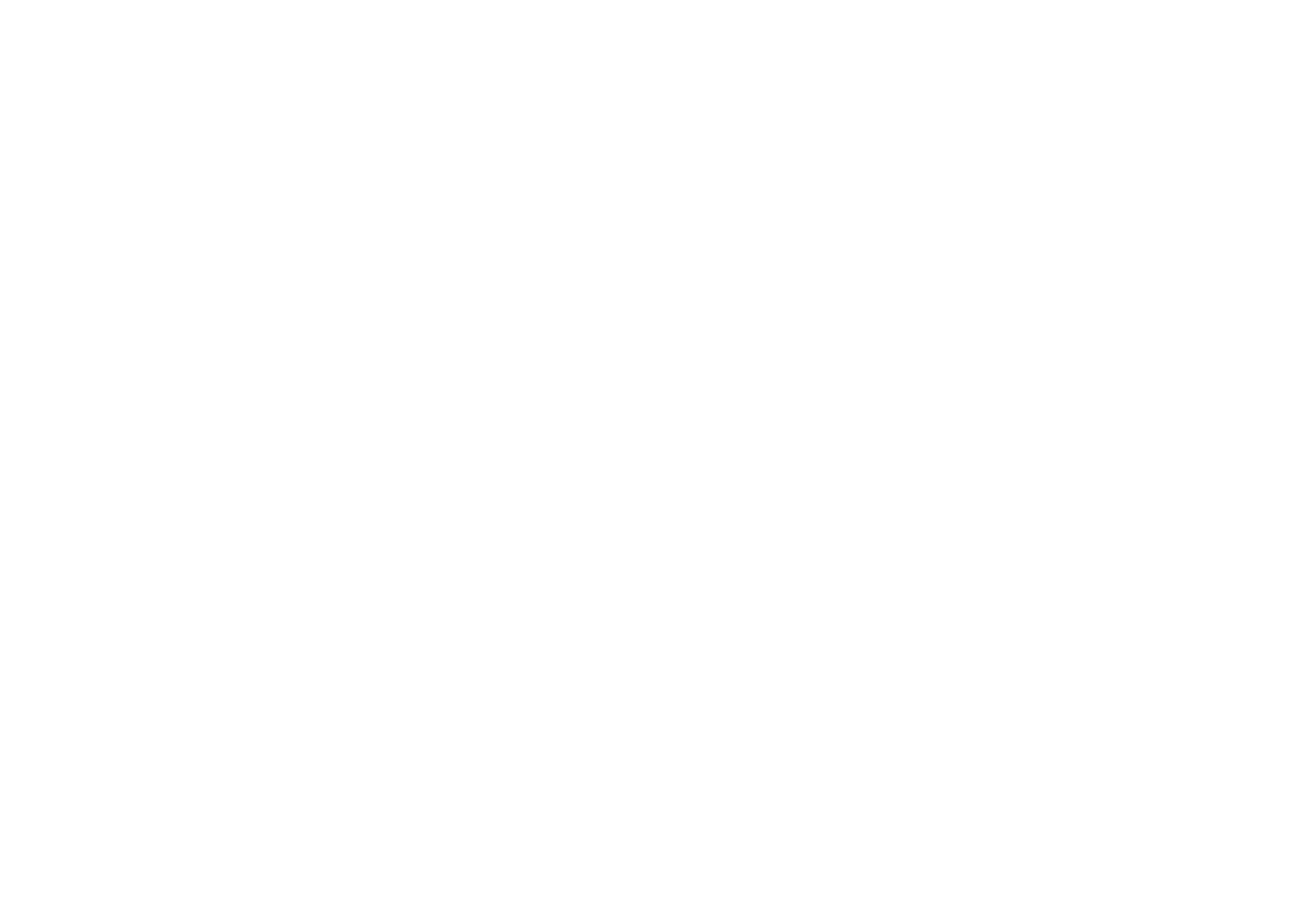 scroll, scrollTop: 0, scrollLeft: 0, axis: both 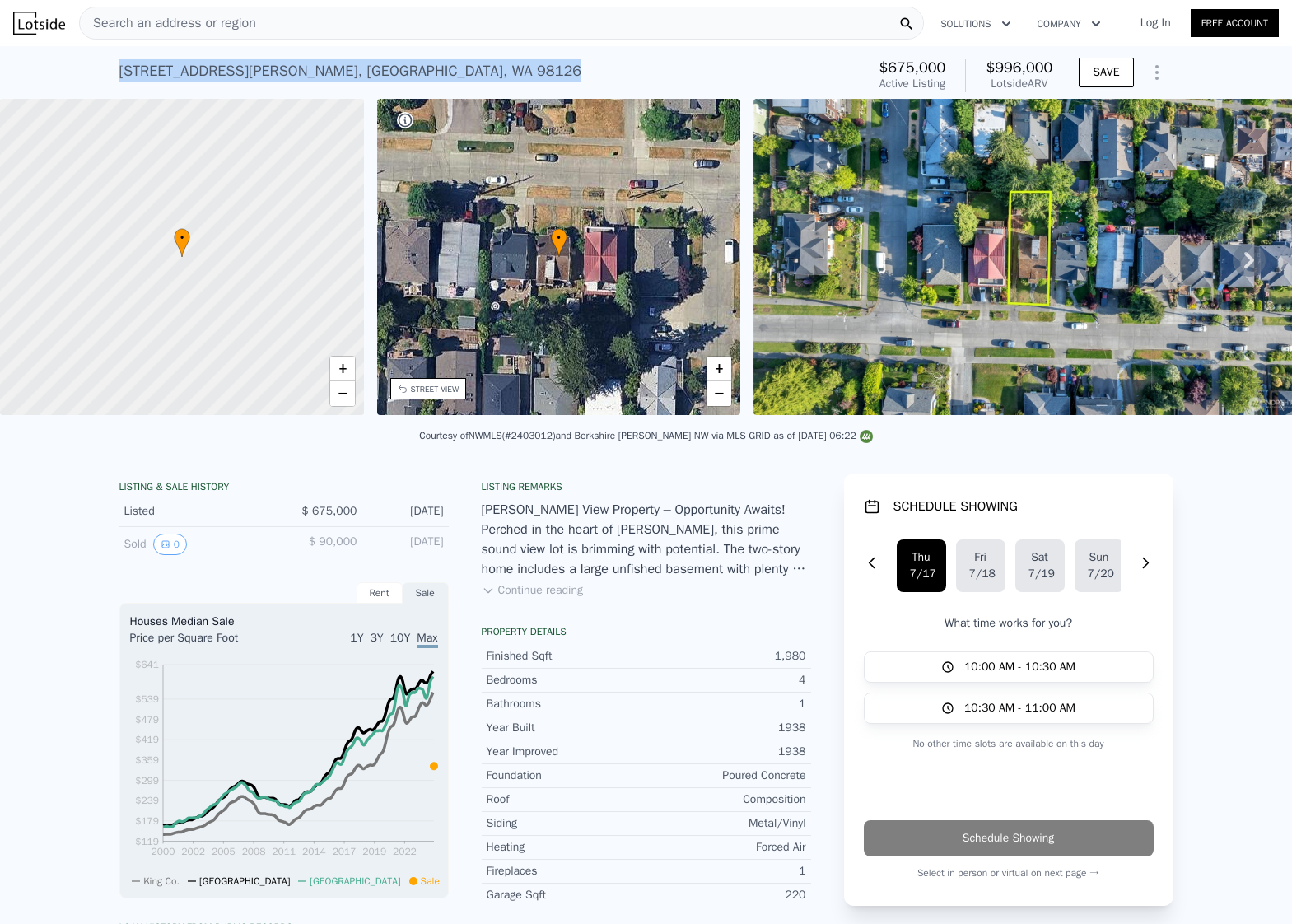 drag, startPoint x: 398, startPoint y: 71, endPoint x: 96, endPoint y: 56, distance: 302.37229 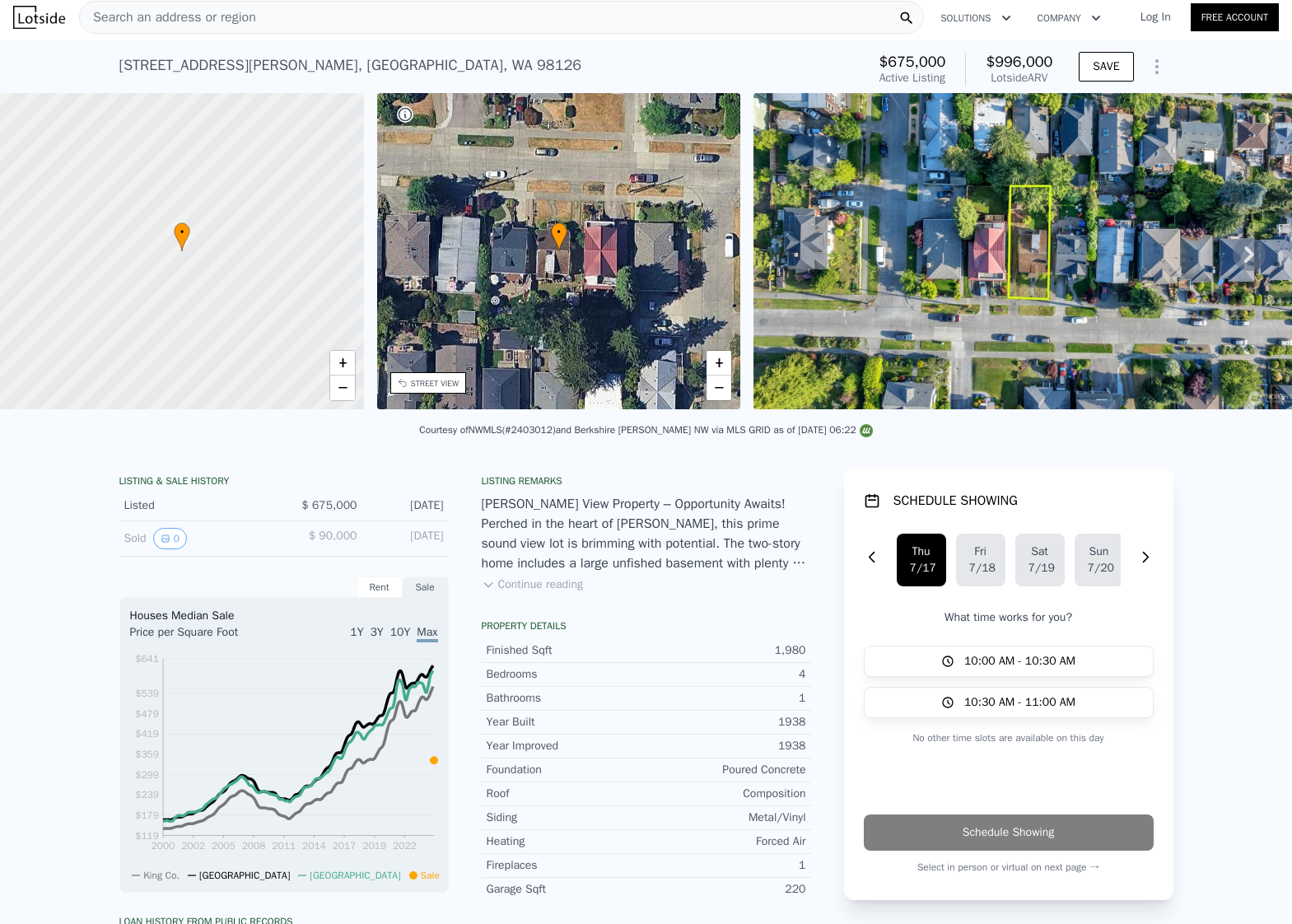 scroll, scrollTop: 0, scrollLeft: 0, axis: both 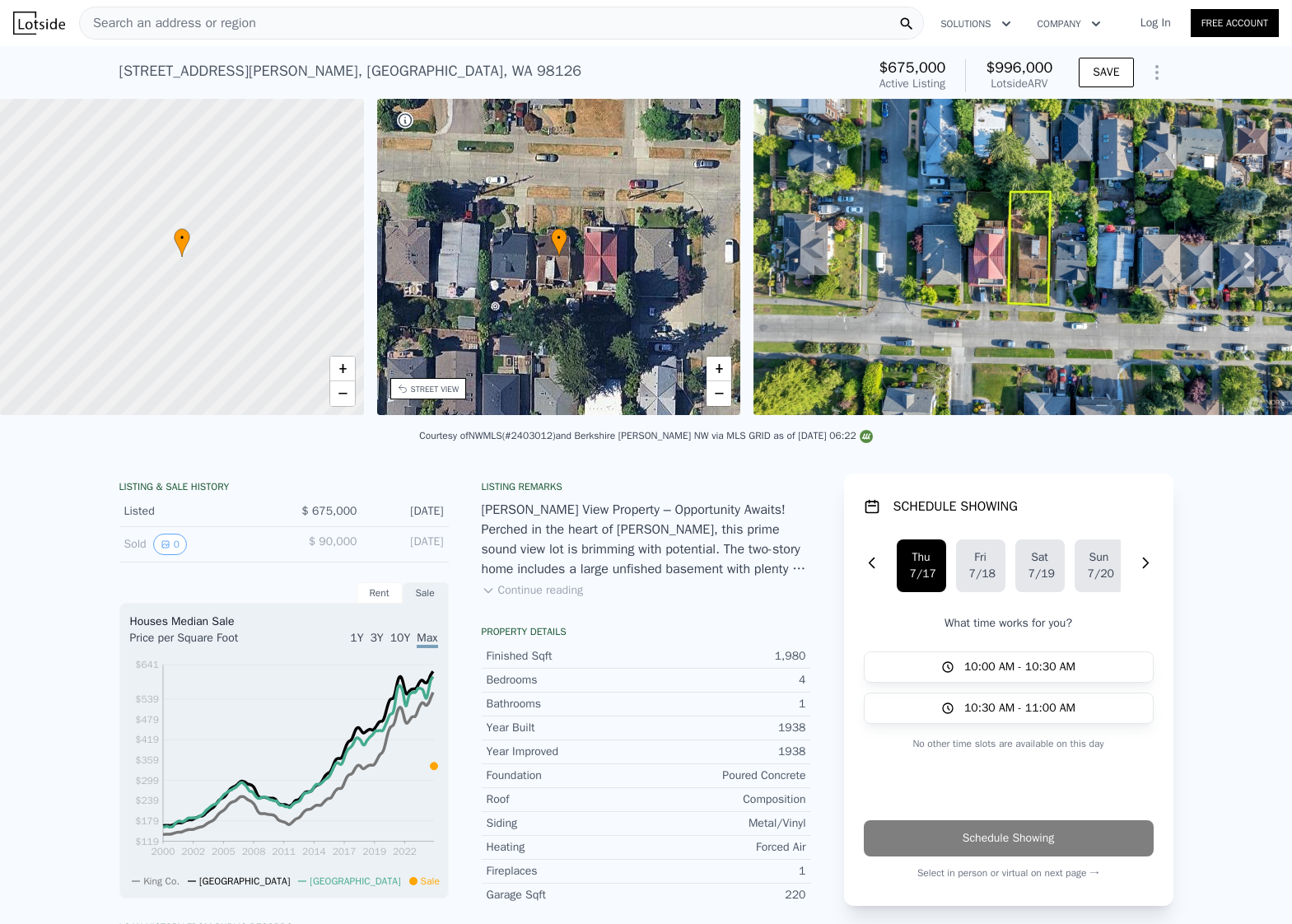 click on "[DATE]" at bounding box center [407, 511] 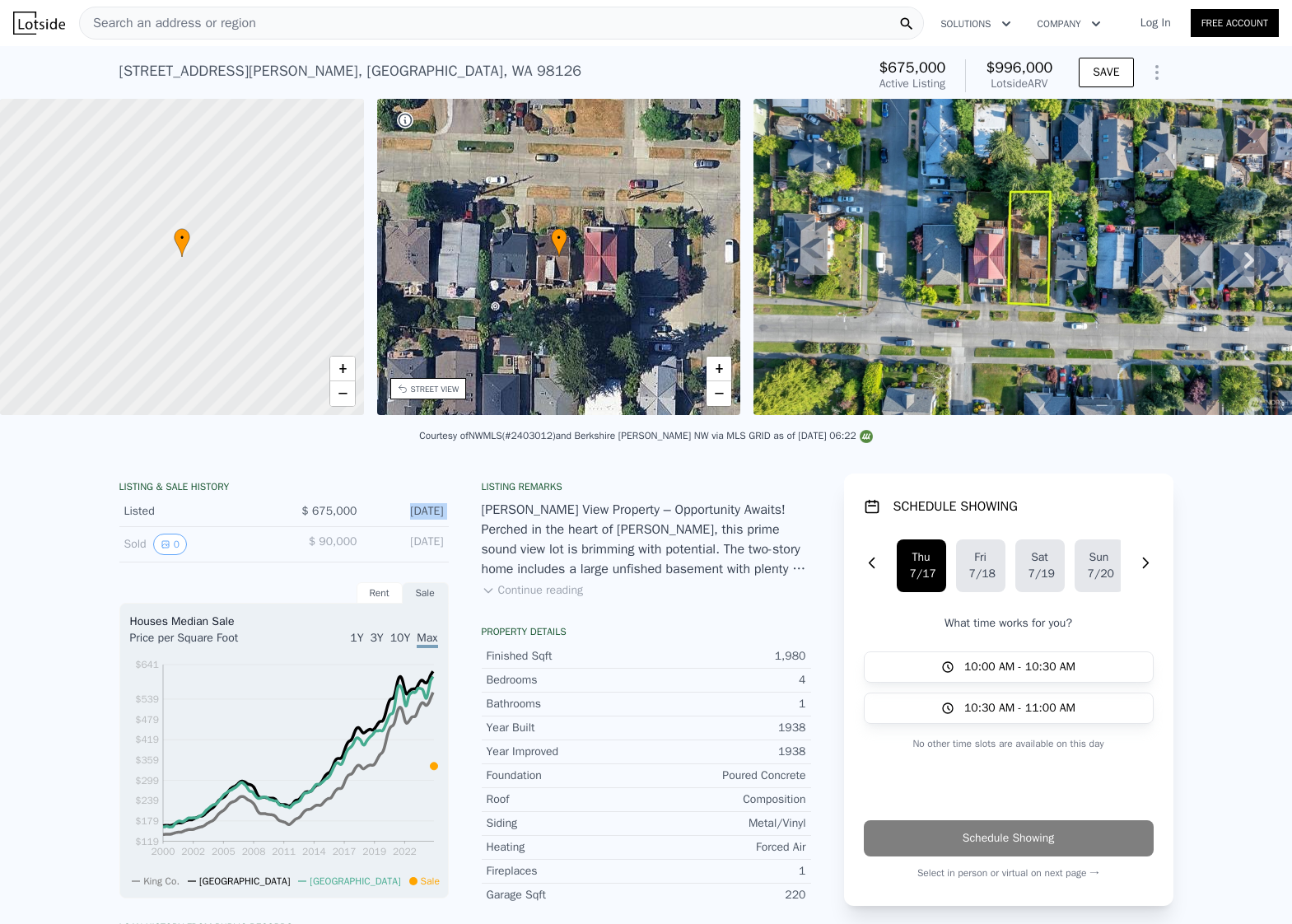 click on "[DATE]" at bounding box center (407, 511) 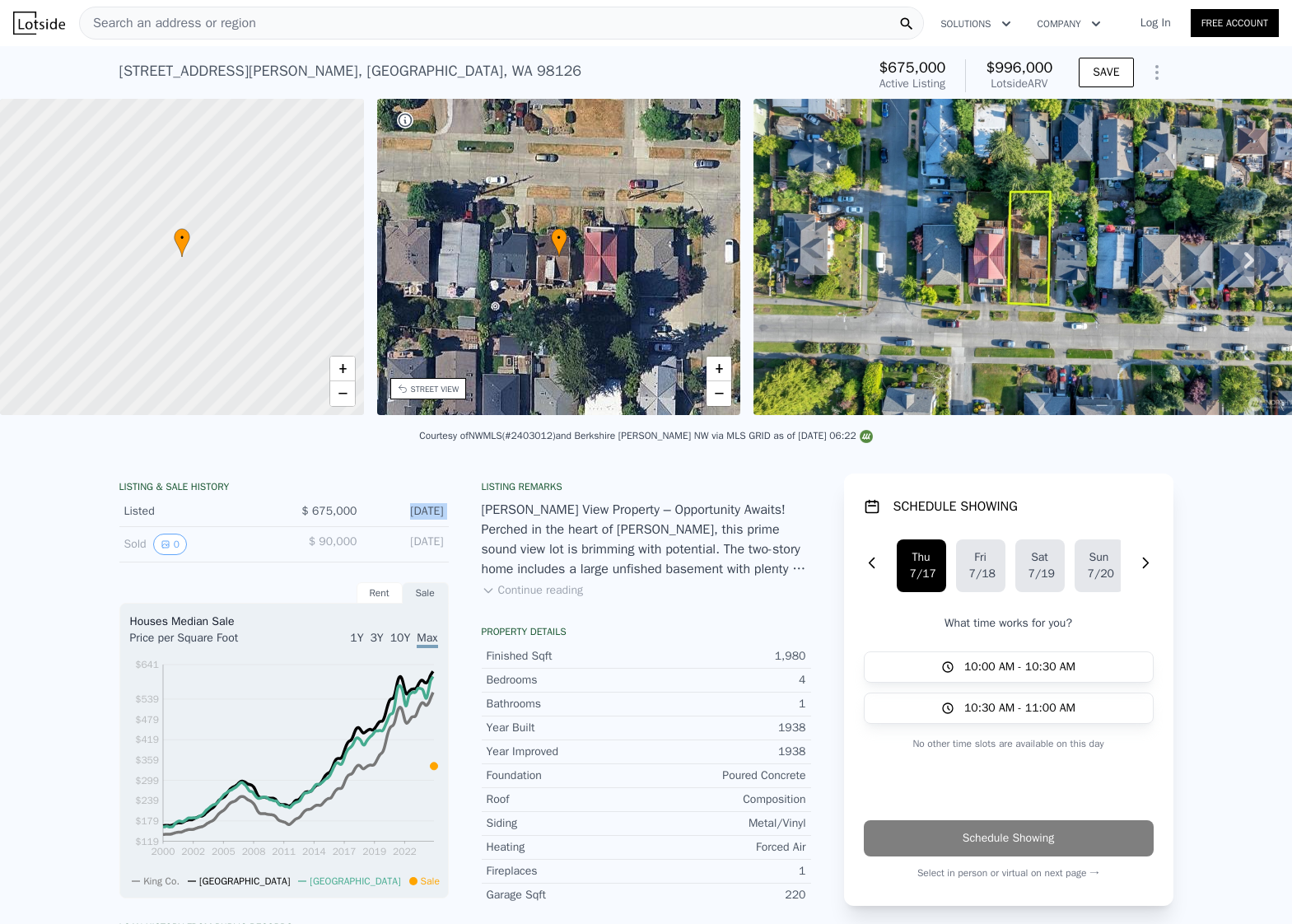 click on "Listed $ 675,000 Jul 11, 2025" at bounding box center [284, 511] 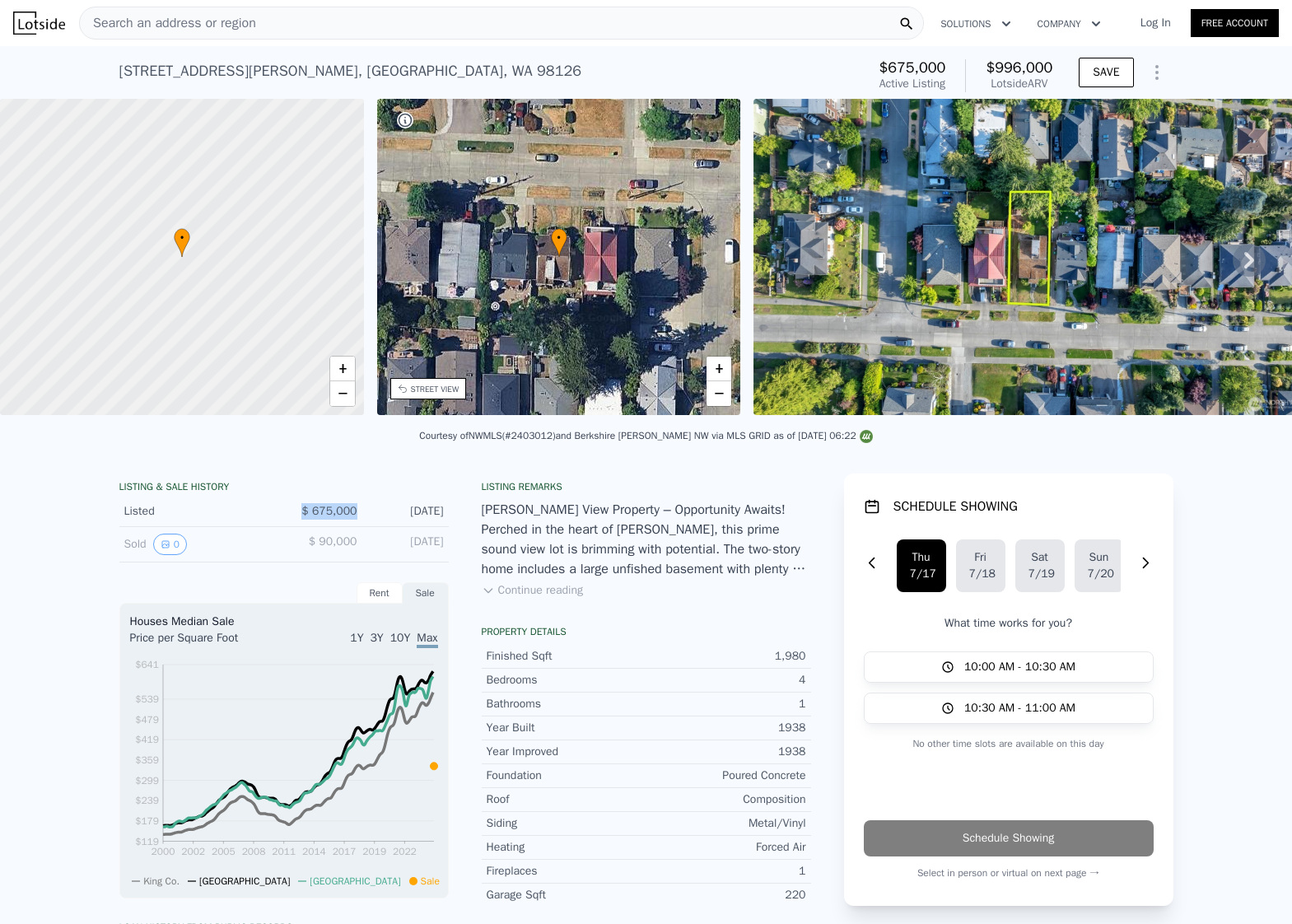 drag, startPoint x: 361, startPoint y: 514, endPoint x: 303, endPoint y: 510, distance: 58.13777 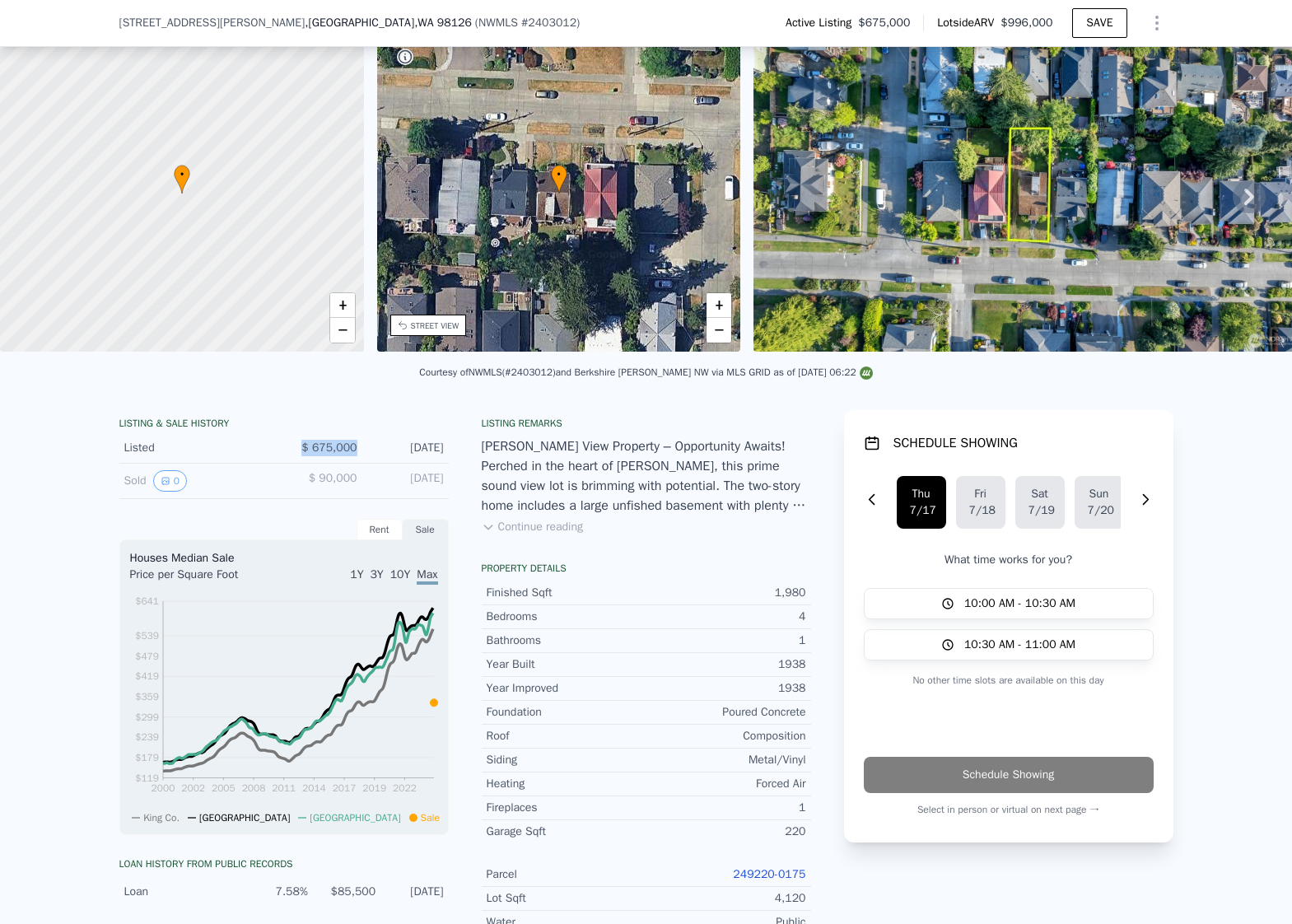 scroll, scrollTop: 161, scrollLeft: 0, axis: vertical 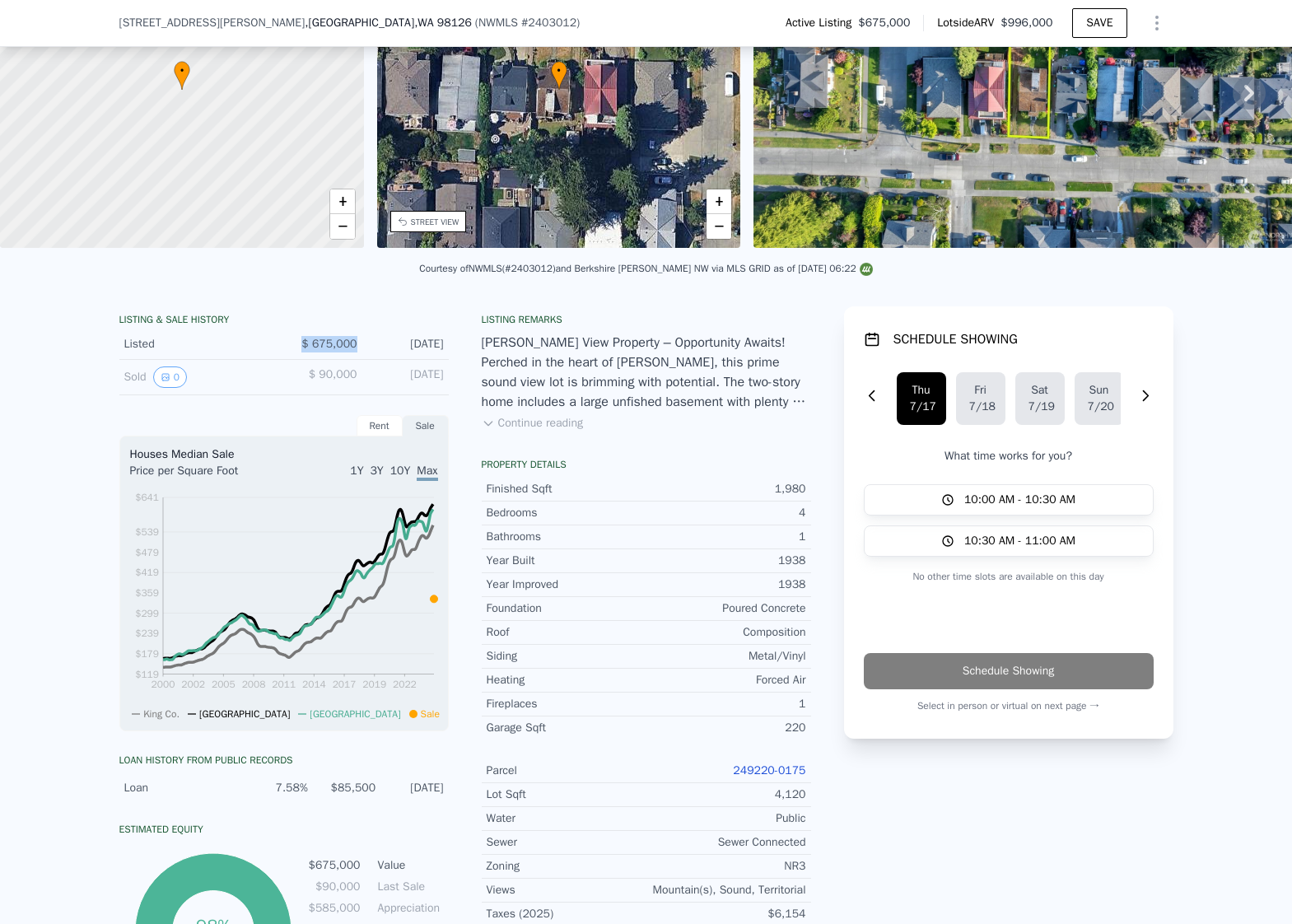 click on "249220-0175" at bounding box center [769, 770] 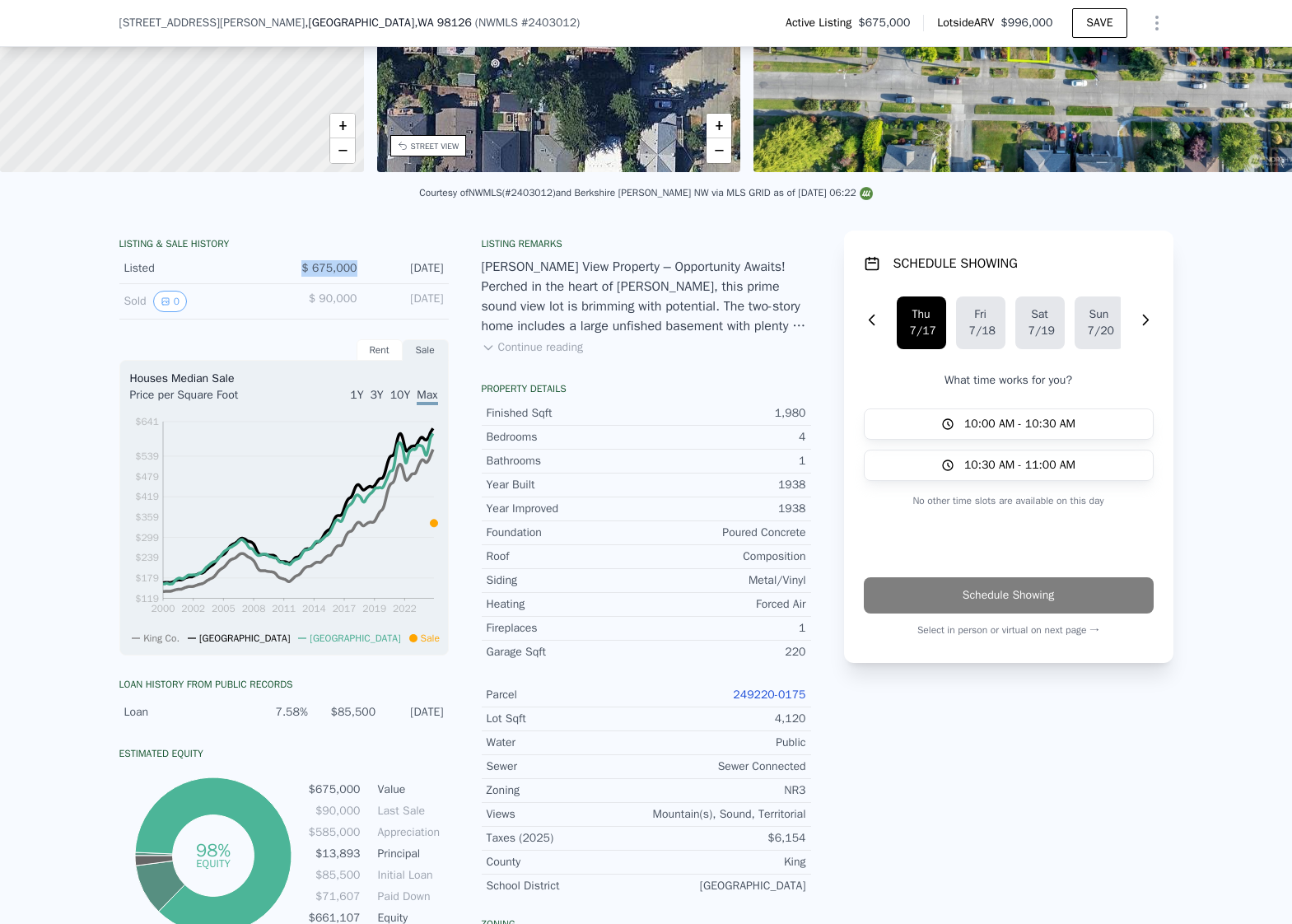 scroll, scrollTop: 504, scrollLeft: 0, axis: vertical 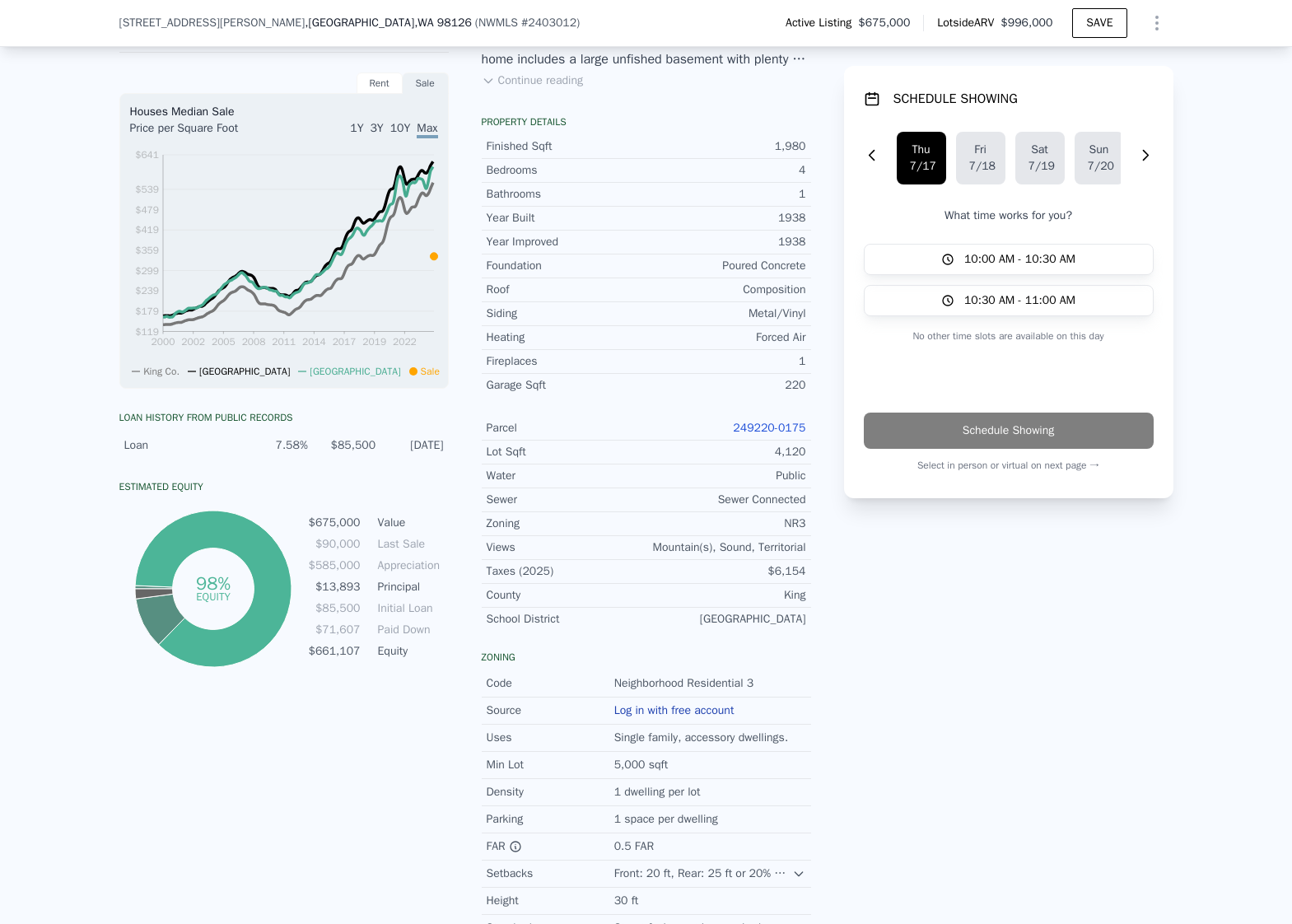 click on "NR3" at bounding box center [726, 524] 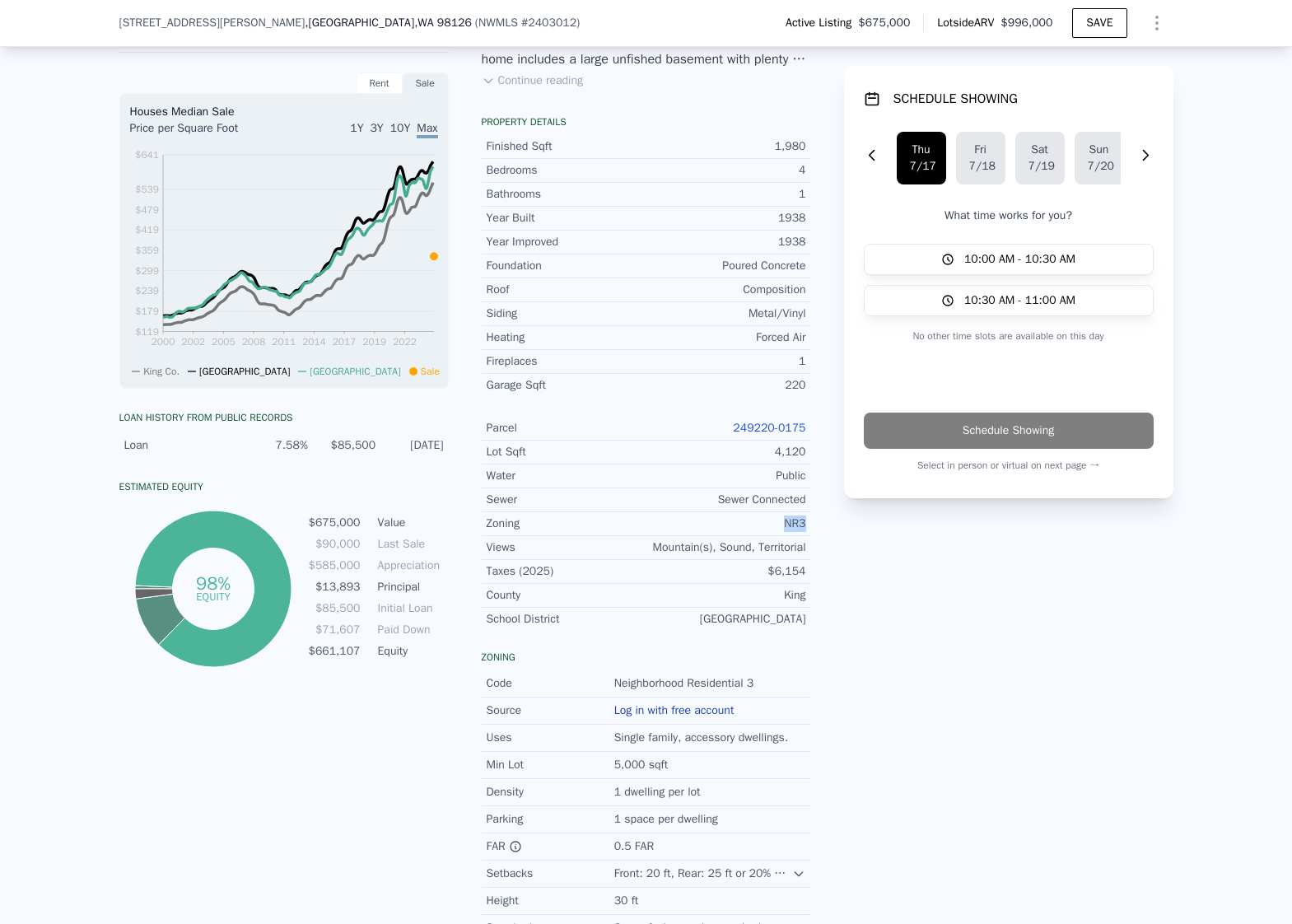 click on "NR3" at bounding box center (726, 524) 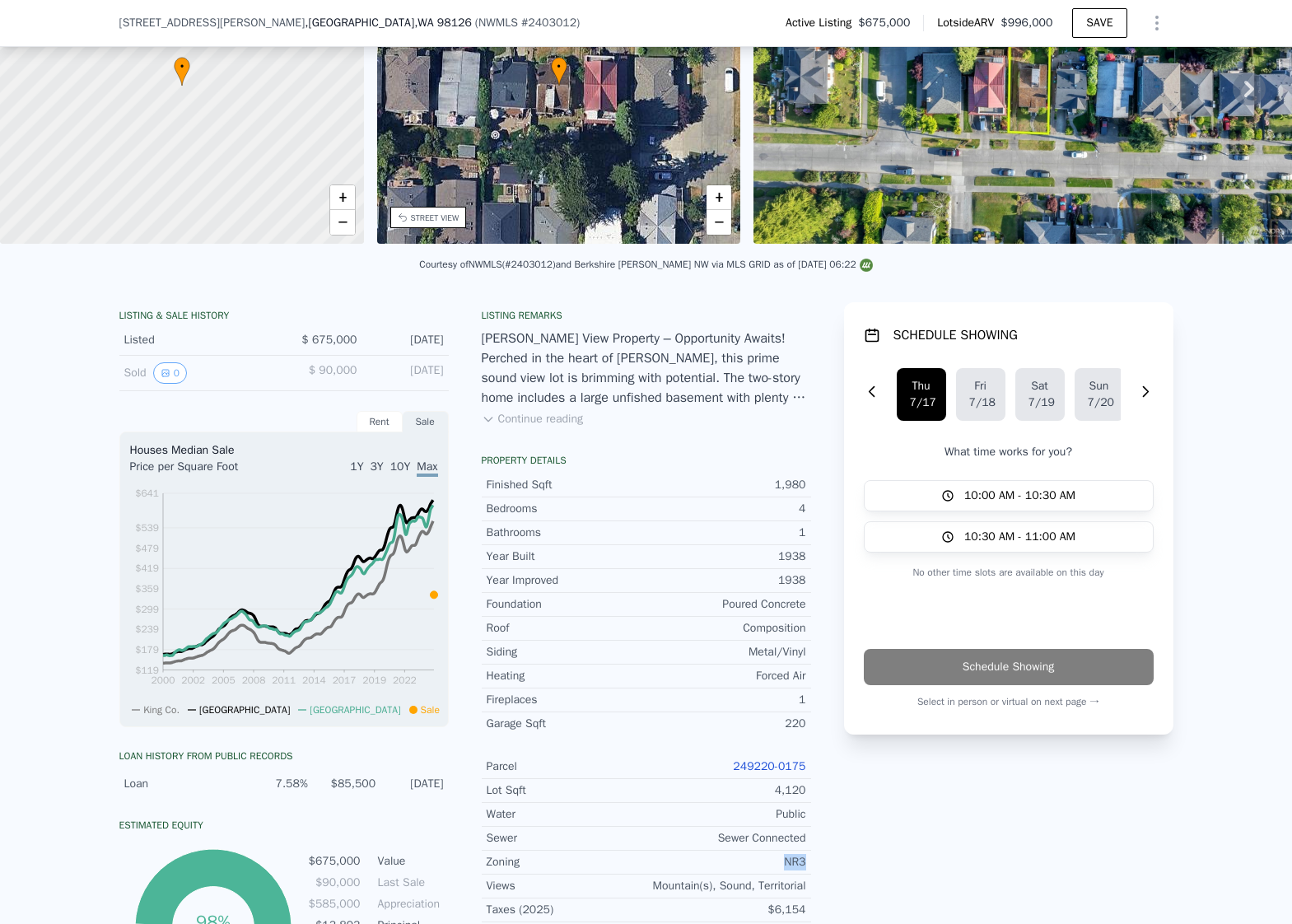 scroll, scrollTop: 162, scrollLeft: 0, axis: vertical 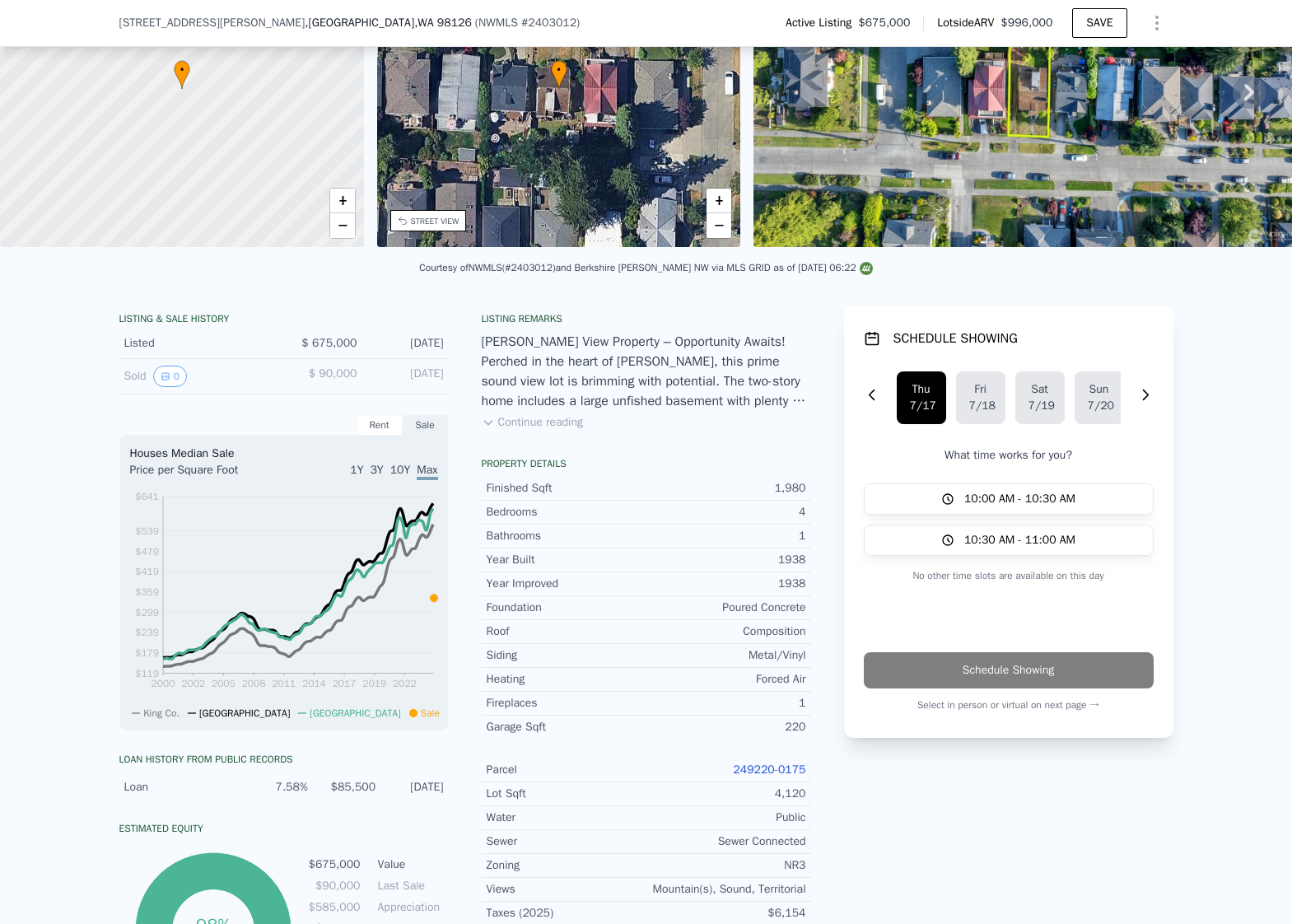 click on "1,980" at bounding box center [726, 488] 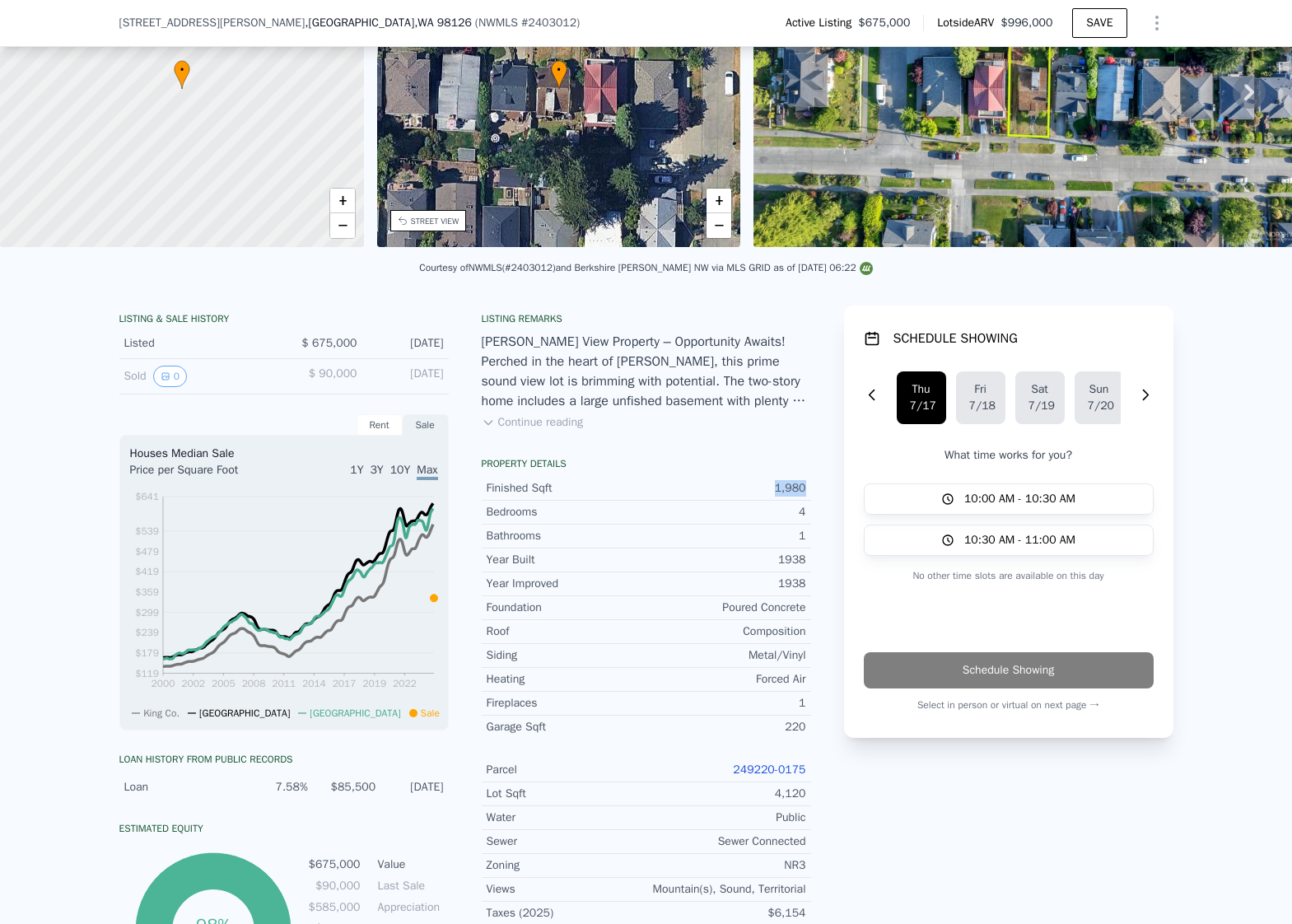 click on "1,980" at bounding box center [726, 488] 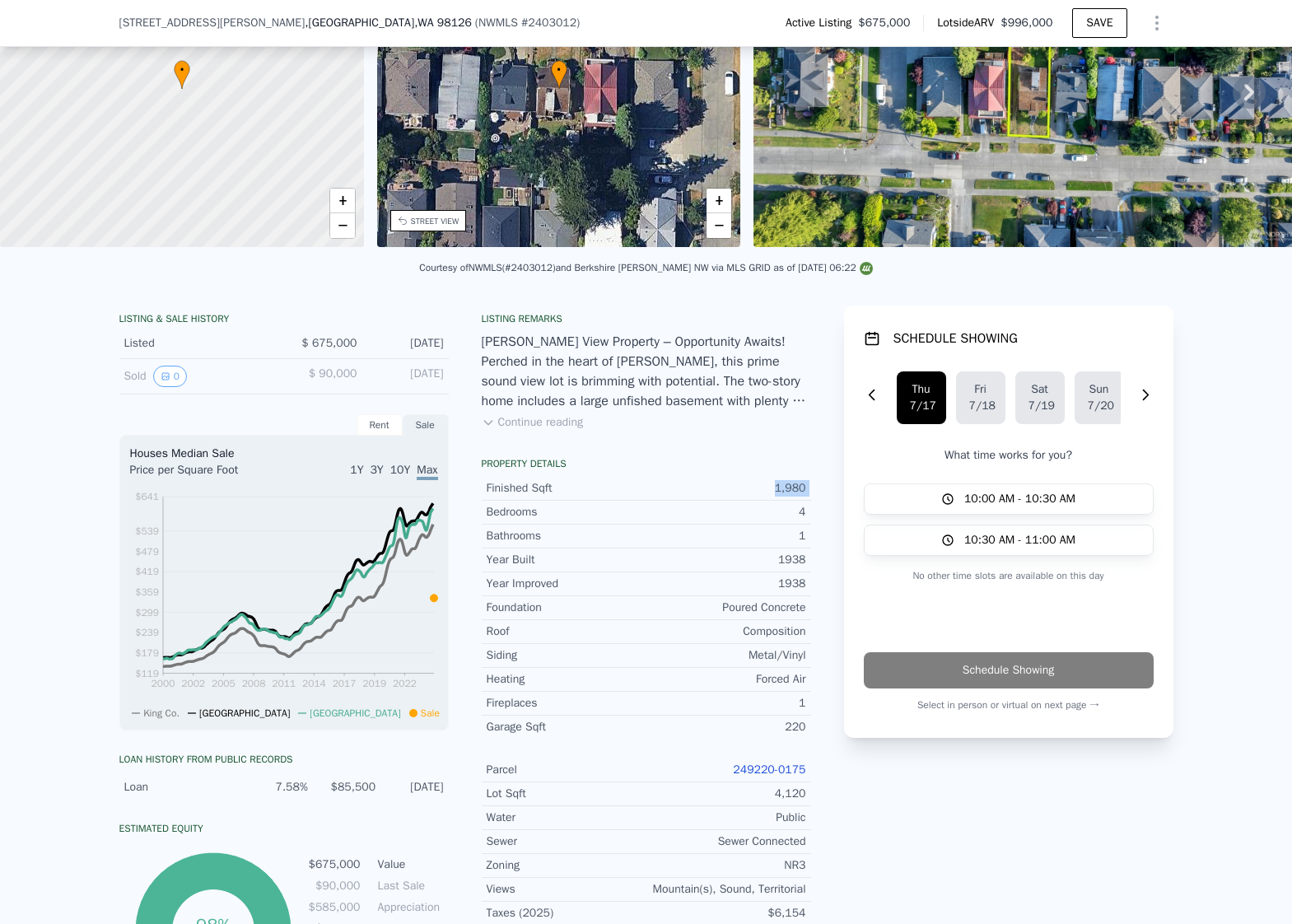 click on "1,980" at bounding box center (726, 488) 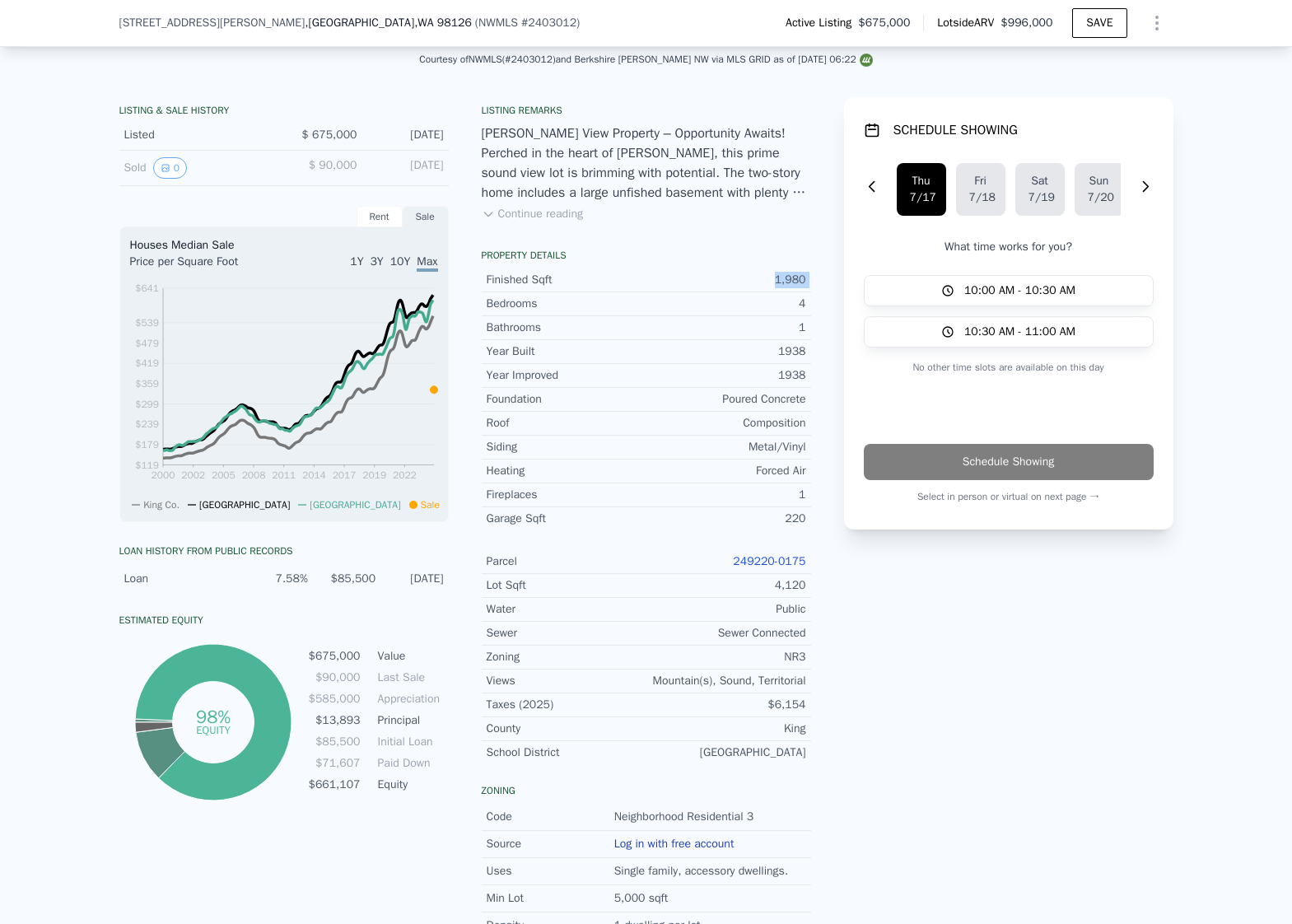 scroll, scrollTop: 519, scrollLeft: 0, axis: vertical 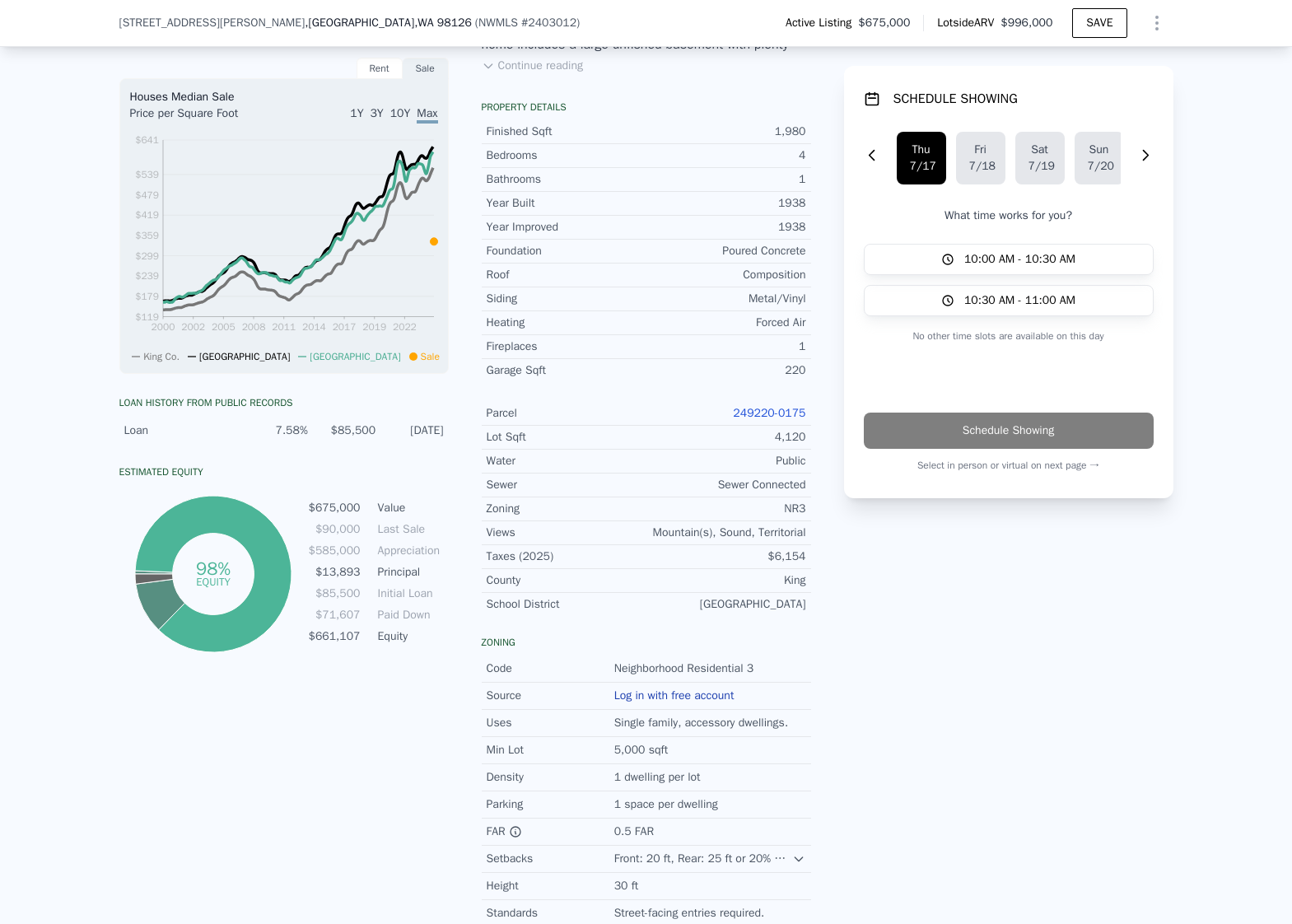 click on "4,120" at bounding box center [726, 437] 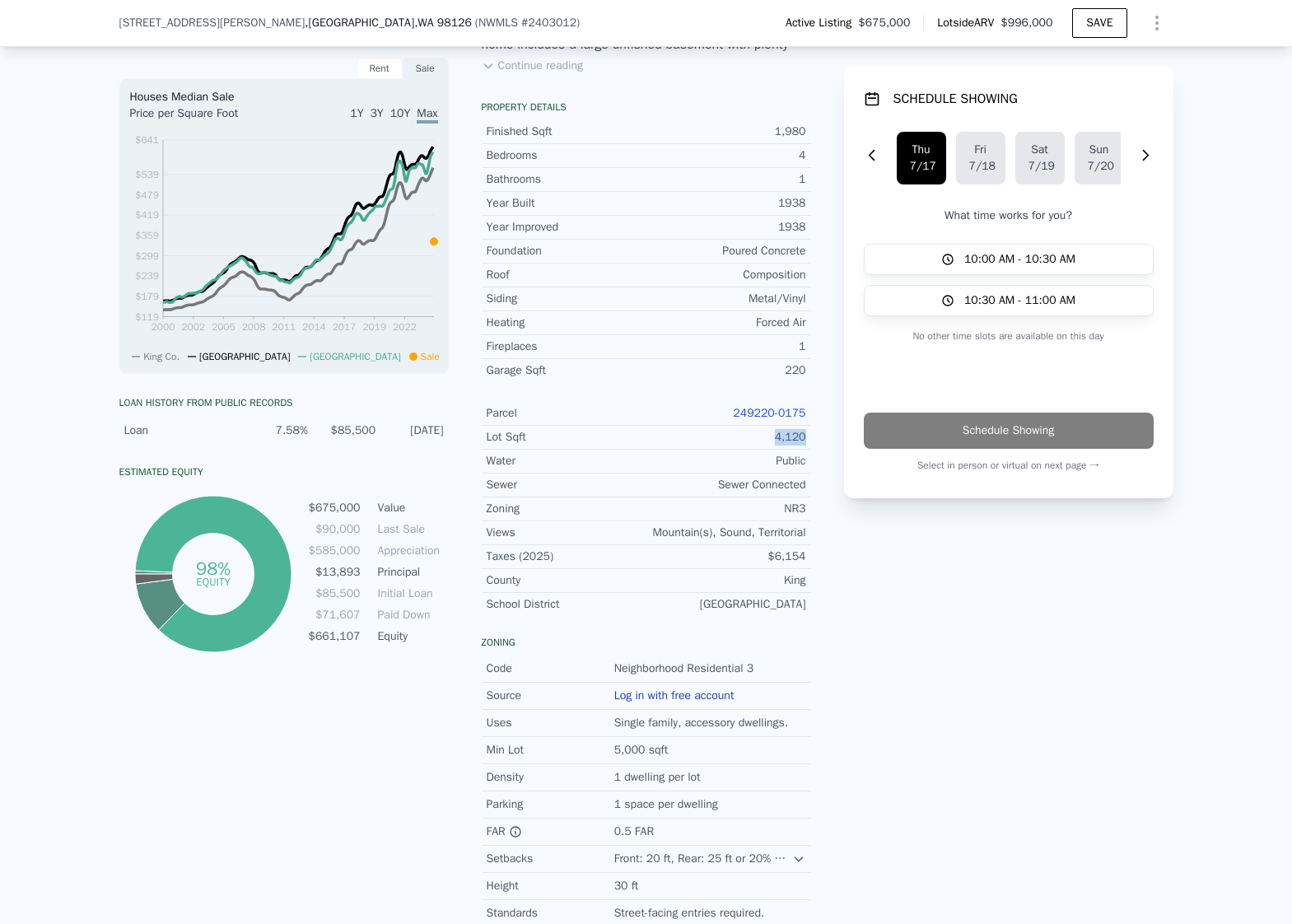 click on "4,120" at bounding box center (726, 437) 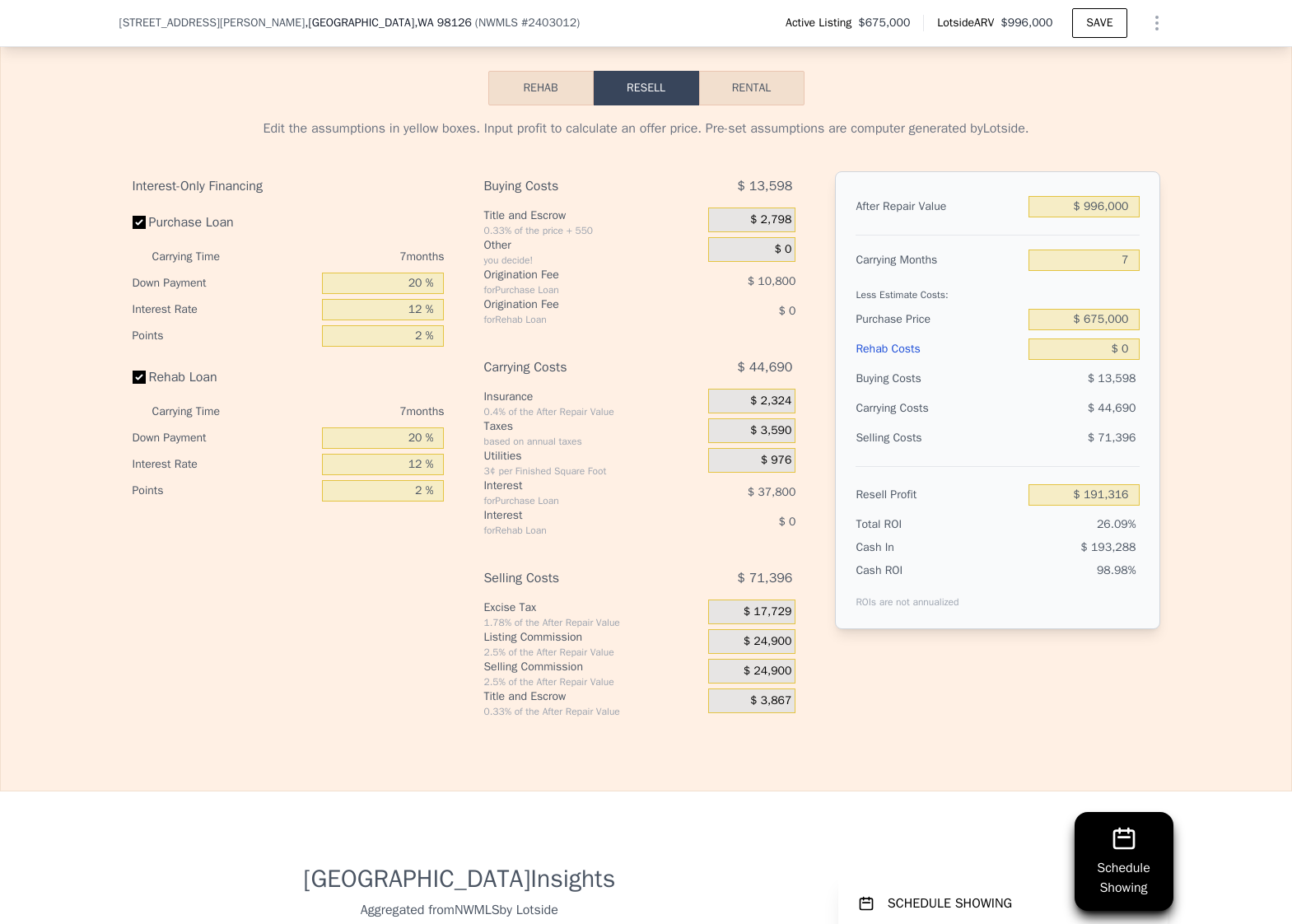 scroll, scrollTop: 2775, scrollLeft: 0, axis: vertical 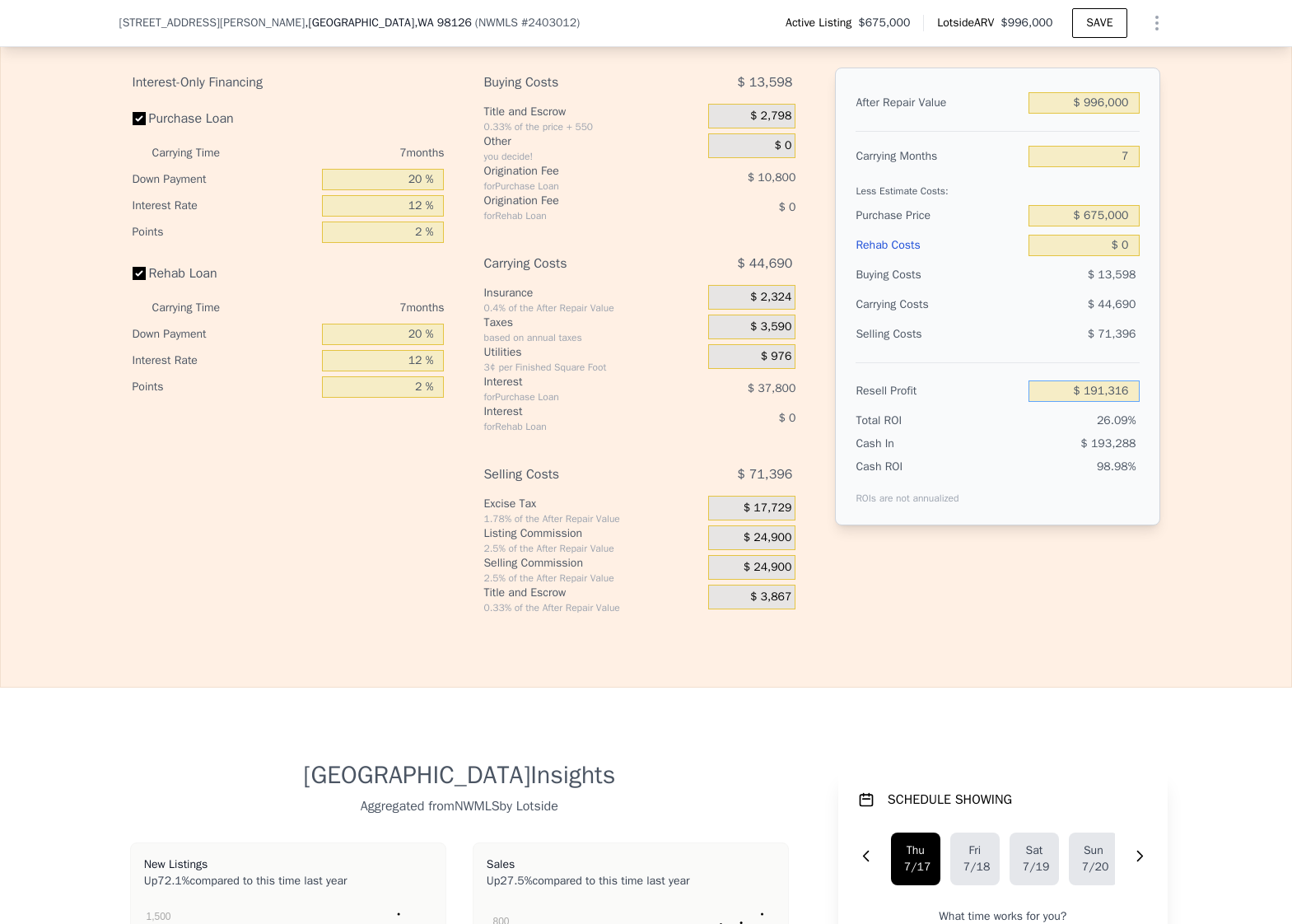 click on "$ 191,316" at bounding box center (1084, 391) 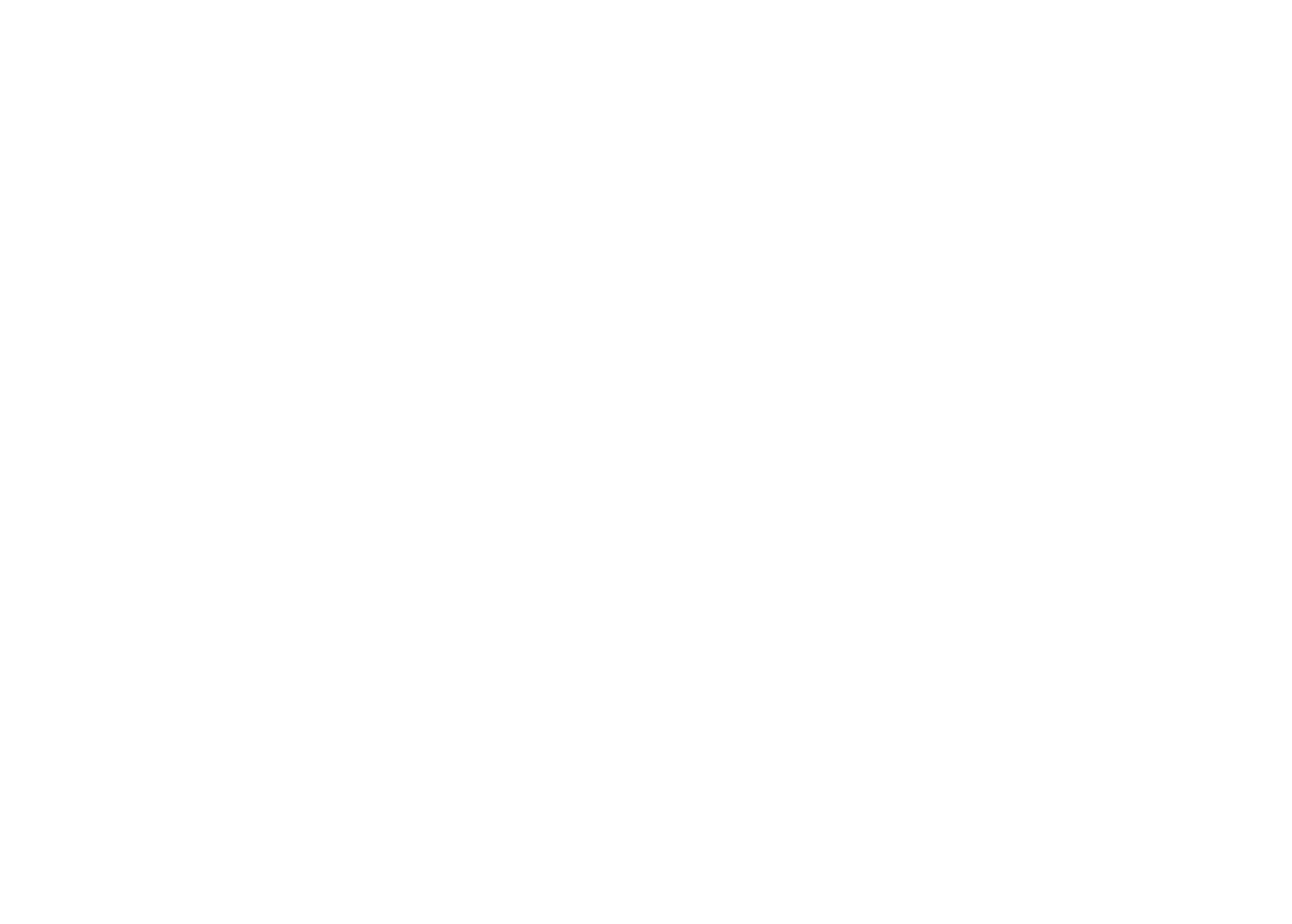 scroll, scrollTop: 0, scrollLeft: 0, axis: both 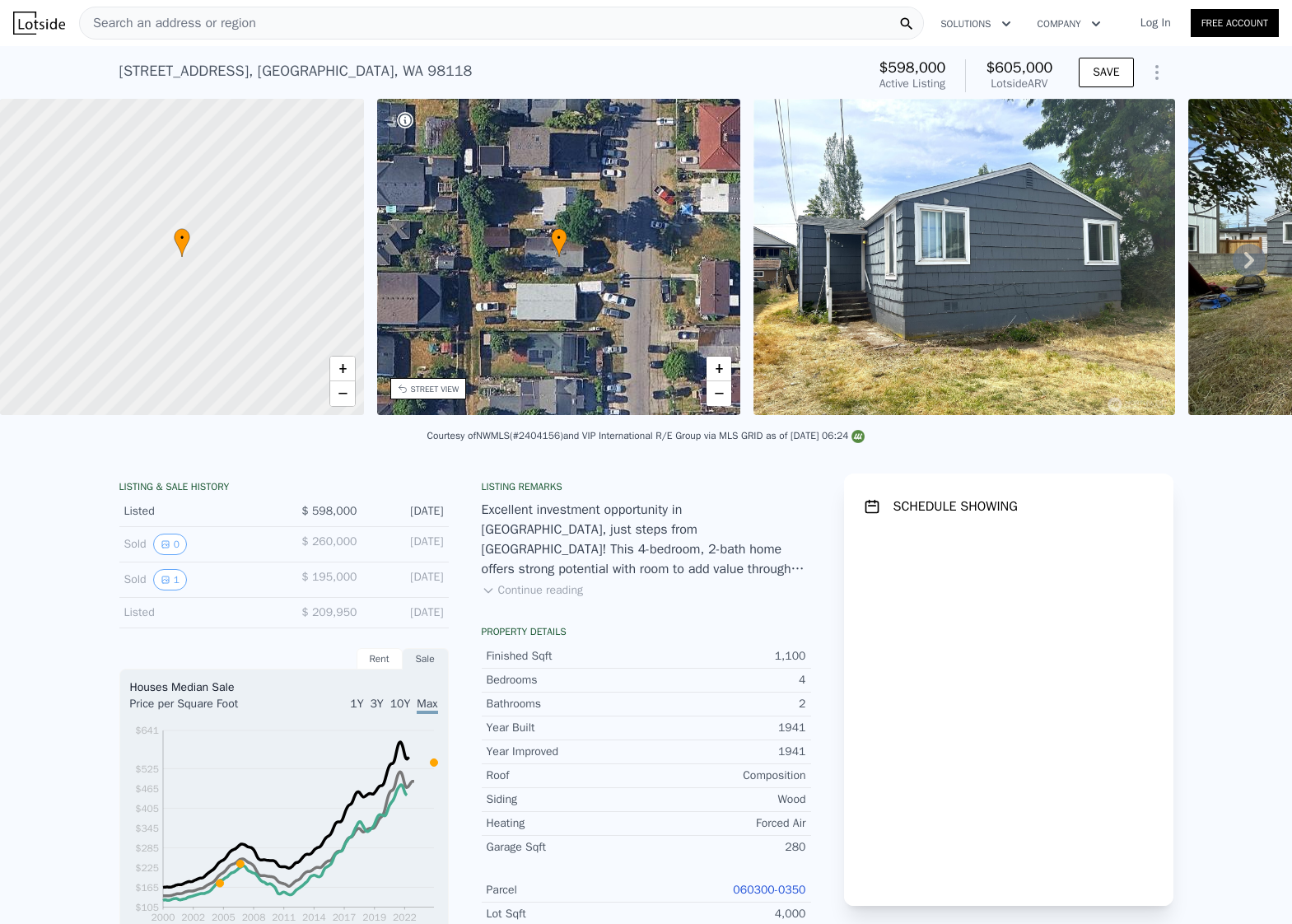 drag, startPoint x: 441, startPoint y: 516, endPoint x: 374, endPoint y: 513, distance: 67.067131 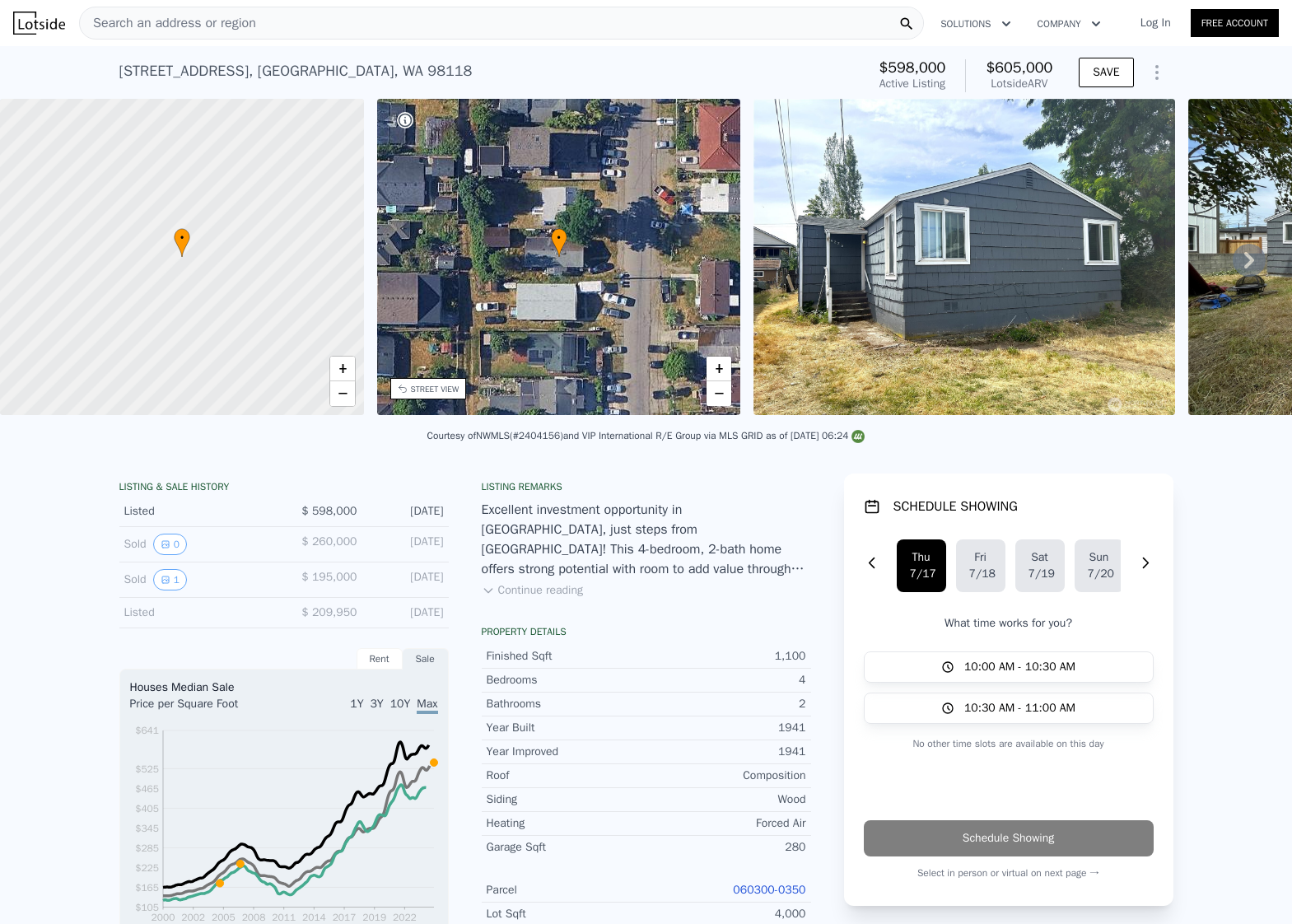 copy on "[DATE]" 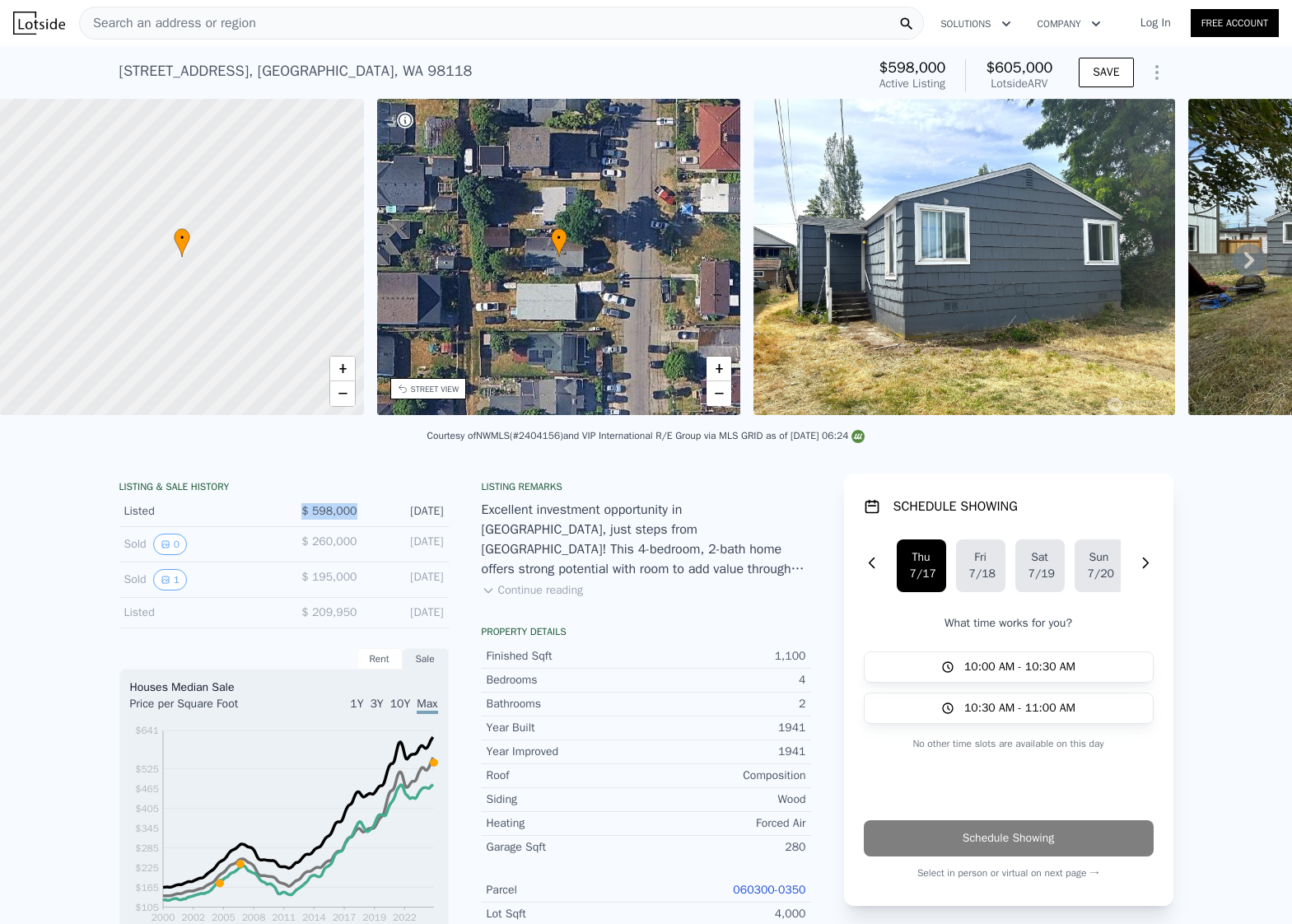 drag, startPoint x: 360, startPoint y: 511, endPoint x: 304, endPoint y: 510, distance: 56.008928 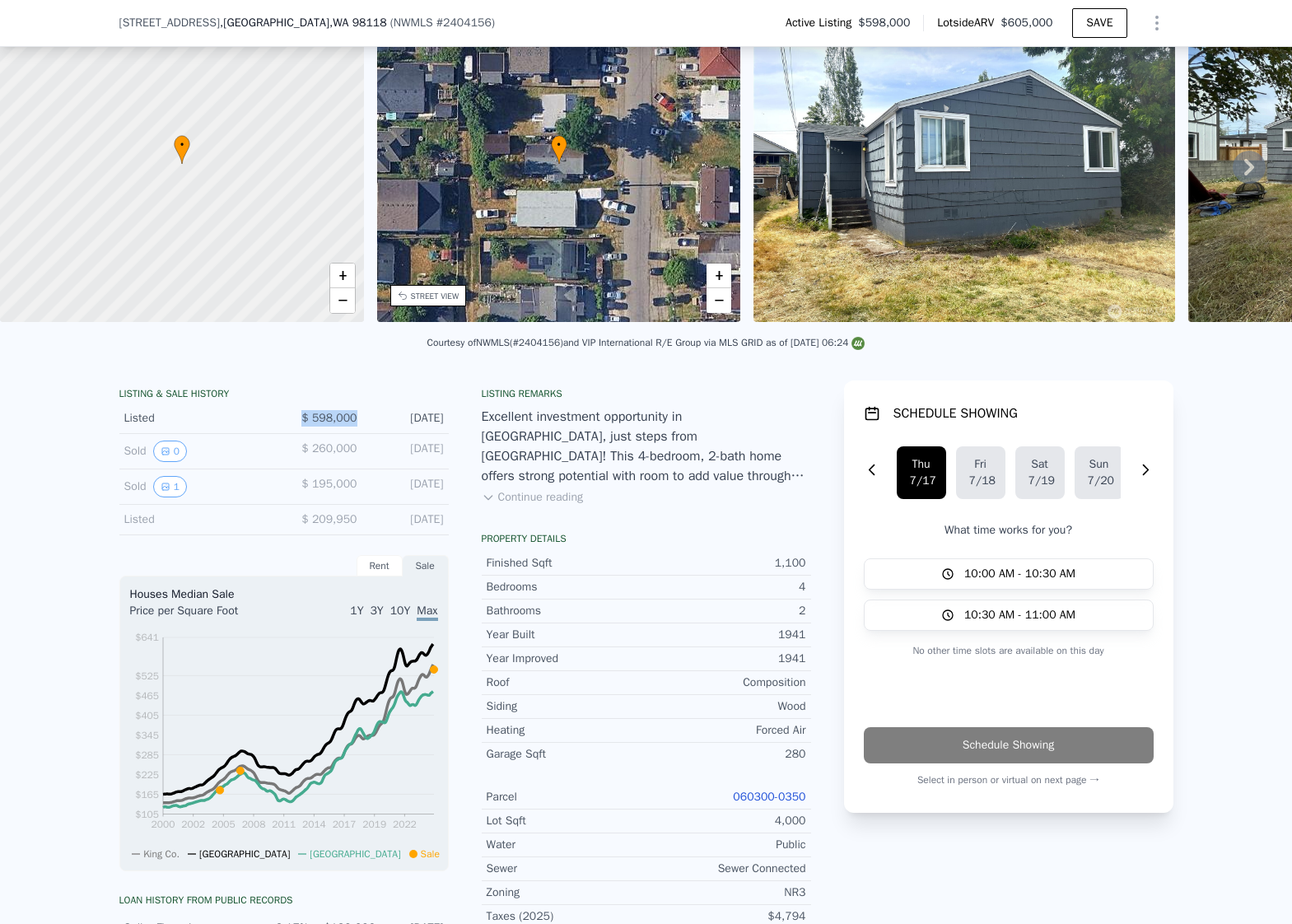 scroll, scrollTop: 147, scrollLeft: 0, axis: vertical 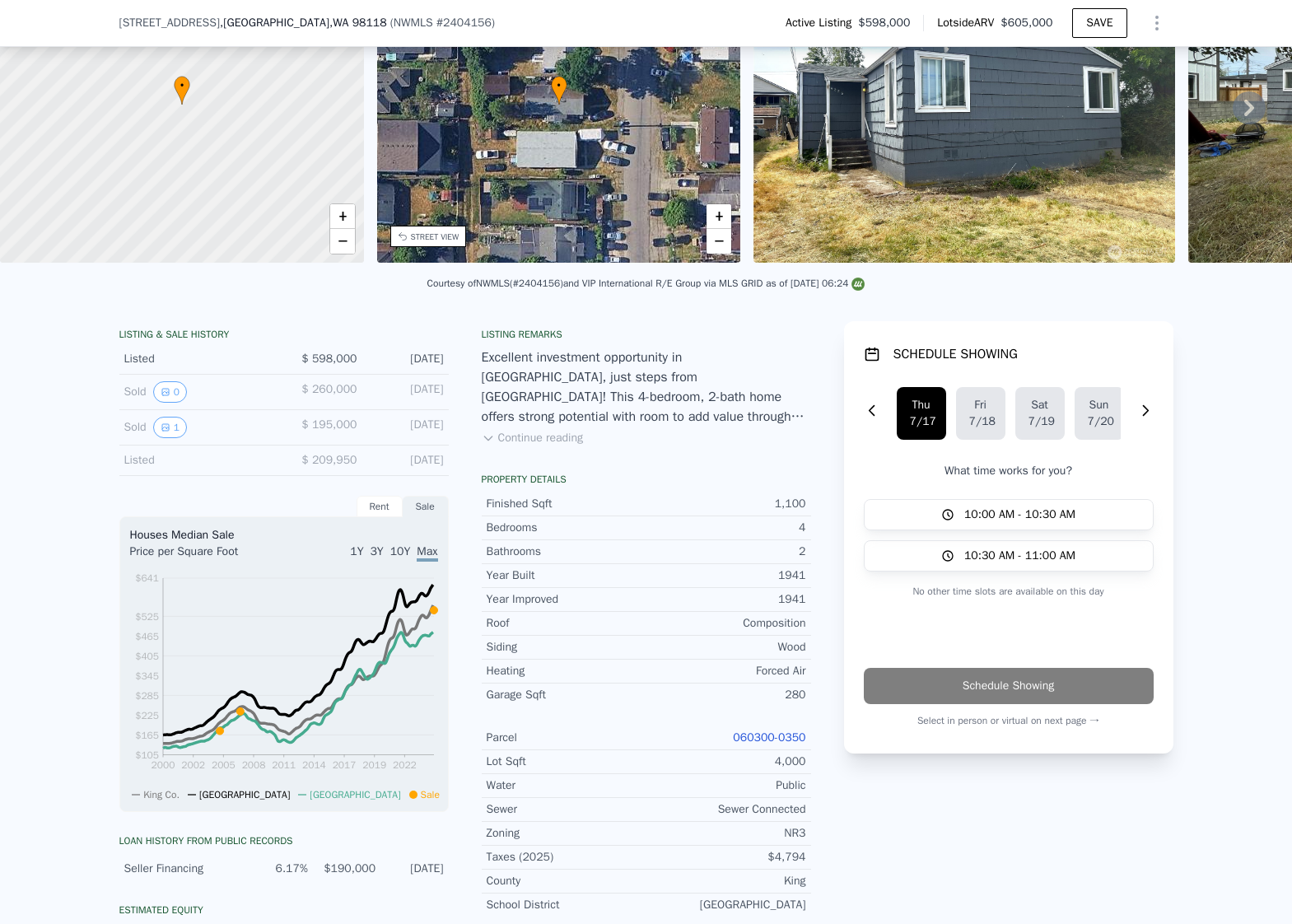 click on "1,100" at bounding box center [726, 504] 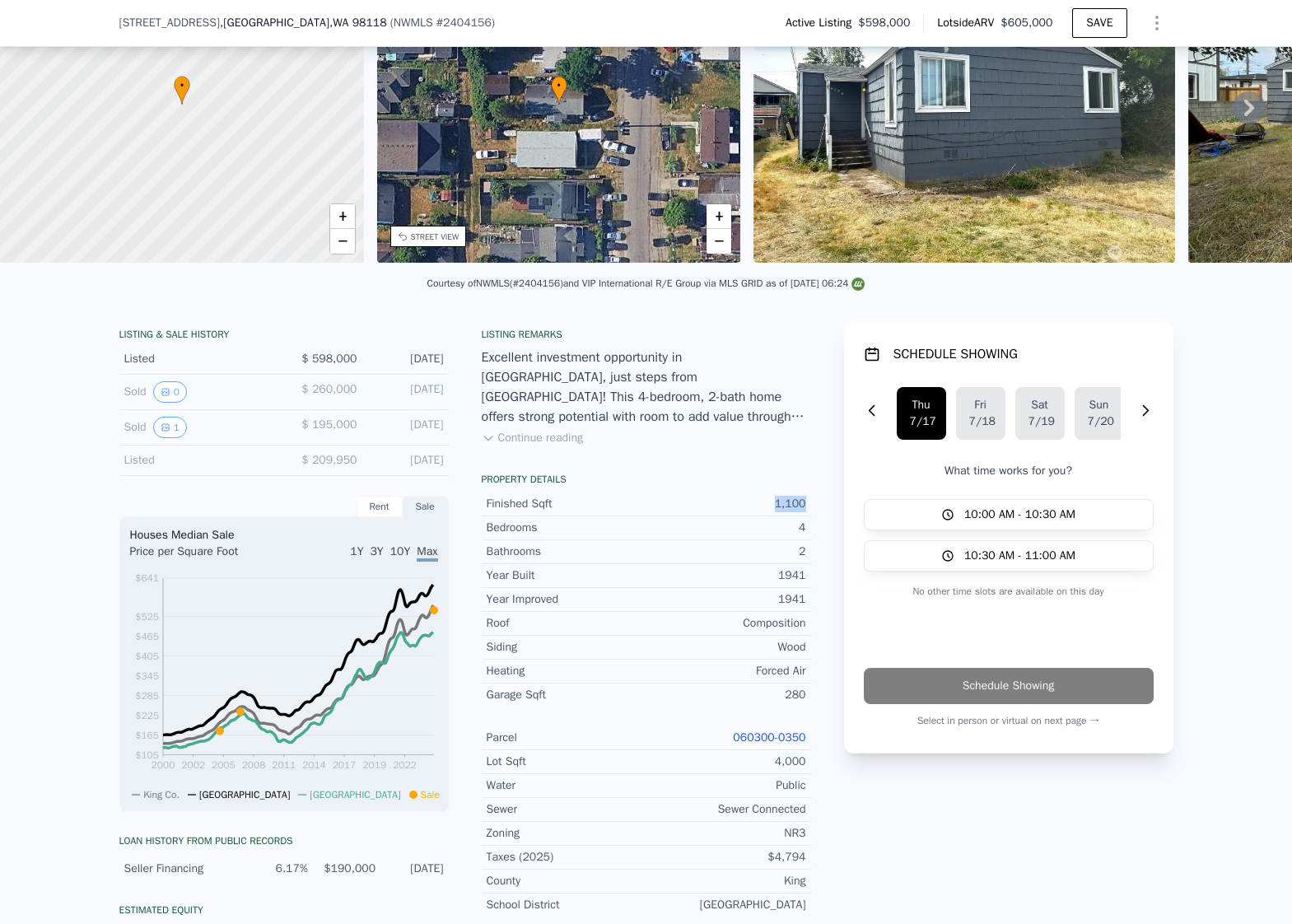 click on "1,100" at bounding box center [726, 504] 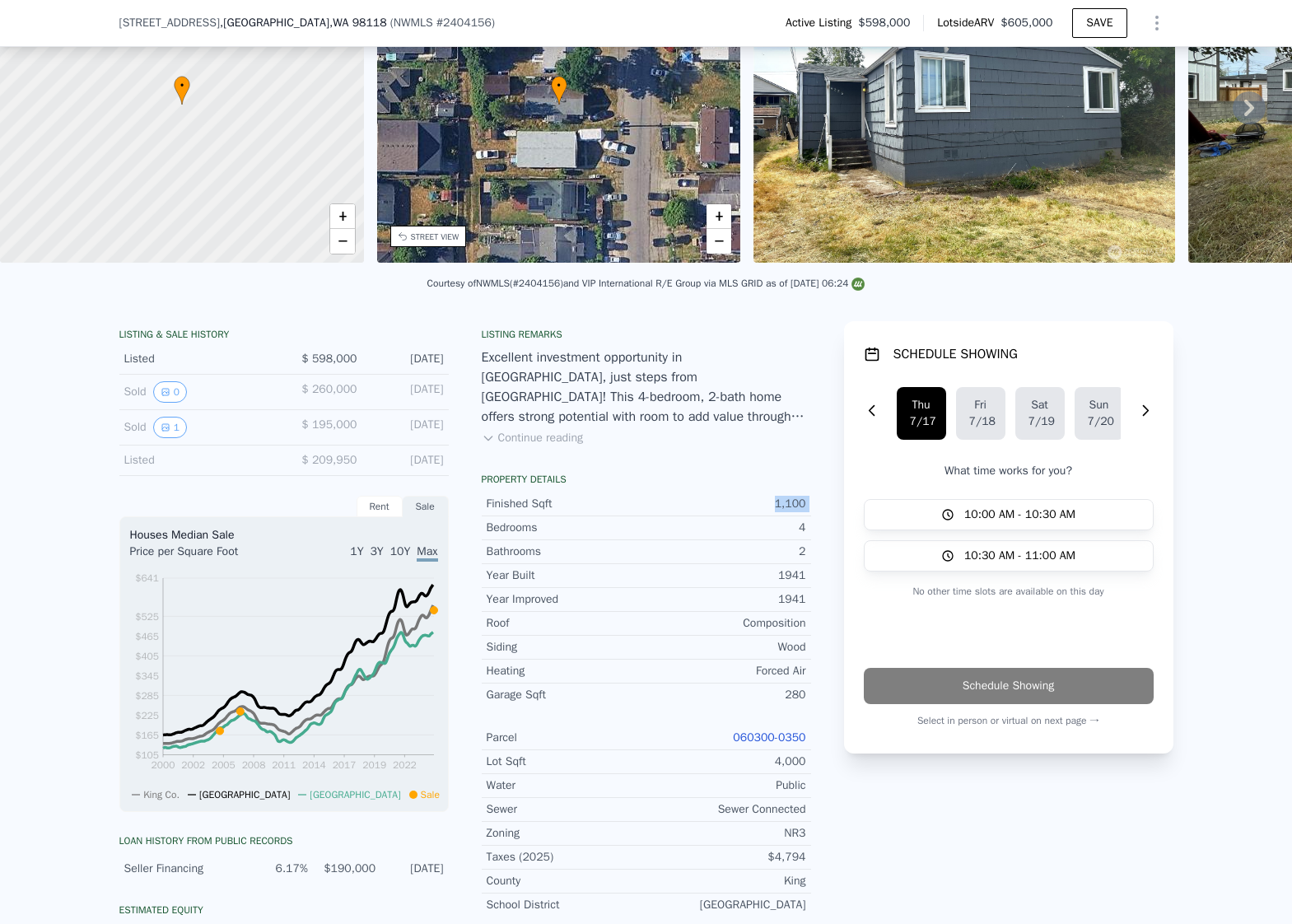 click on "1,100" at bounding box center (726, 504) 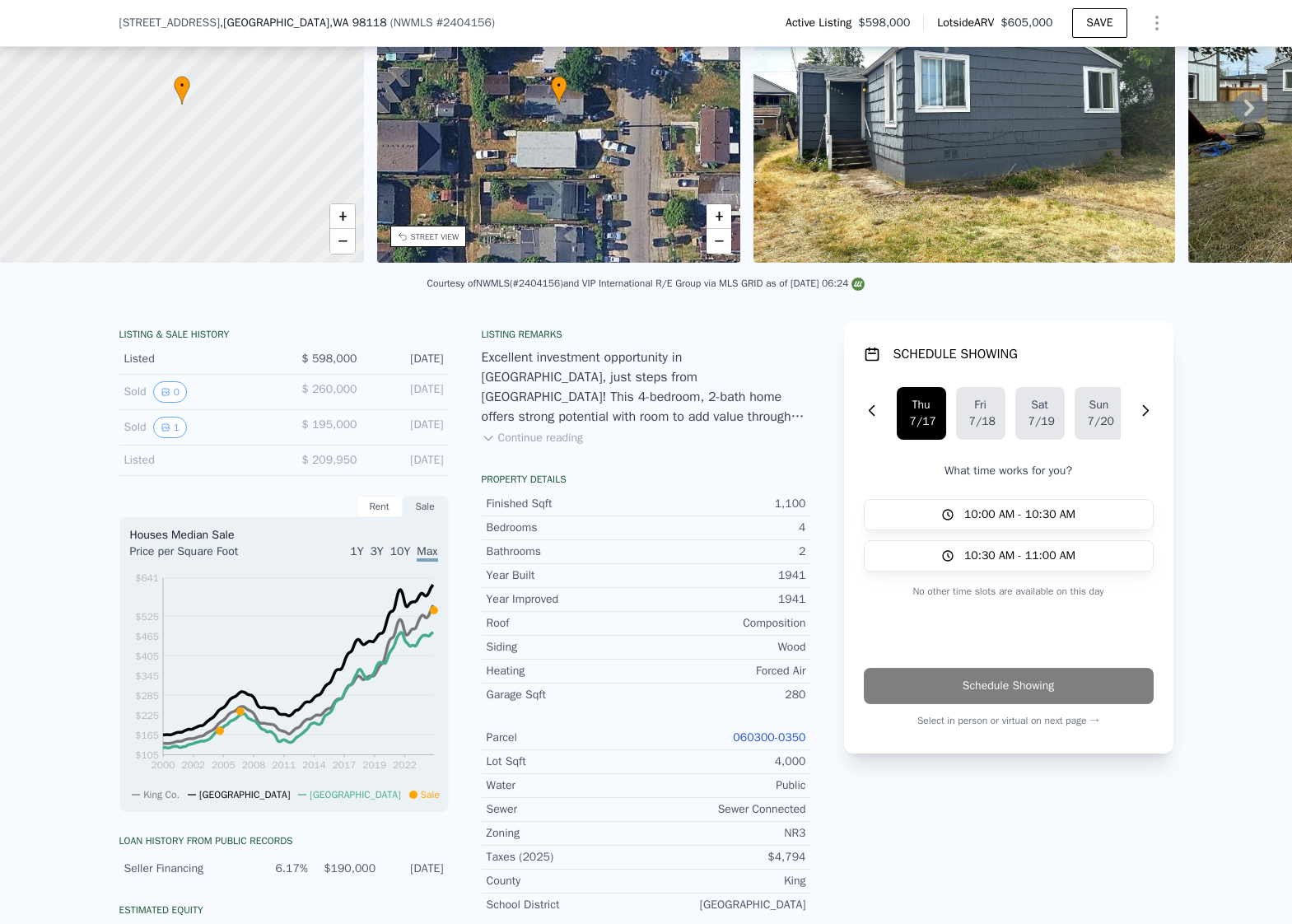 click on "4,000" at bounding box center (726, 762) 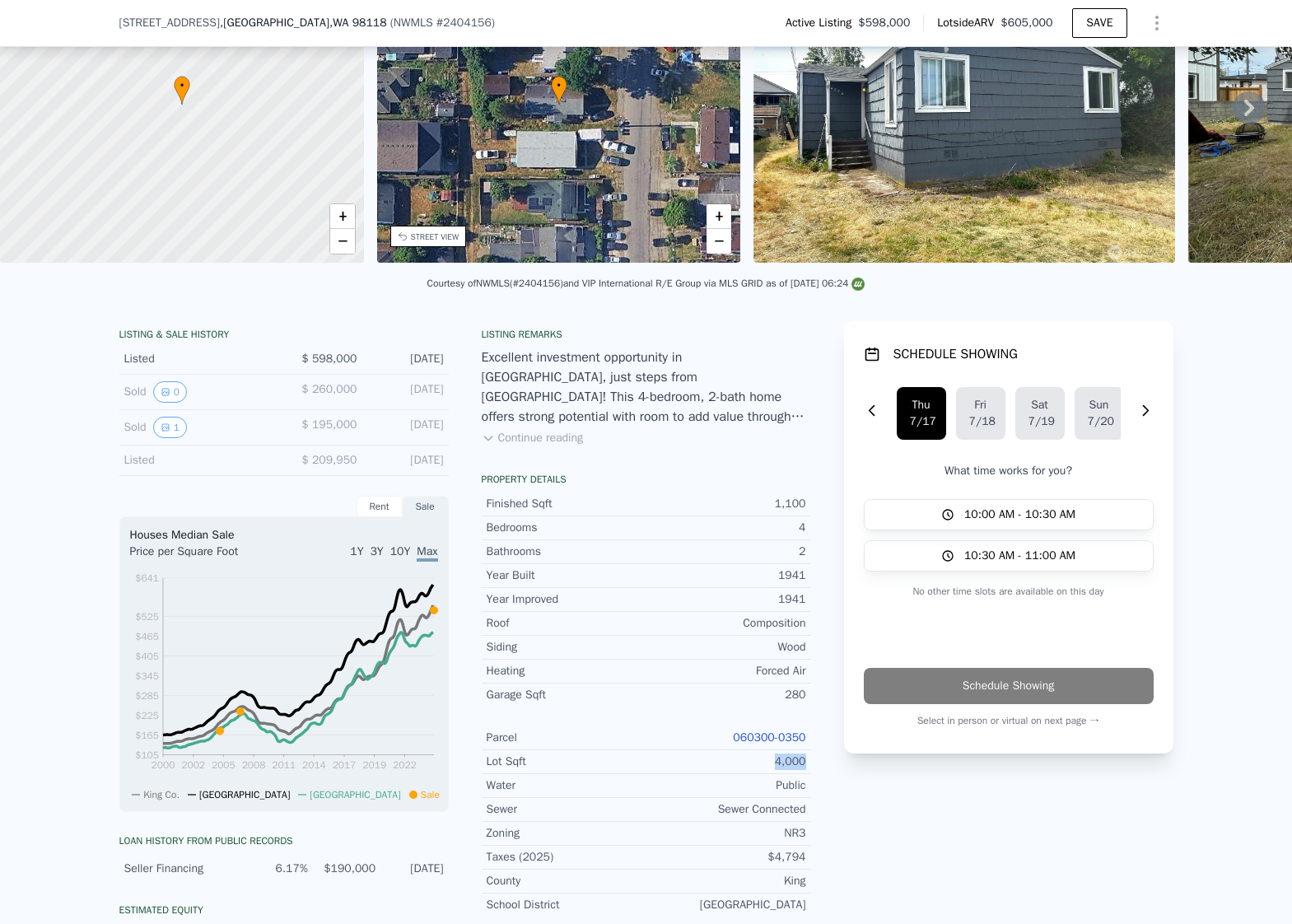 click on "4,000" at bounding box center (726, 762) 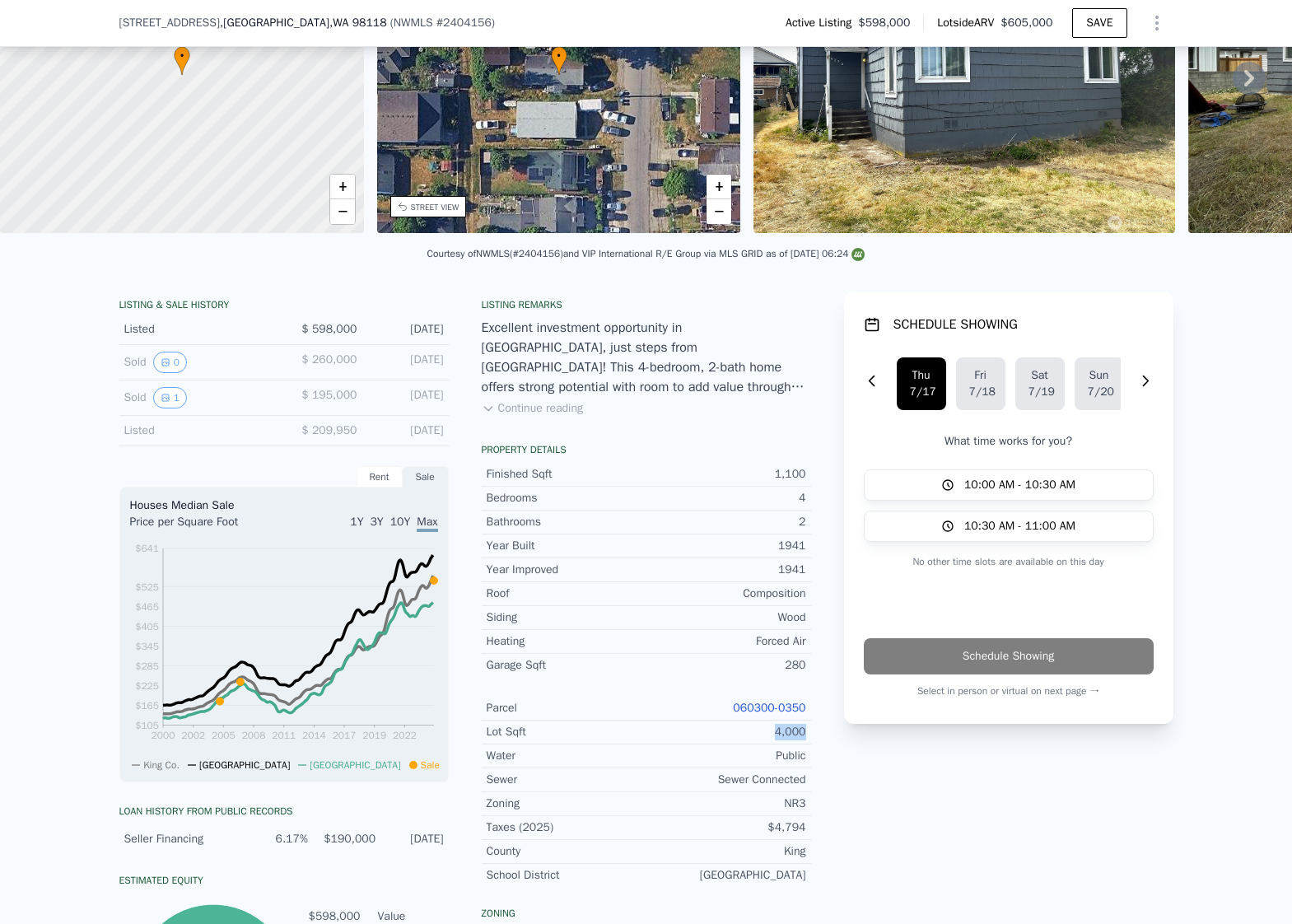 scroll, scrollTop: 289, scrollLeft: 0, axis: vertical 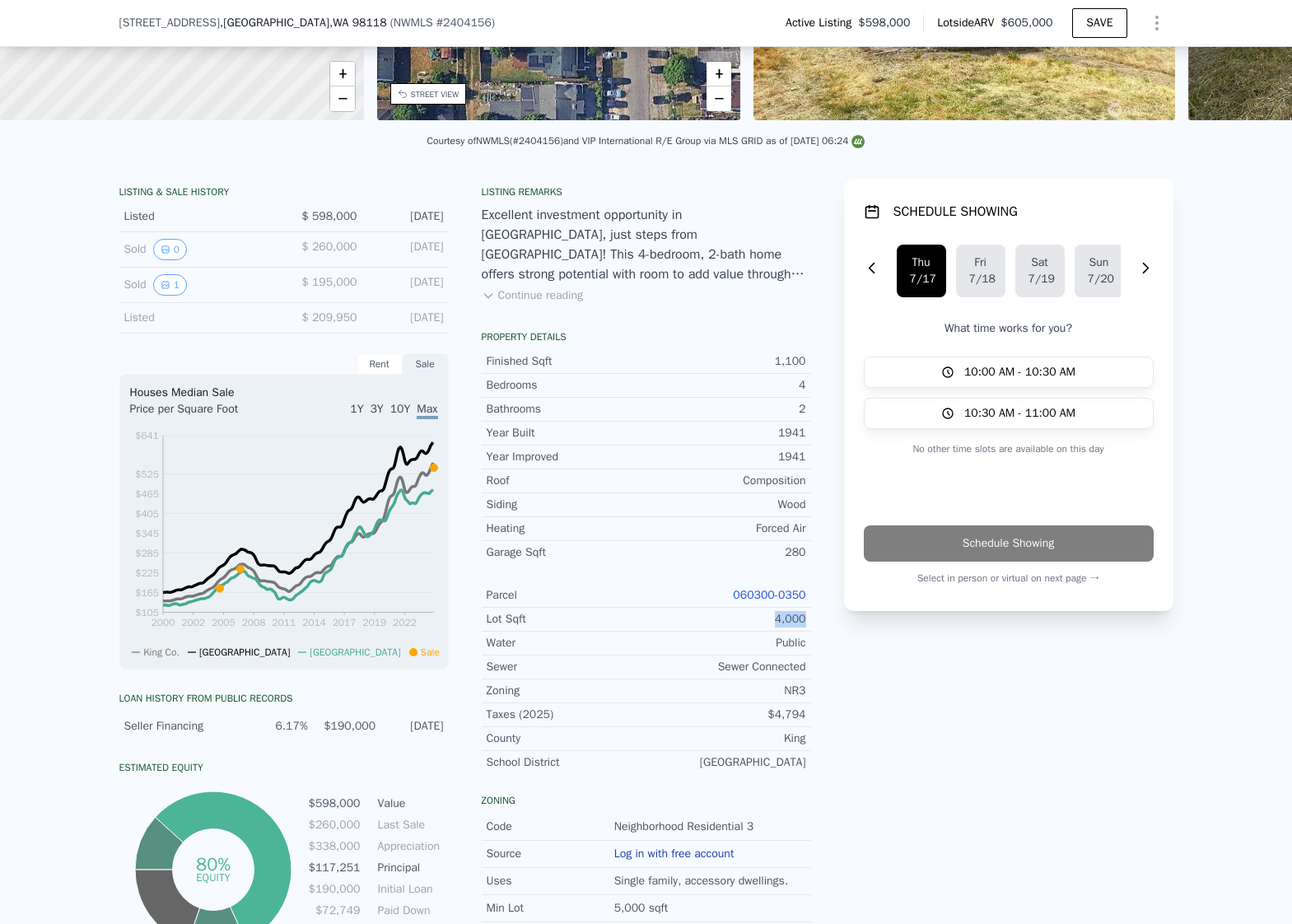 click on "060300-0350" at bounding box center [769, 595] 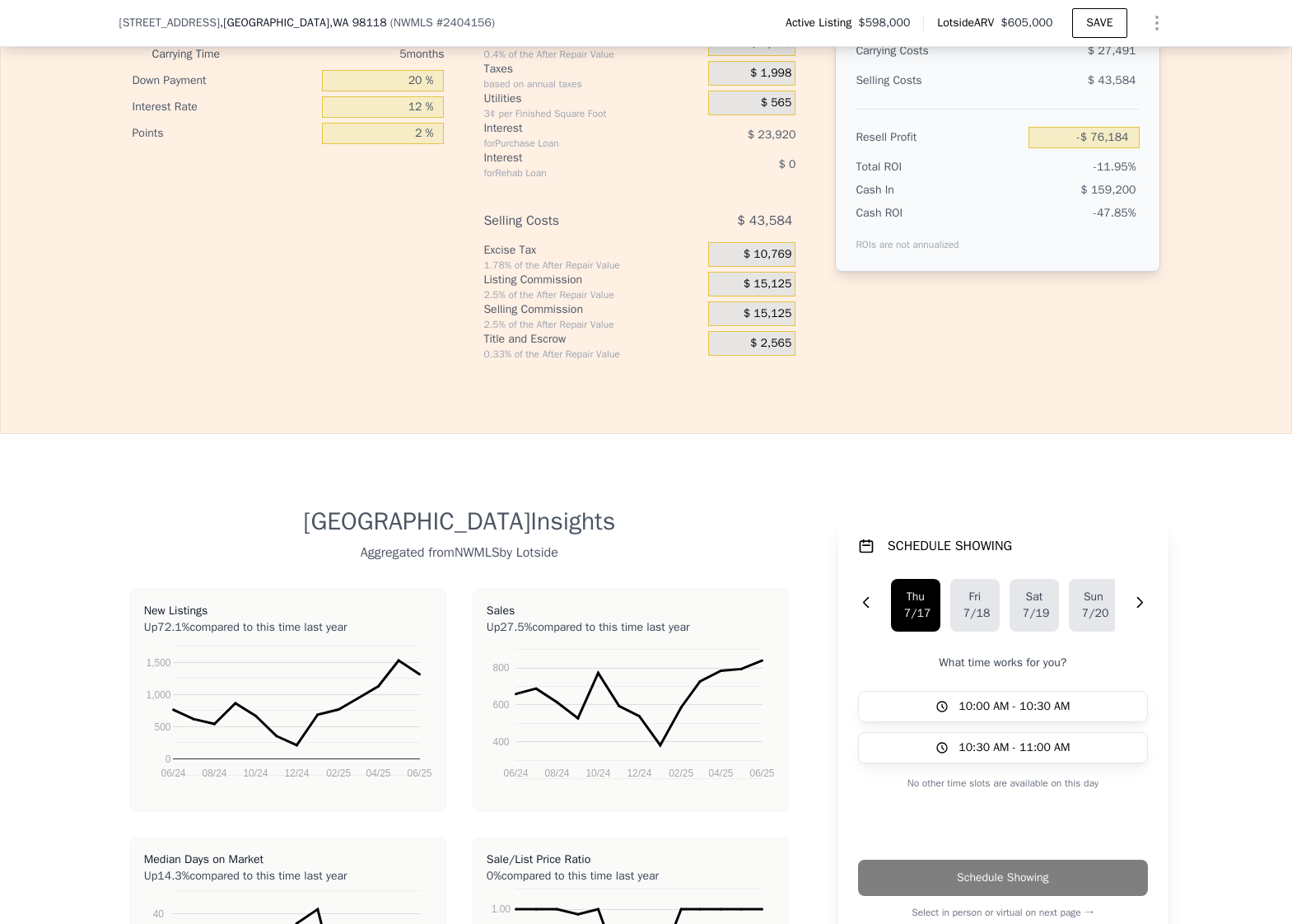 scroll, scrollTop: 2805, scrollLeft: 0, axis: vertical 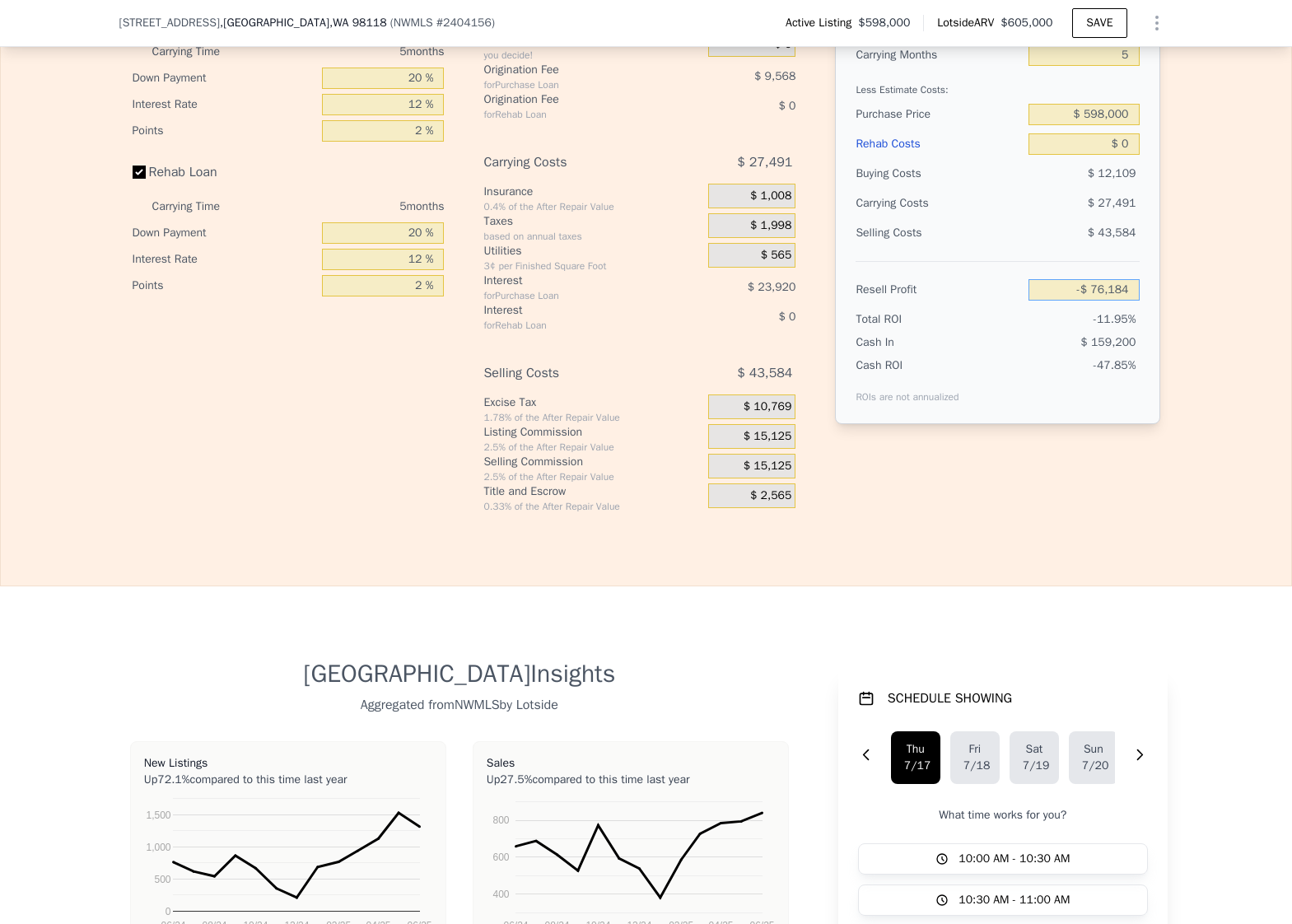 click on "-$ 76,184" at bounding box center (1084, 290) 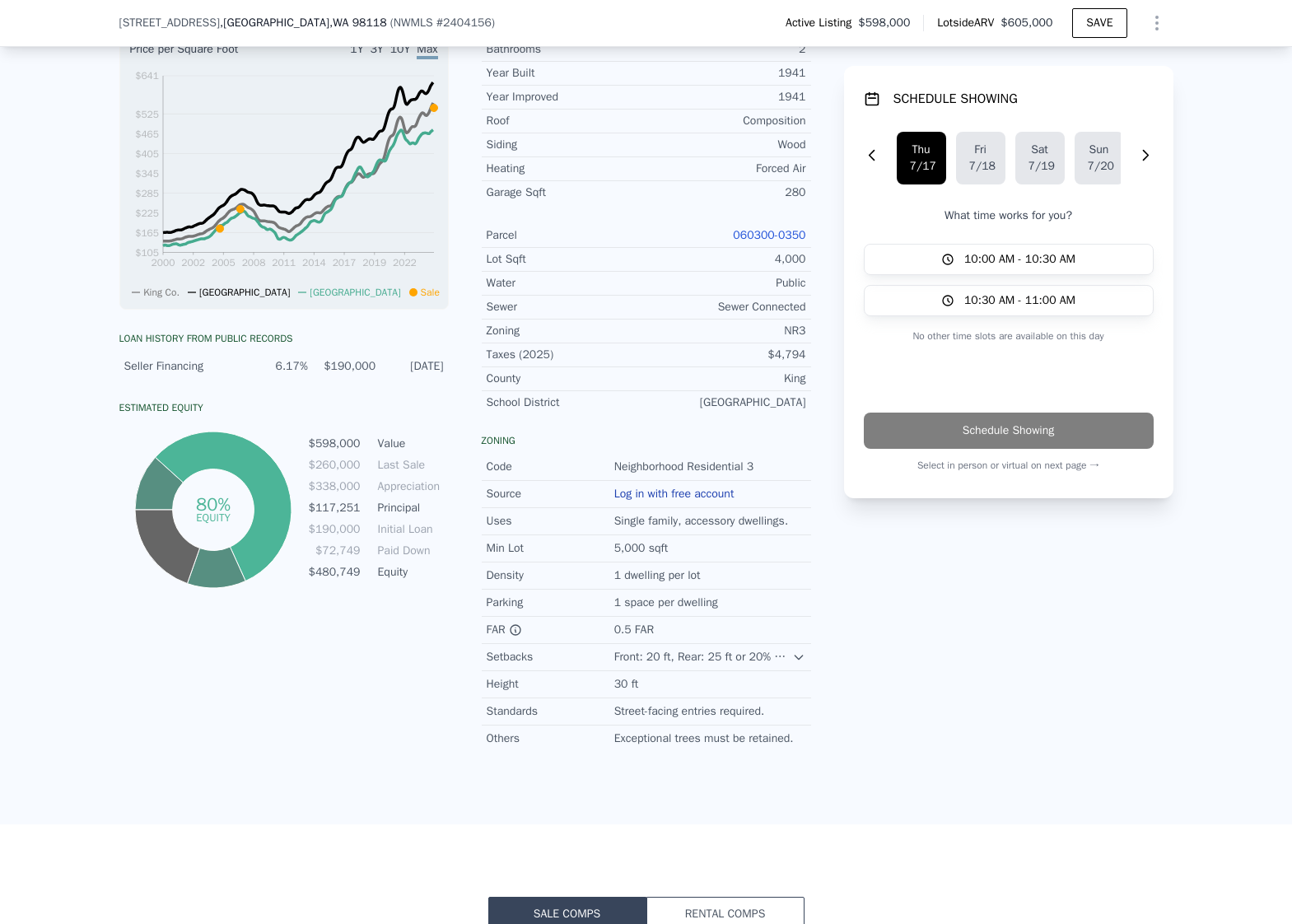 scroll, scrollTop: 450, scrollLeft: 0, axis: vertical 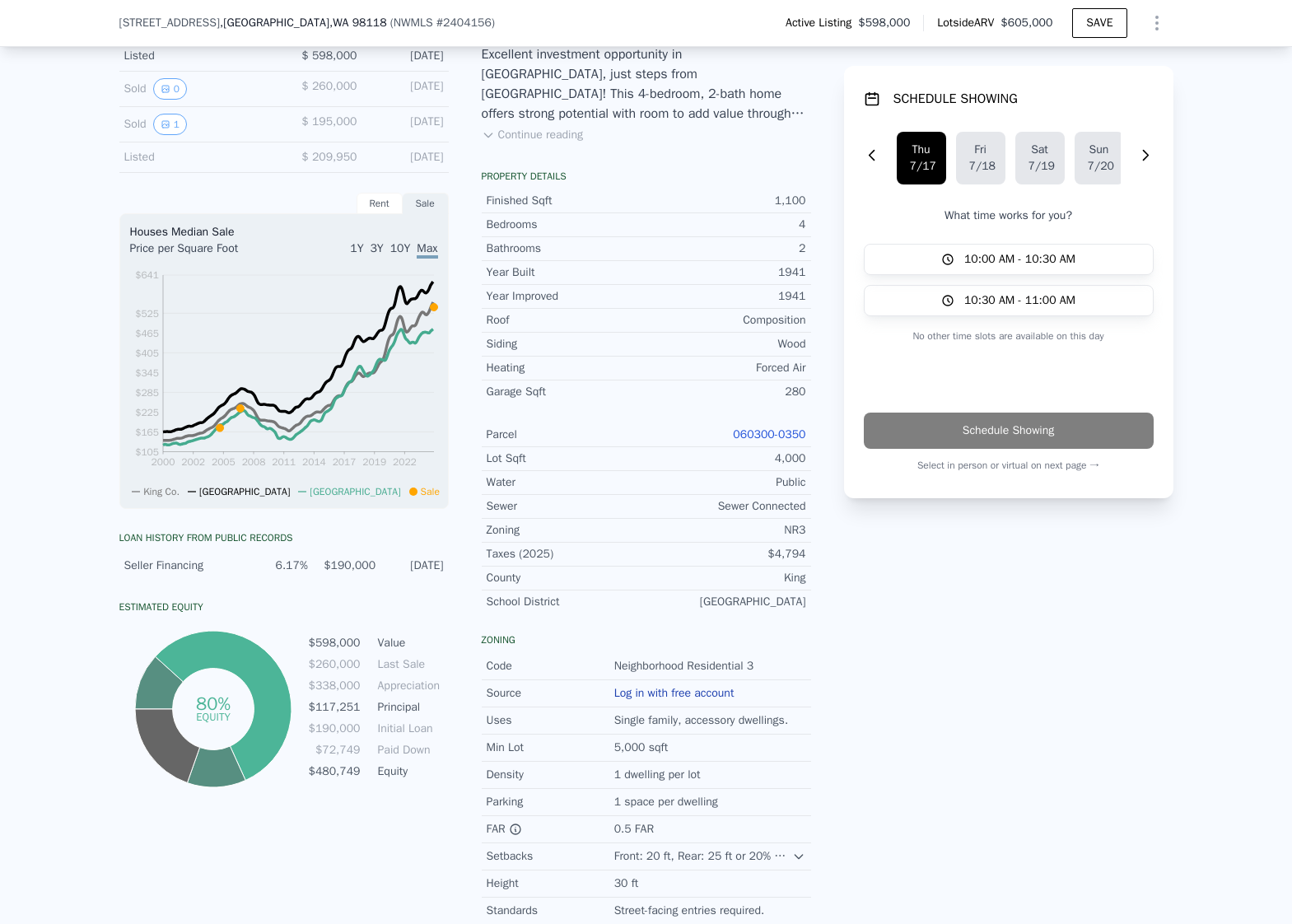 click on "NR3" at bounding box center [726, 530] 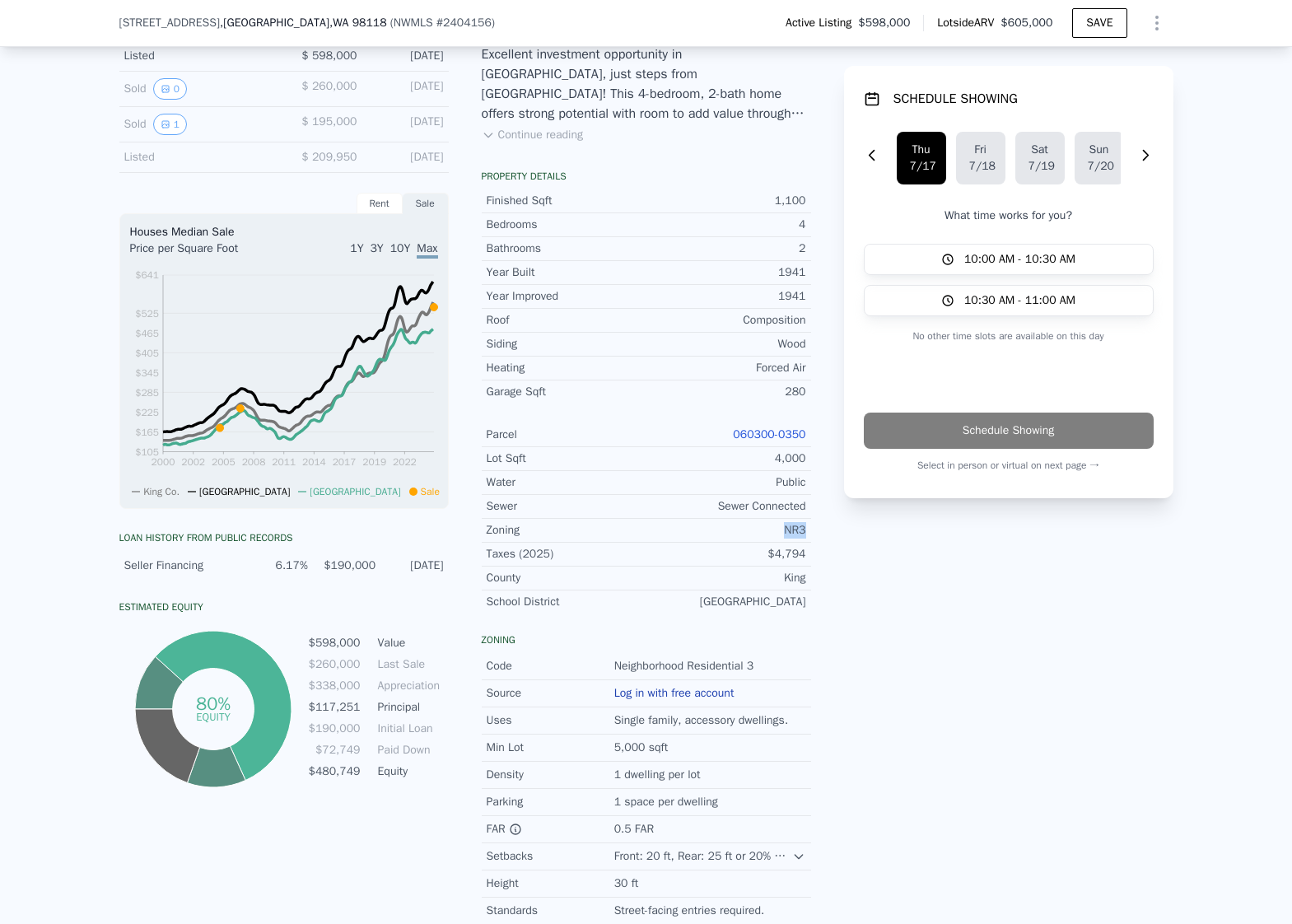 click on "NR3" at bounding box center [726, 530] 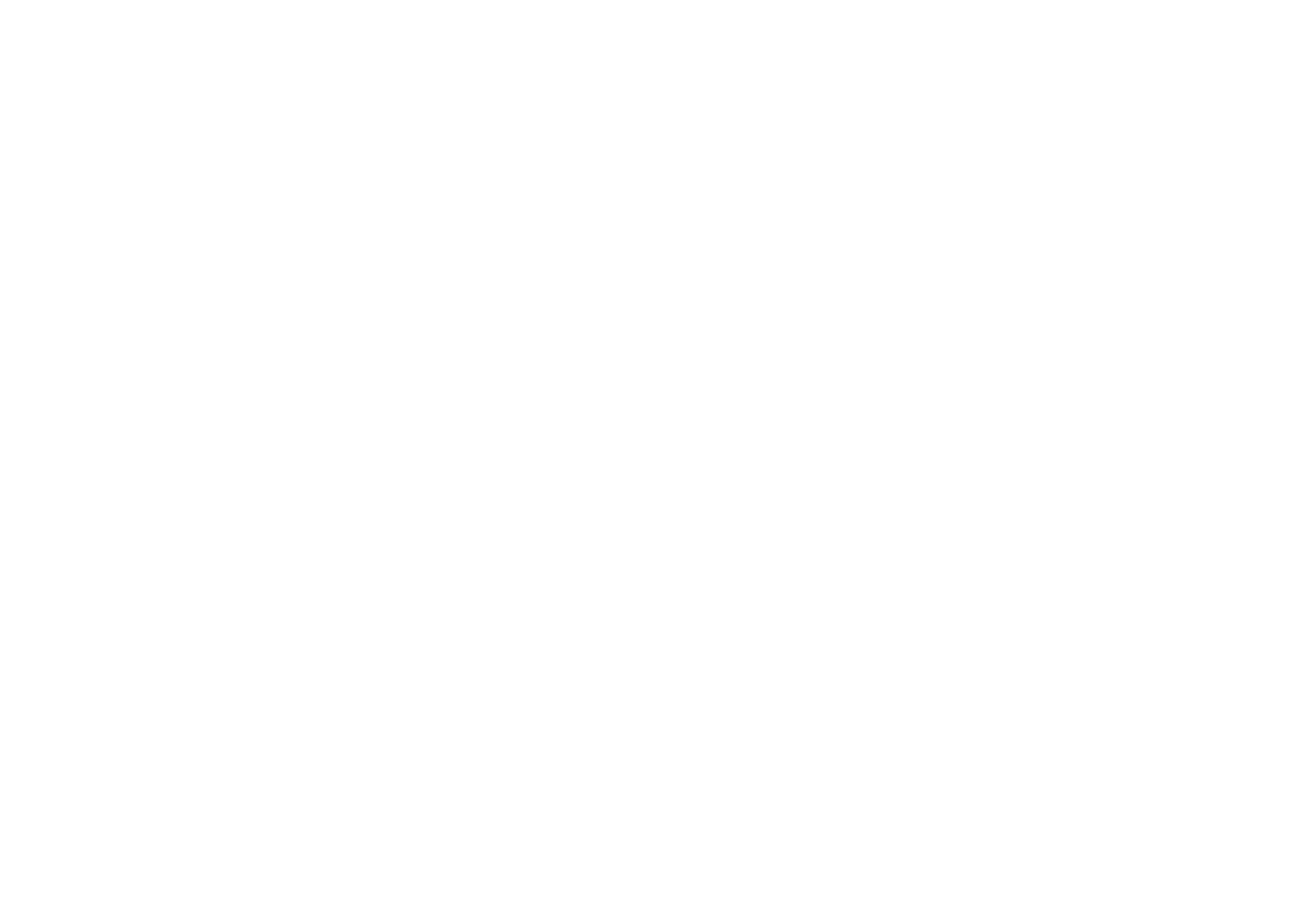 scroll, scrollTop: 0, scrollLeft: 0, axis: both 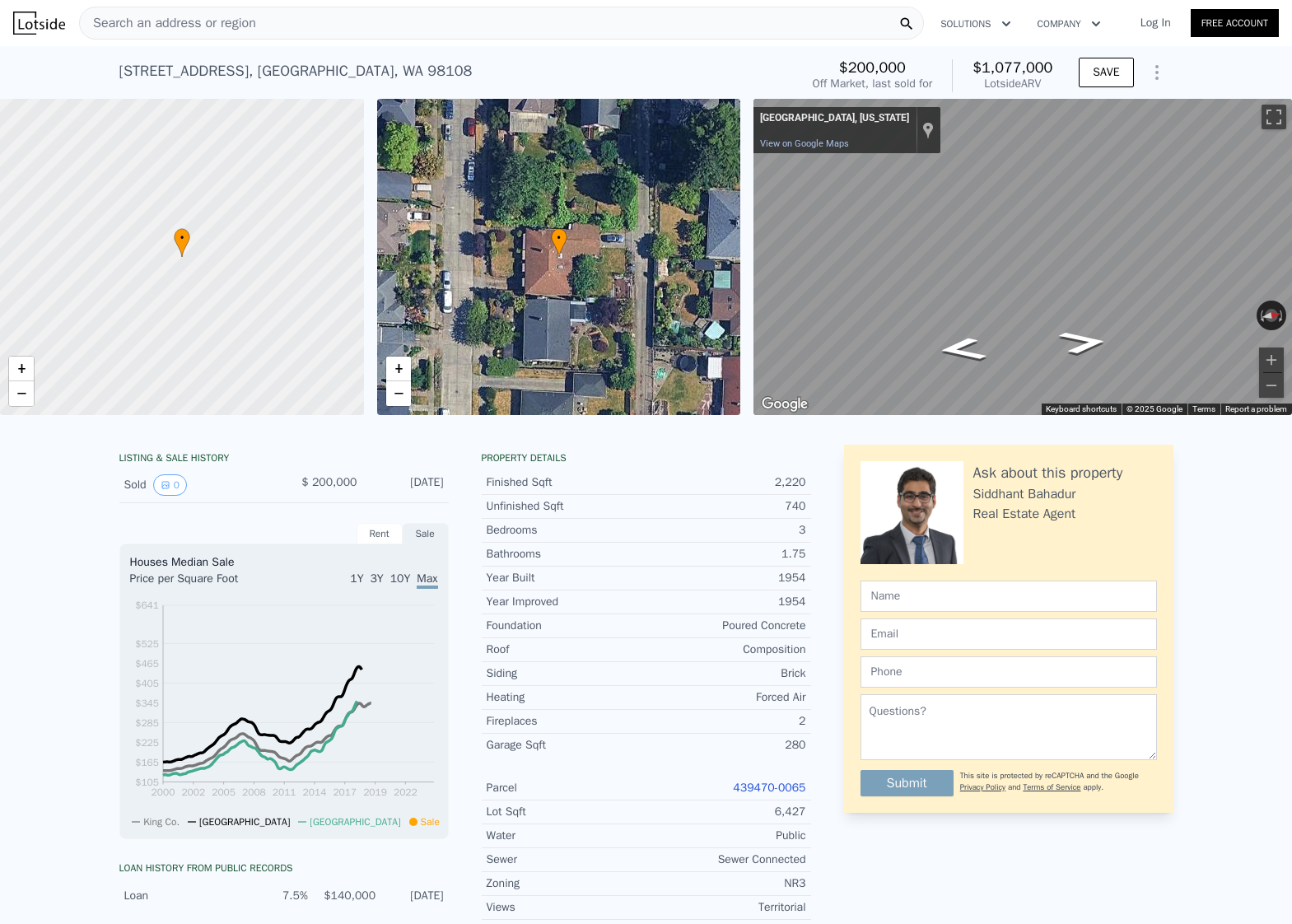 drag, startPoint x: 449, startPoint y: 489, endPoint x: 378, endPoint y: 489, distance: 71 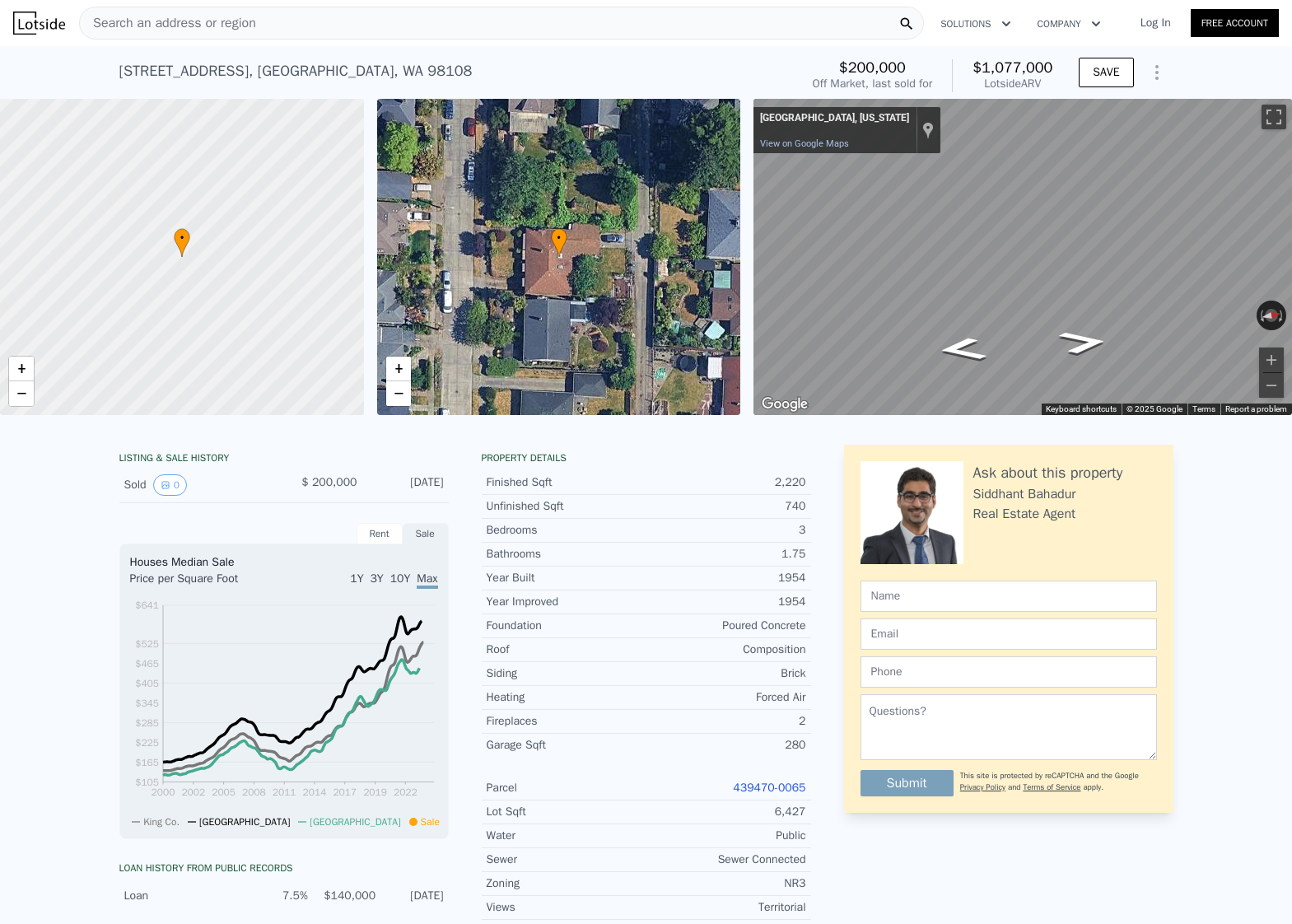 click on "Unfinished Sqft" at bounding box center (567, 506) 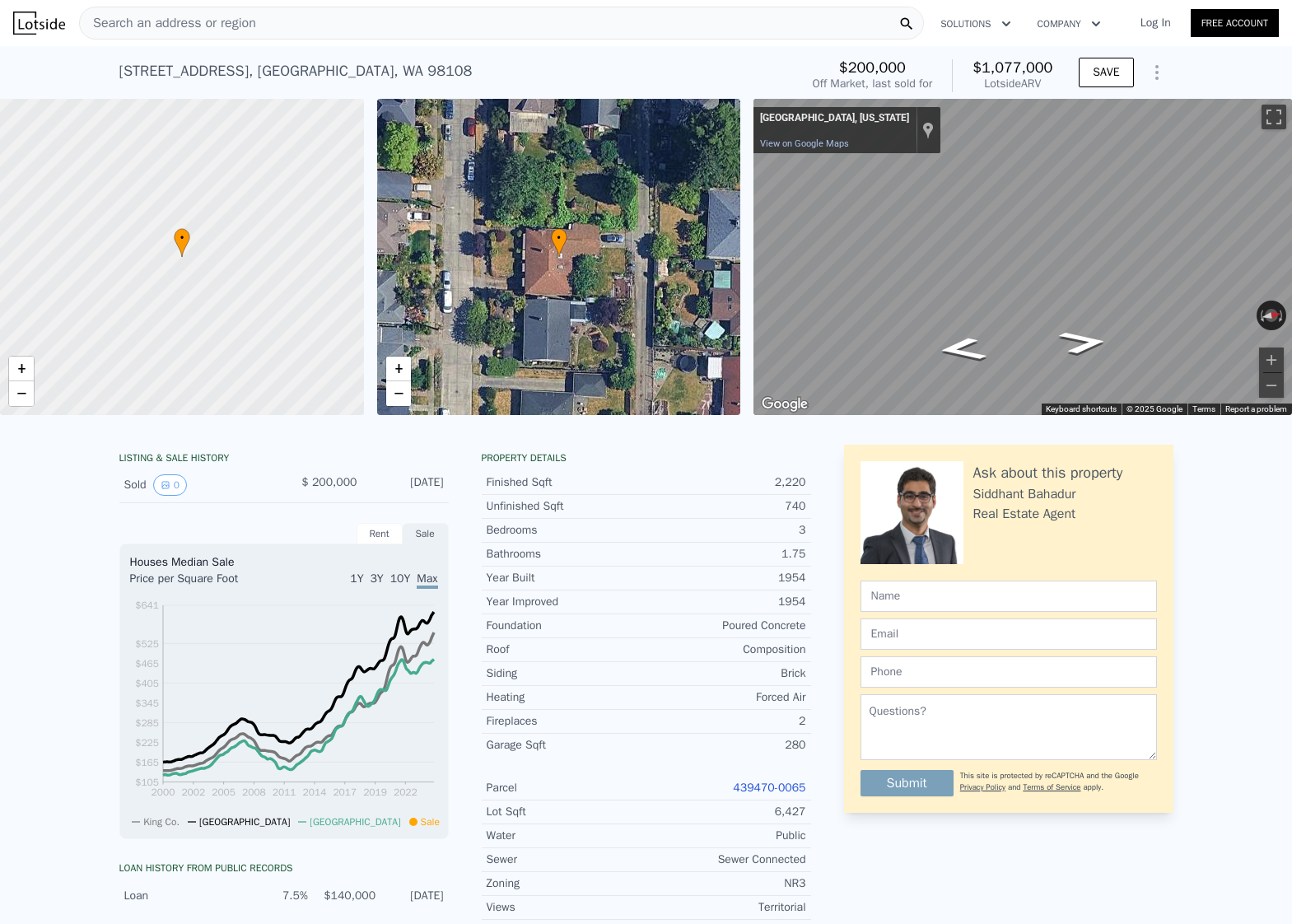 click on "1.75" at bounding box center [726, 554] 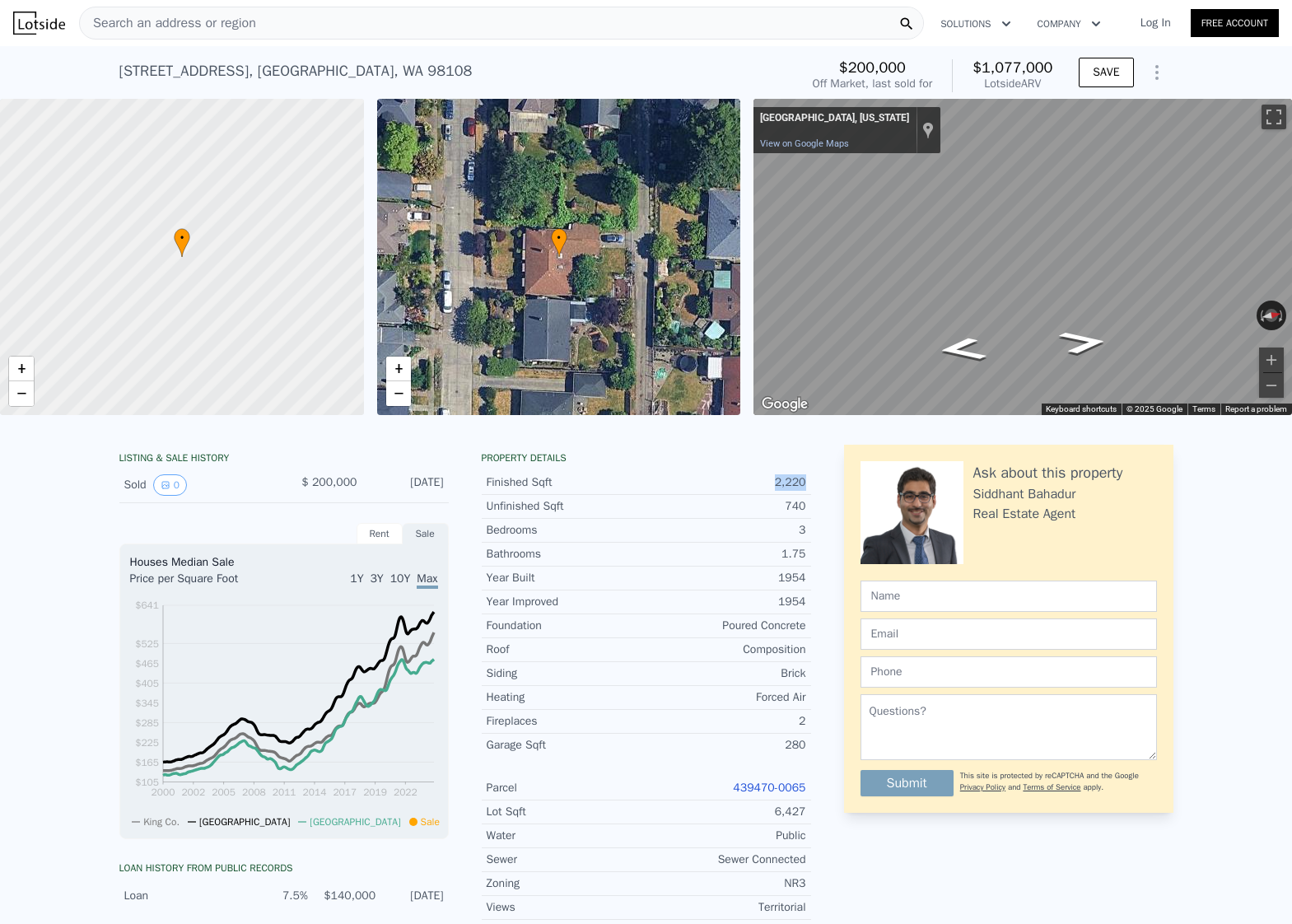 click on "2,220" at bounding box center [726, 483] 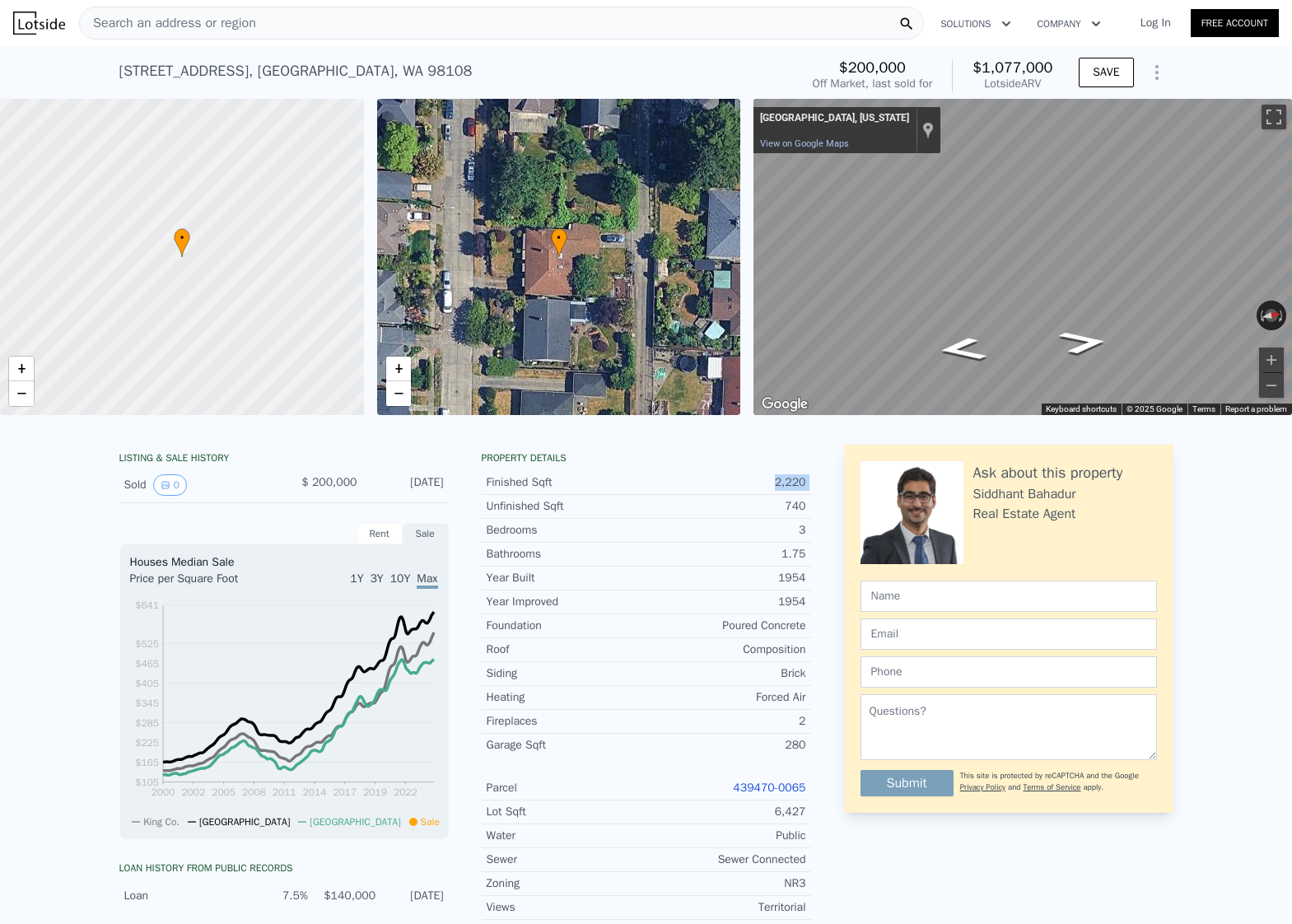 click on "2,220" at bounding box center [726, 483] 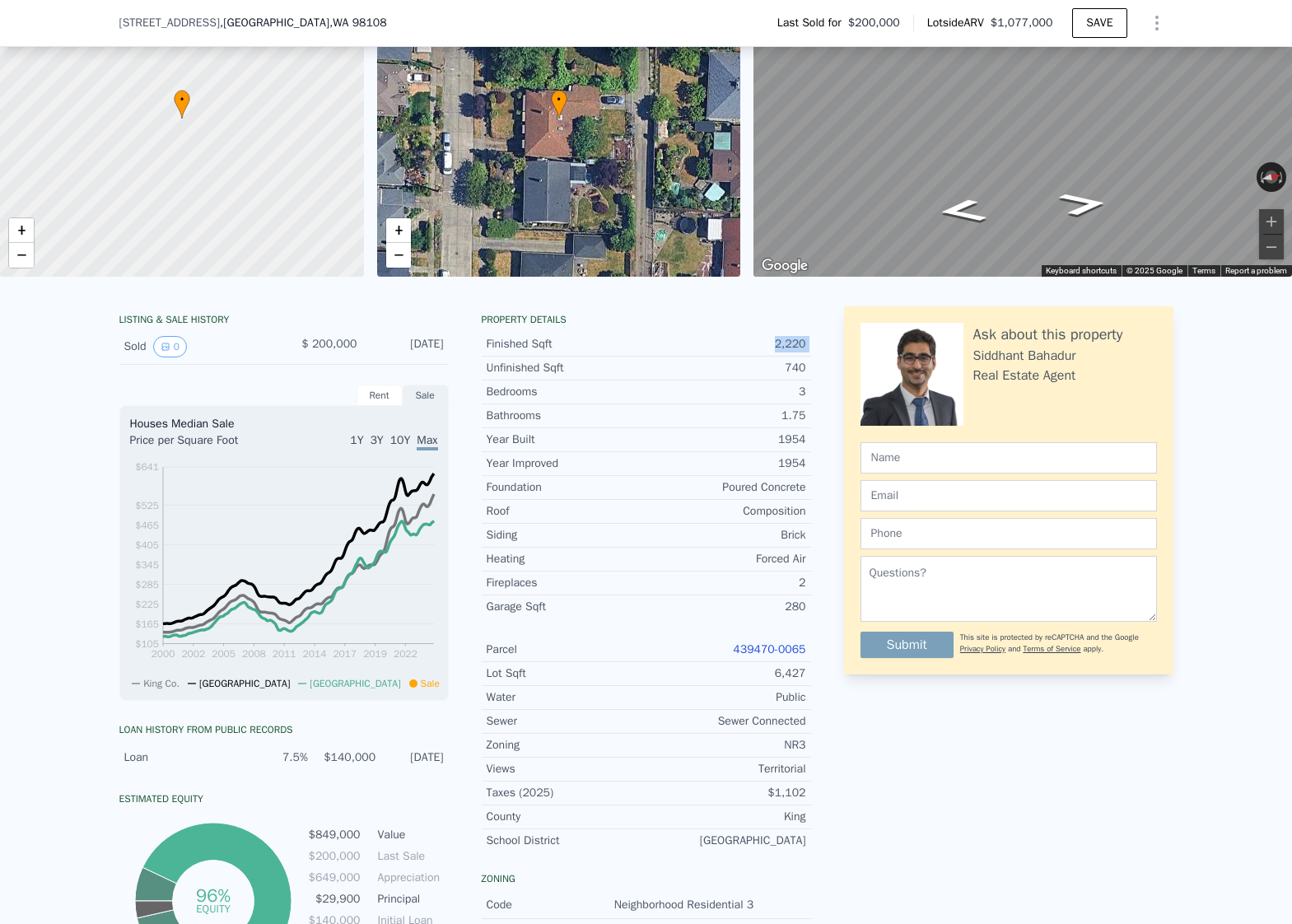 scroll, scrollTop: 324, scrollLeft: 0, axis: vertical 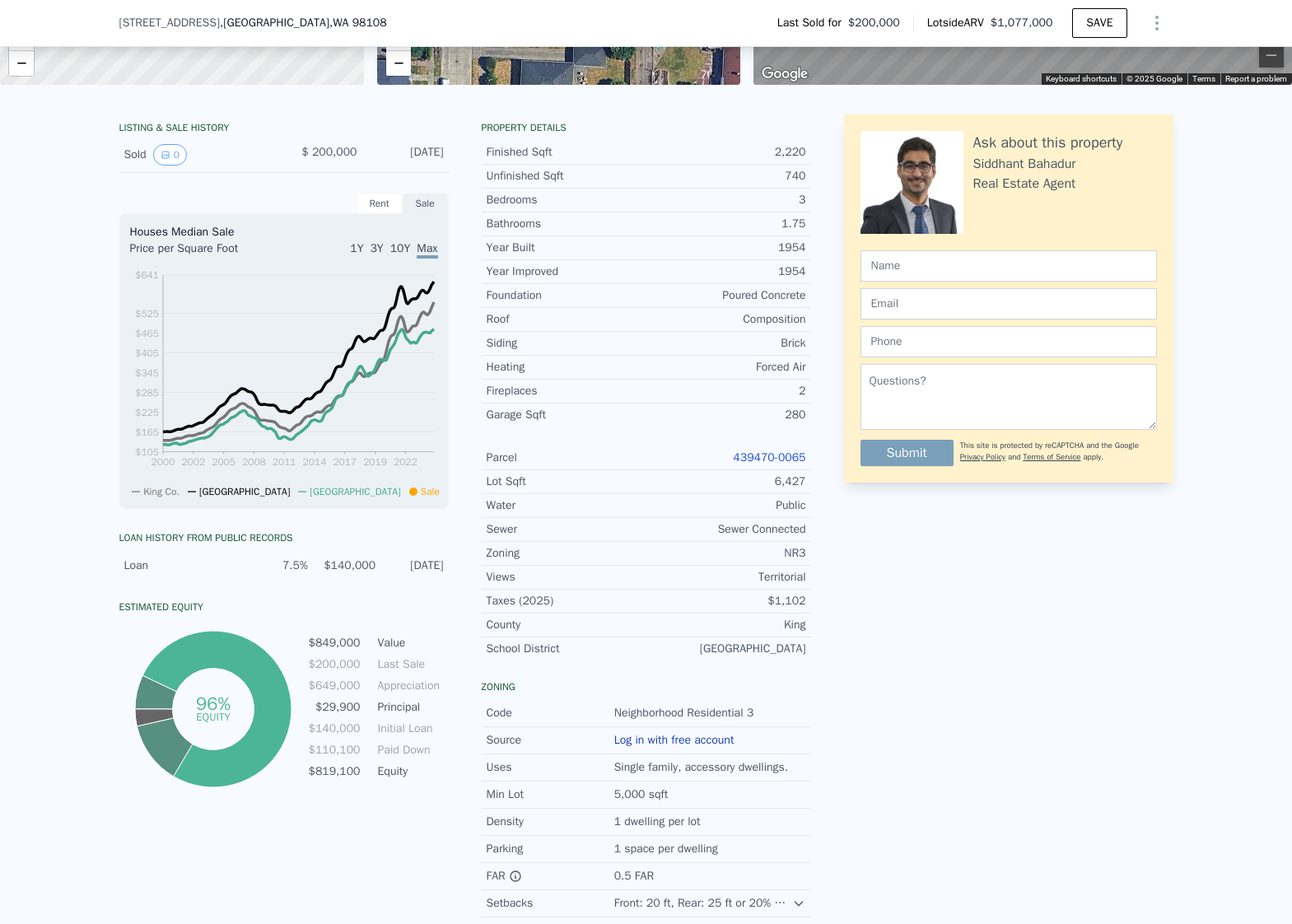 click on "6,427" at bounding box center (726, 482) 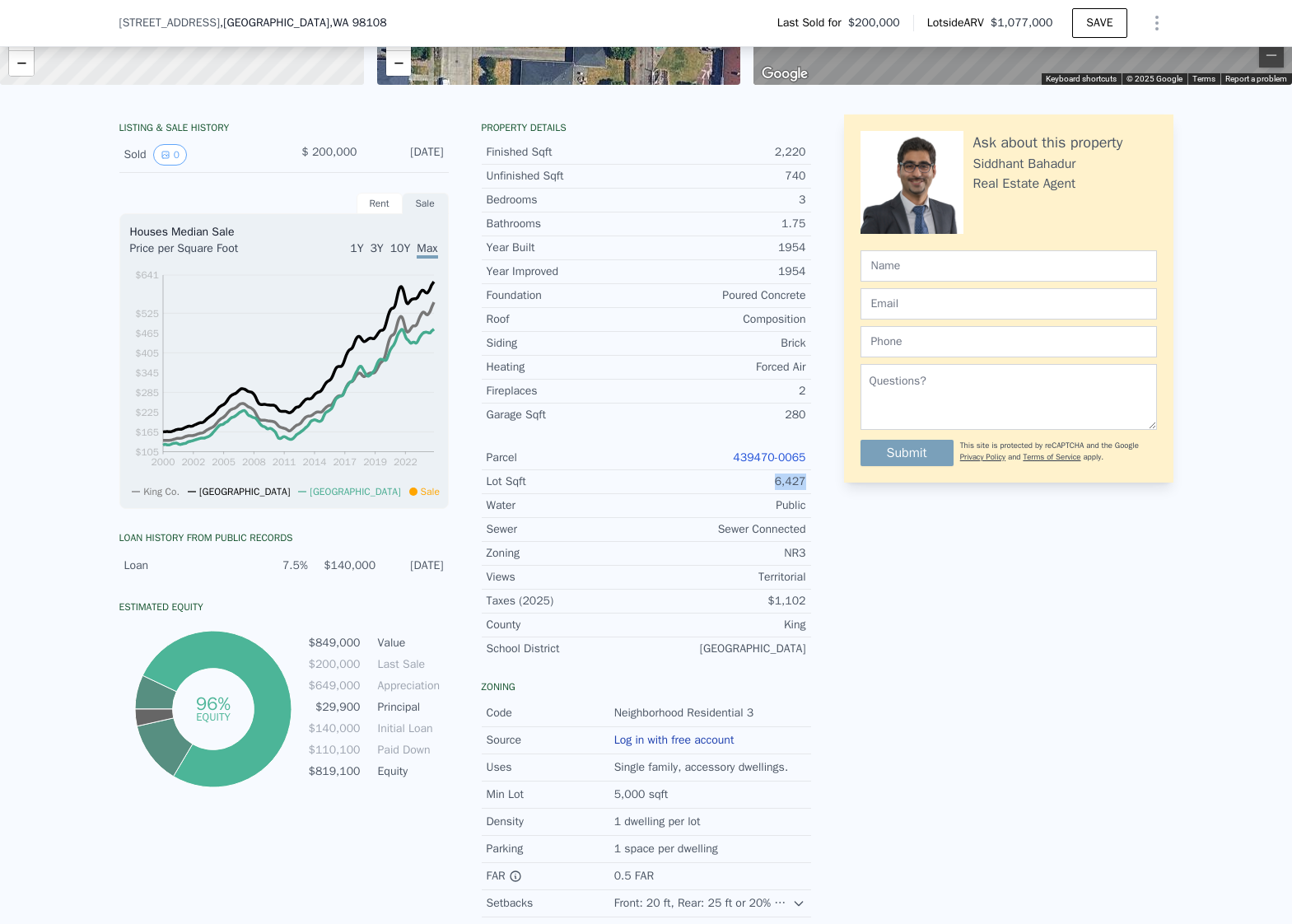 click on "6,427" at bounding box center [726, 482] 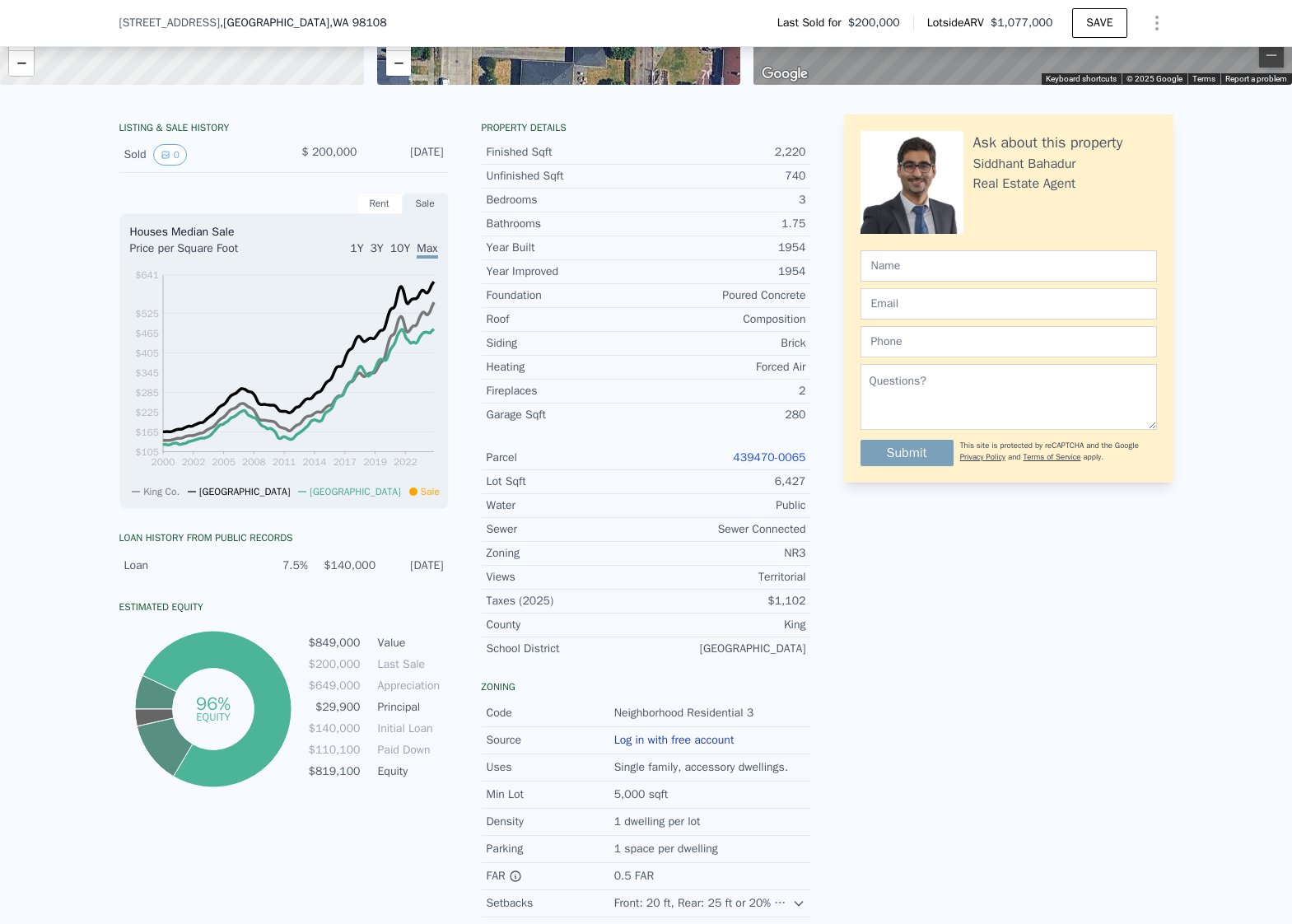 click on "NR3" at bounding box center (726, 553) 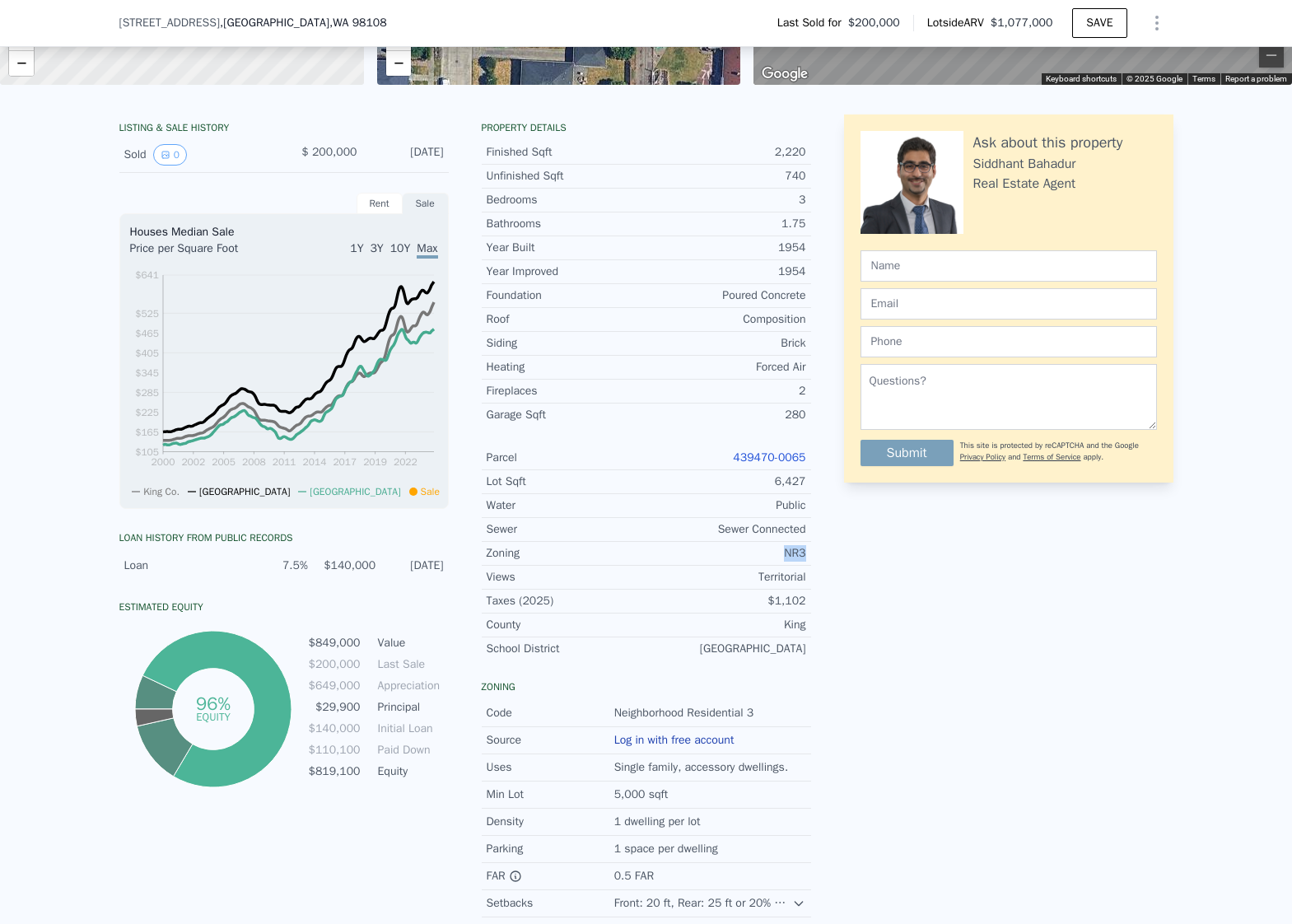 click on "NR3" at bounding box center (726, 553) 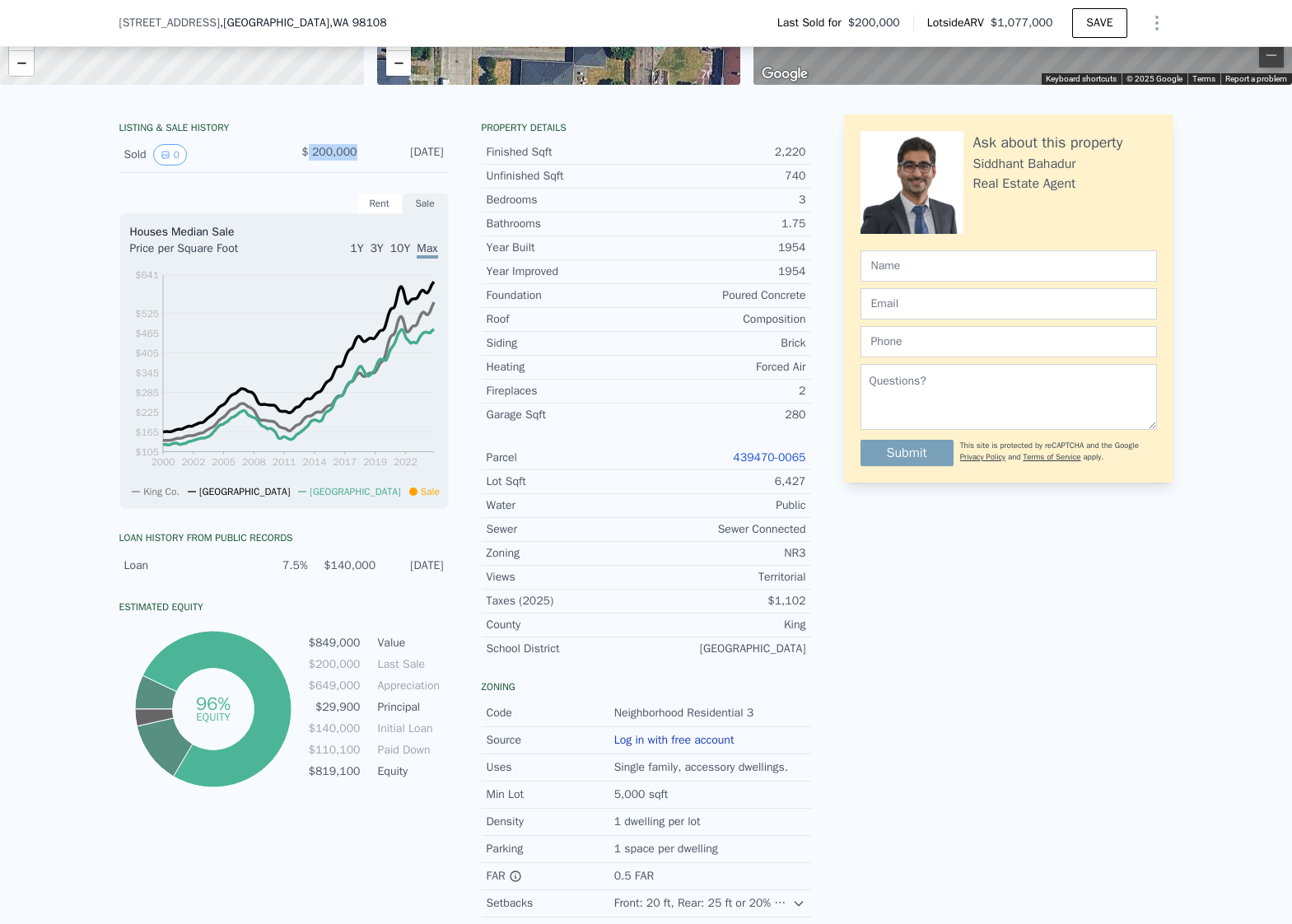 drag, startPoint x: 357, startPoint y: 156, endPoint x: 306, endPoint y: 155, distance: 51.009803 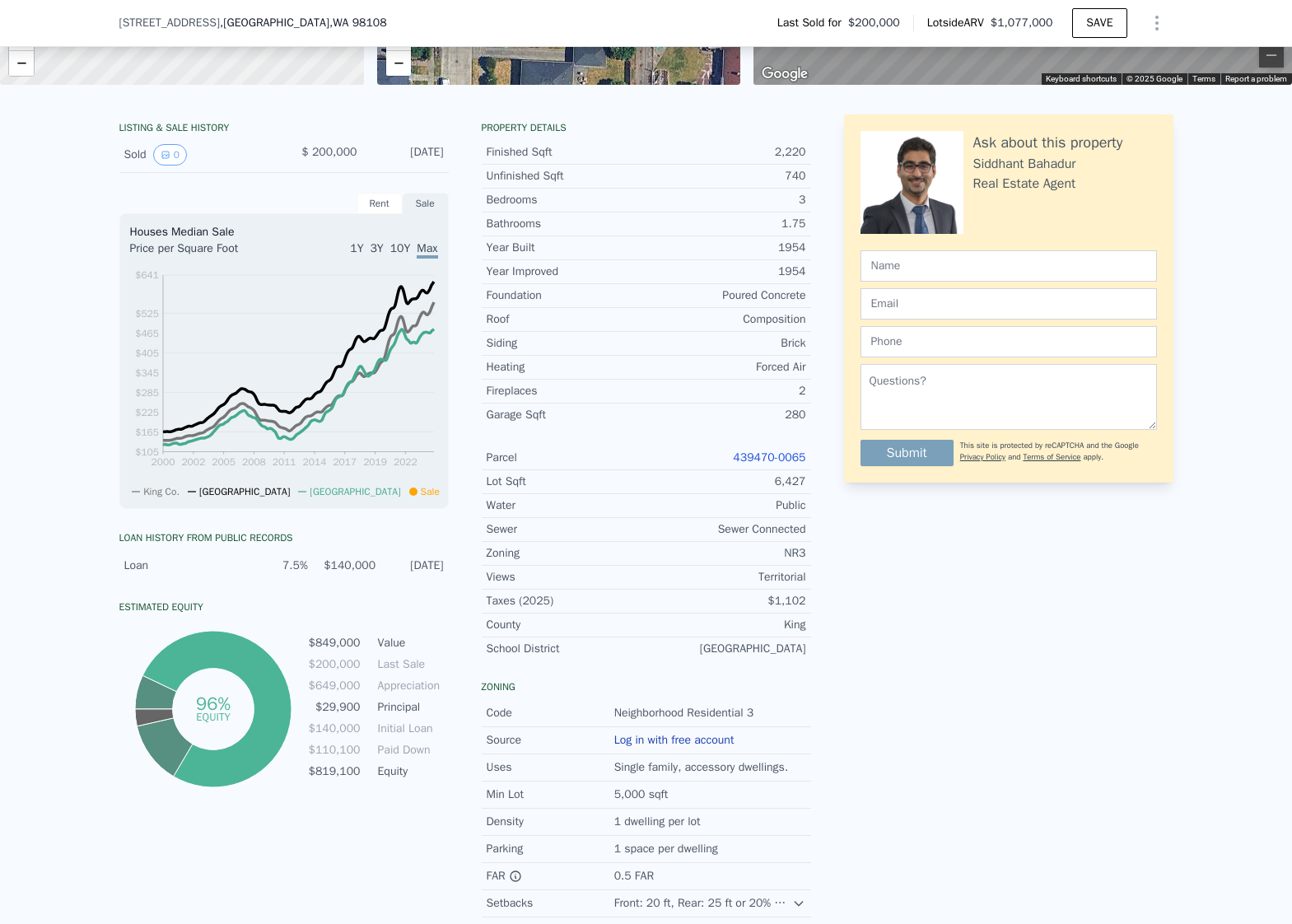 click on "Year Built" at bounding box center [567, 248] 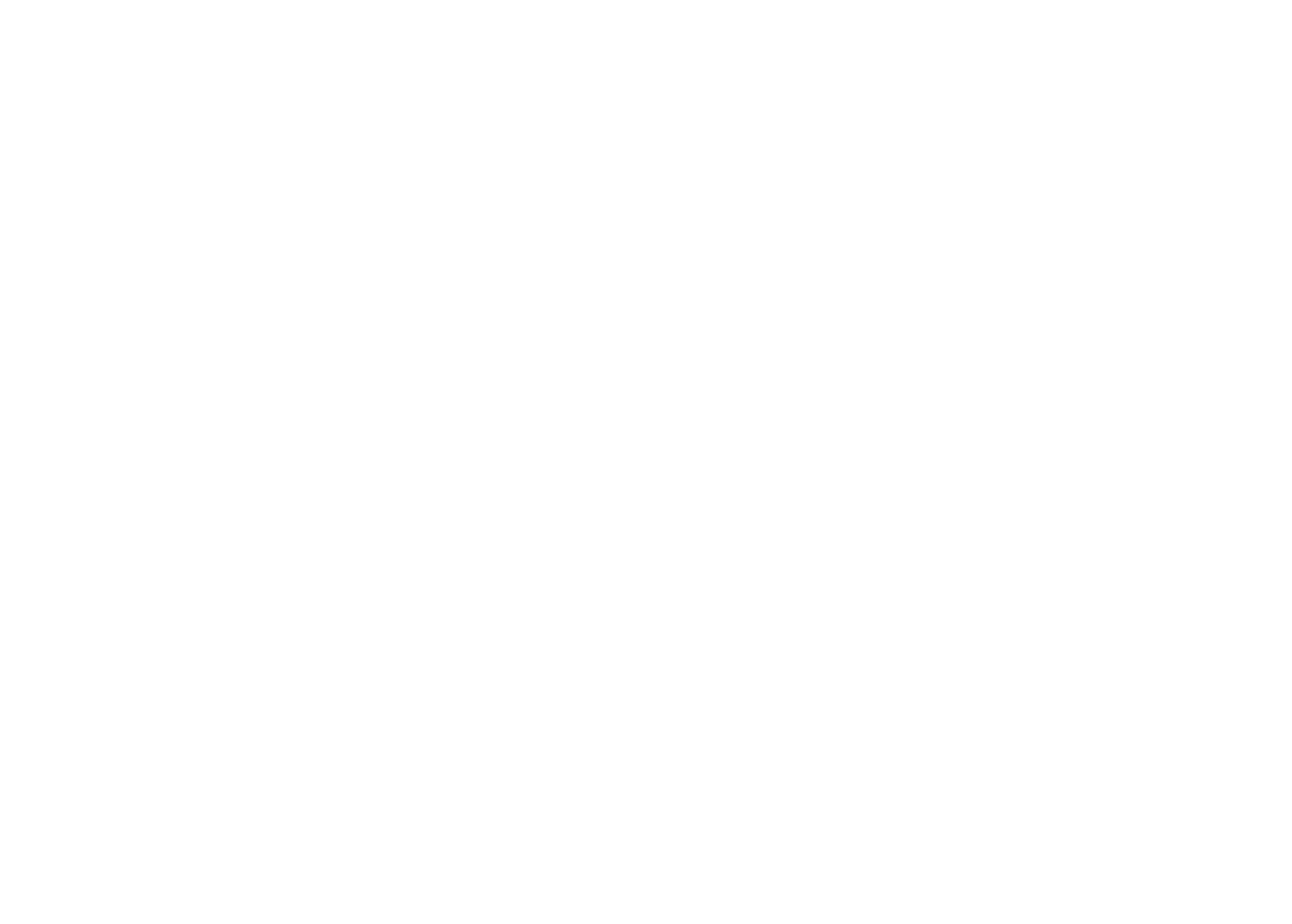 scroll, scrollTop: 0, scrollLeft: 0, axis: both 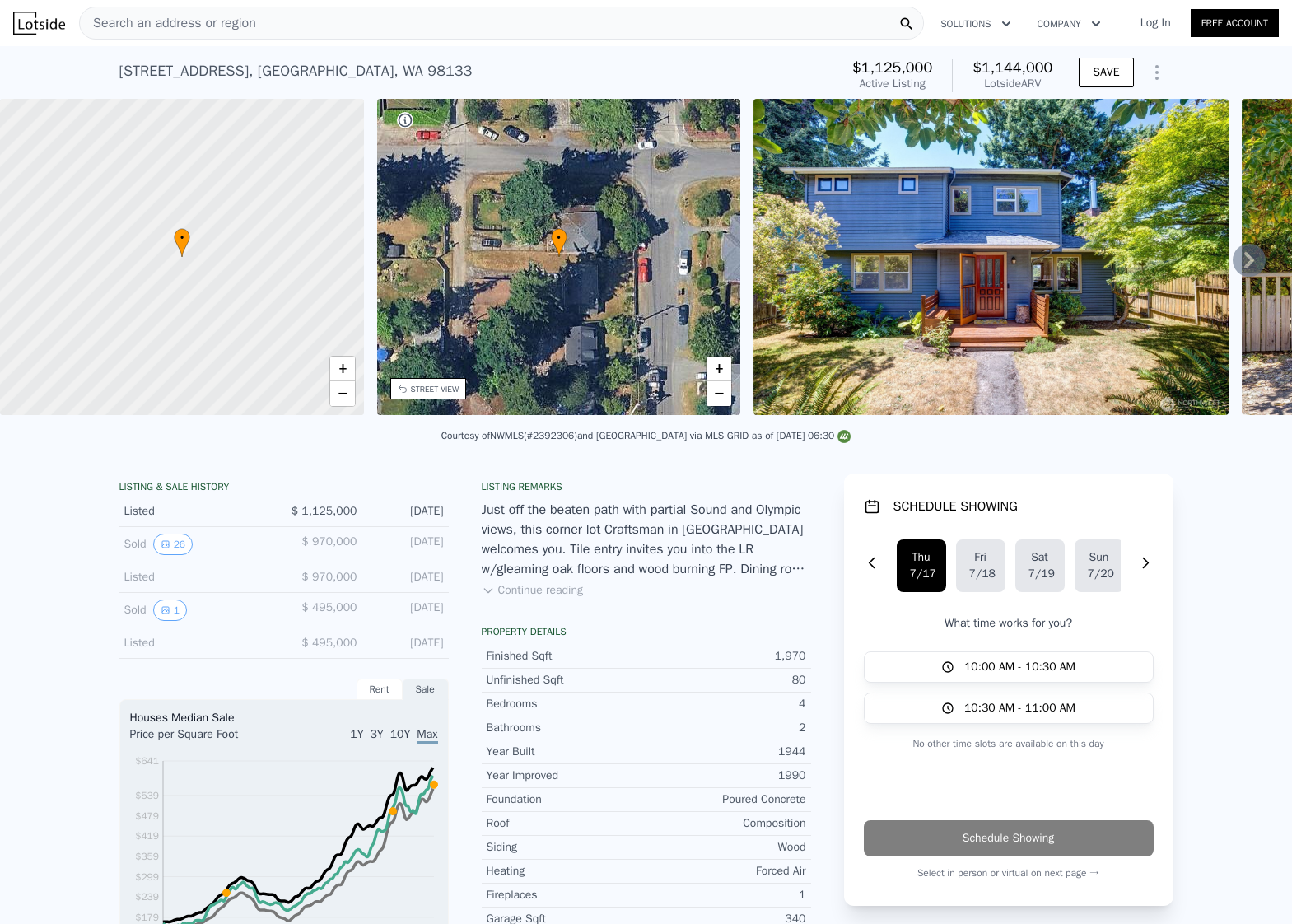 click on "1,970" at bounding box center [726, 656] 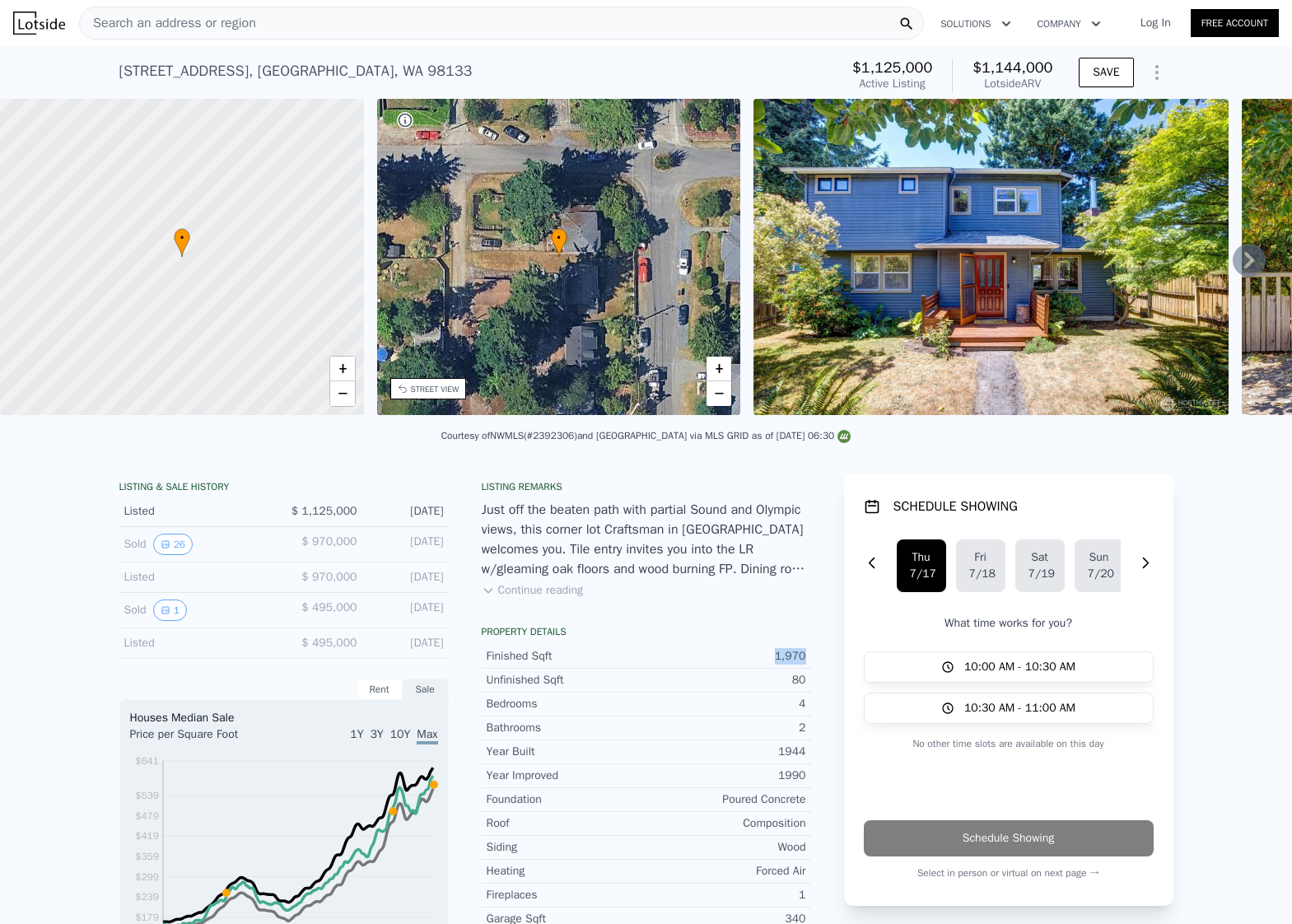 click on "1,970" at bounding box center (726, 656) 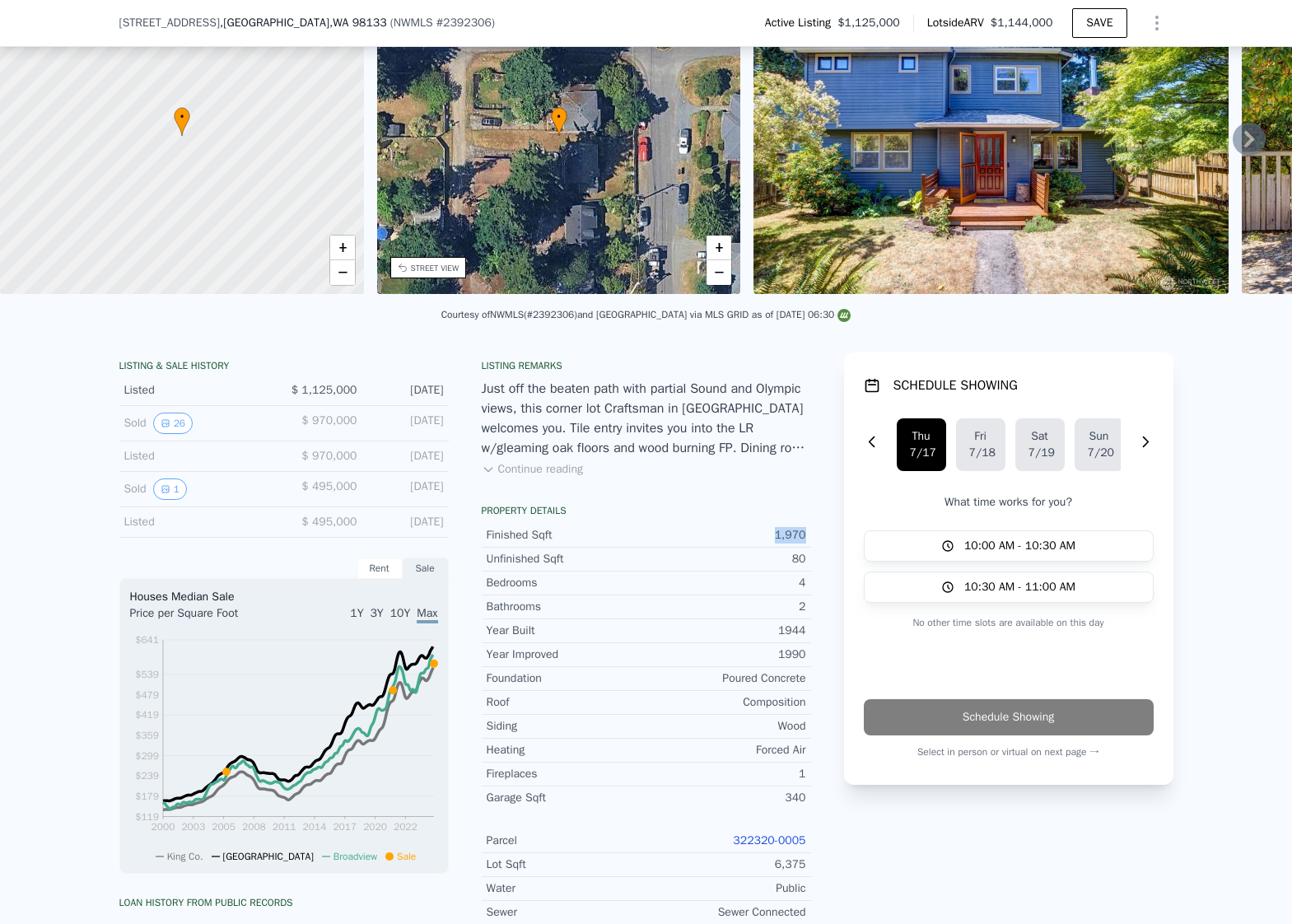 scroll, scrollTop: 529, scrollLeft: 0, axis: vertical 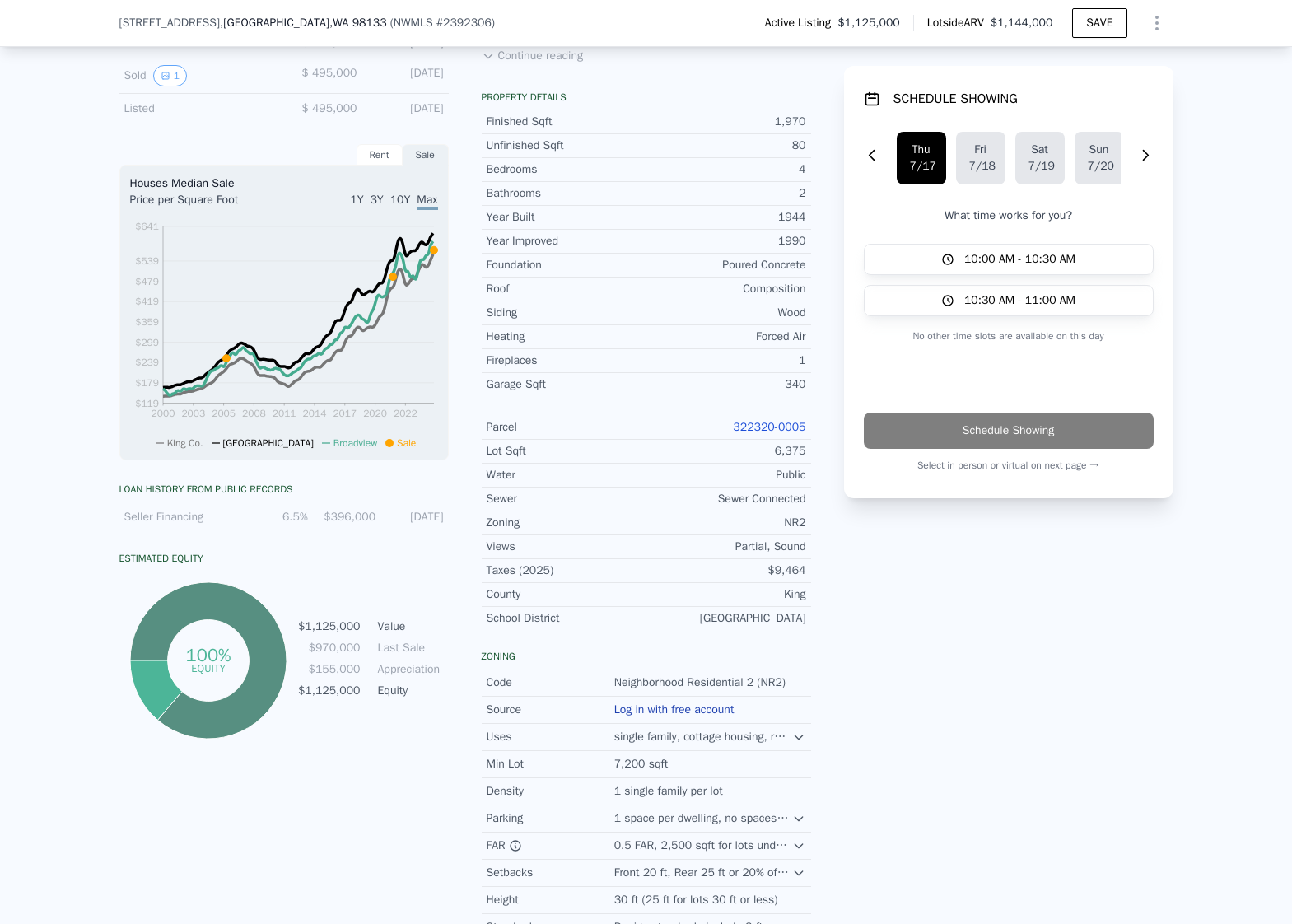 click on "6,375" at bounding box center [726, 451] 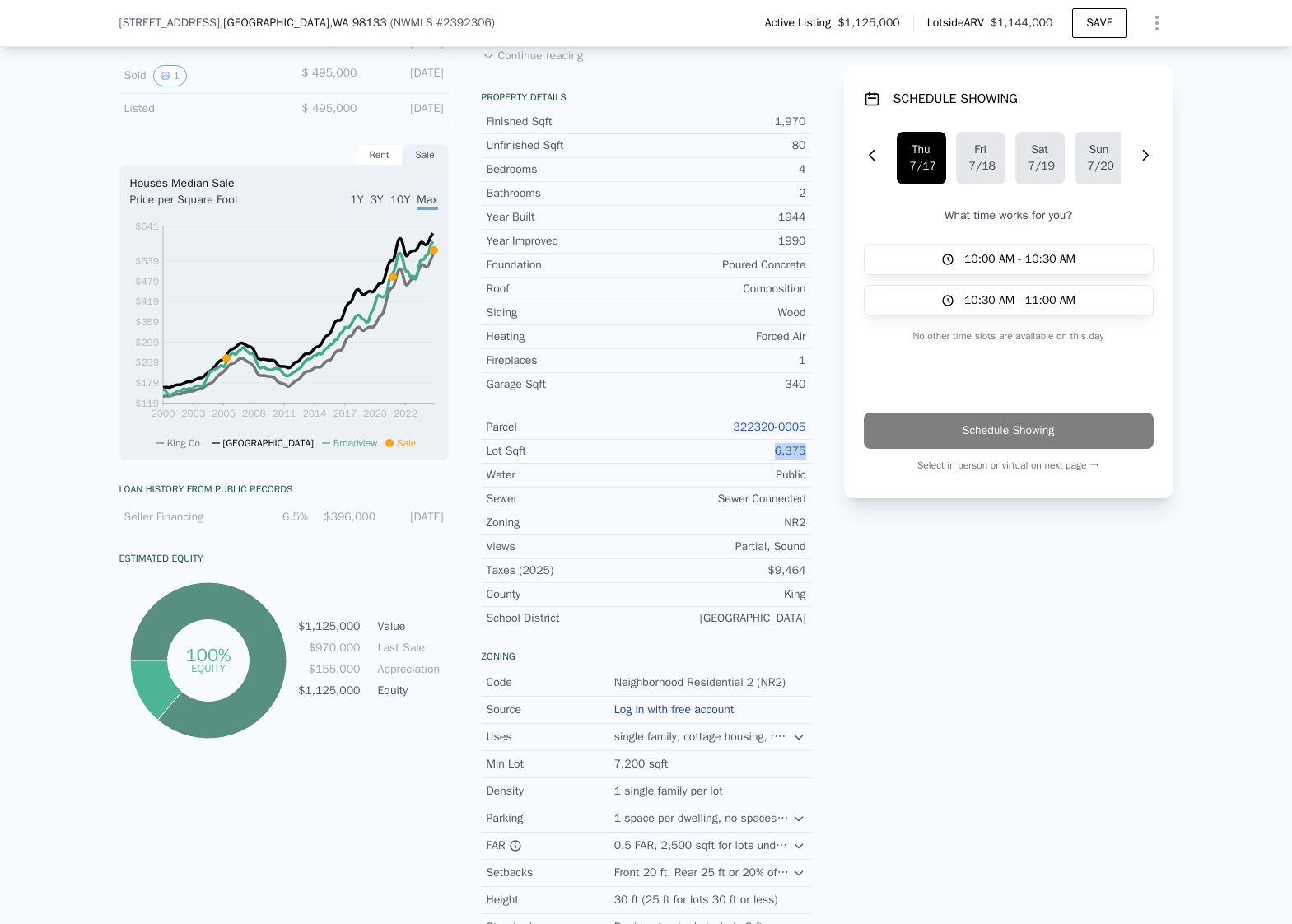 click on "6,375" at bounding box center [726, 451] 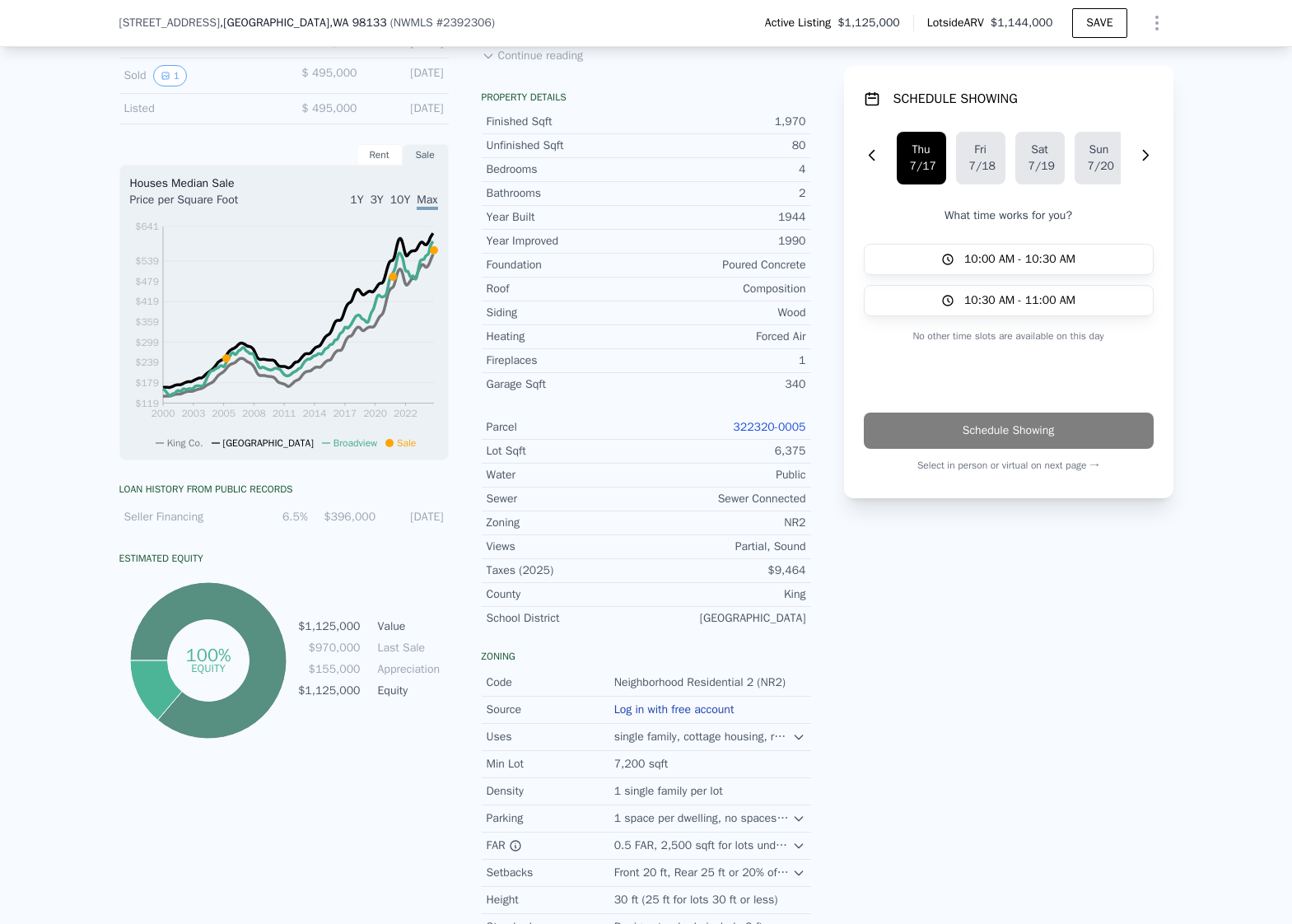 click on "NR2" at bounding box center [726, 523] 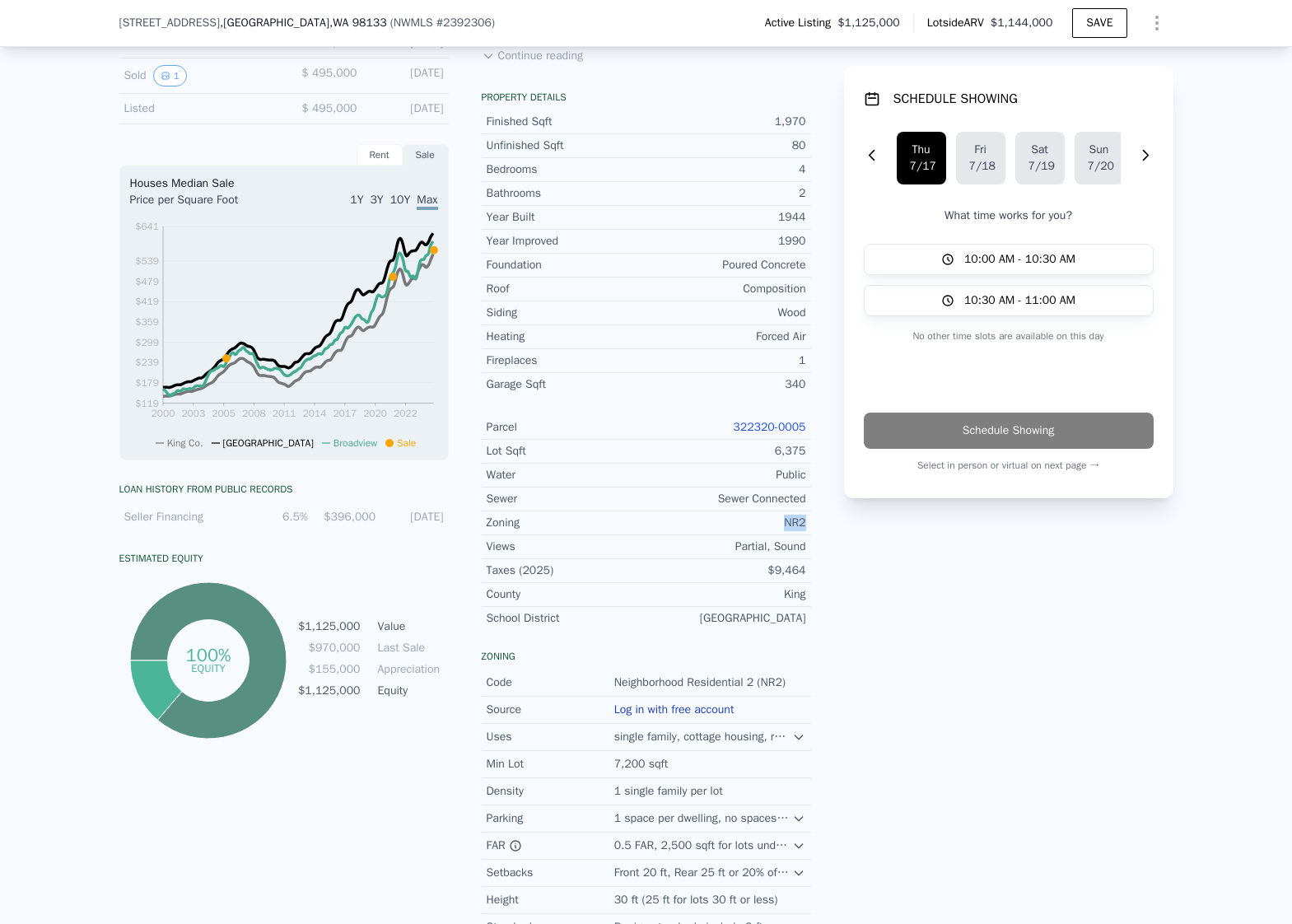 click on "NR2" at bounding box center [726, 523] 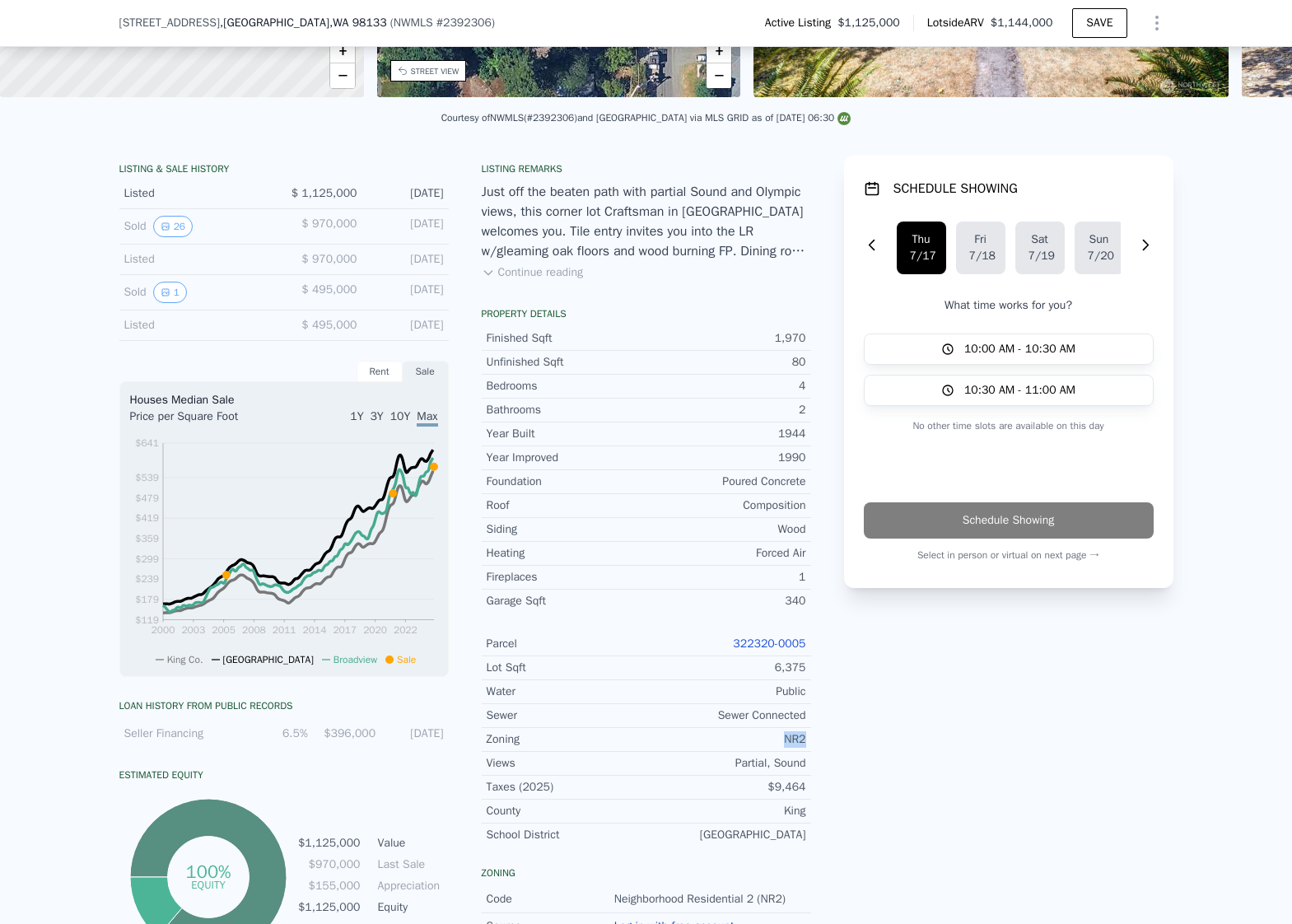scroll, scrollTop: 6, scrollLeft: 0, axis: vertical 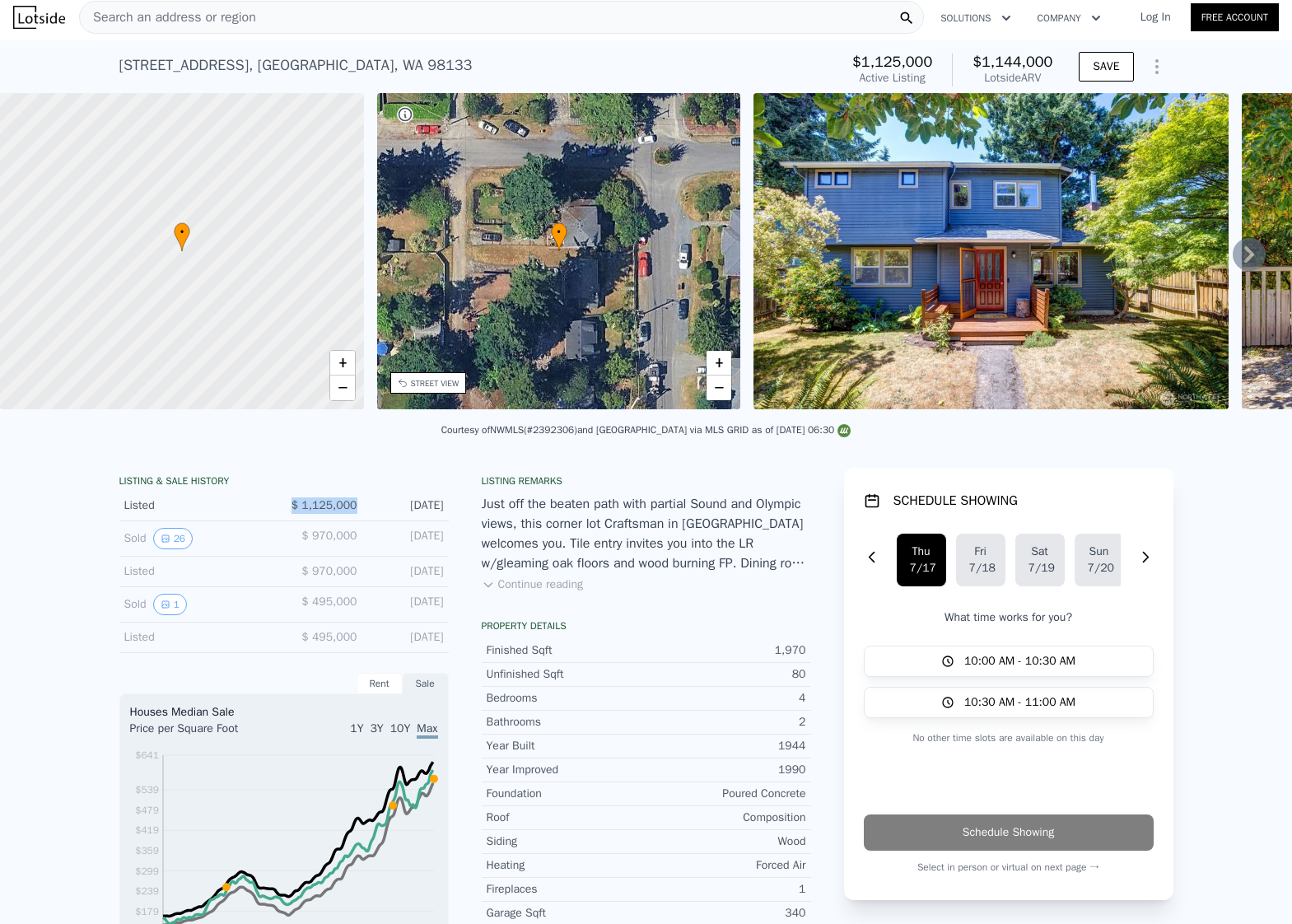 drag, startPoint x: 359, startPoint y: 509, endPoint x: 285, endPoint y: 511, distance: 74.02702 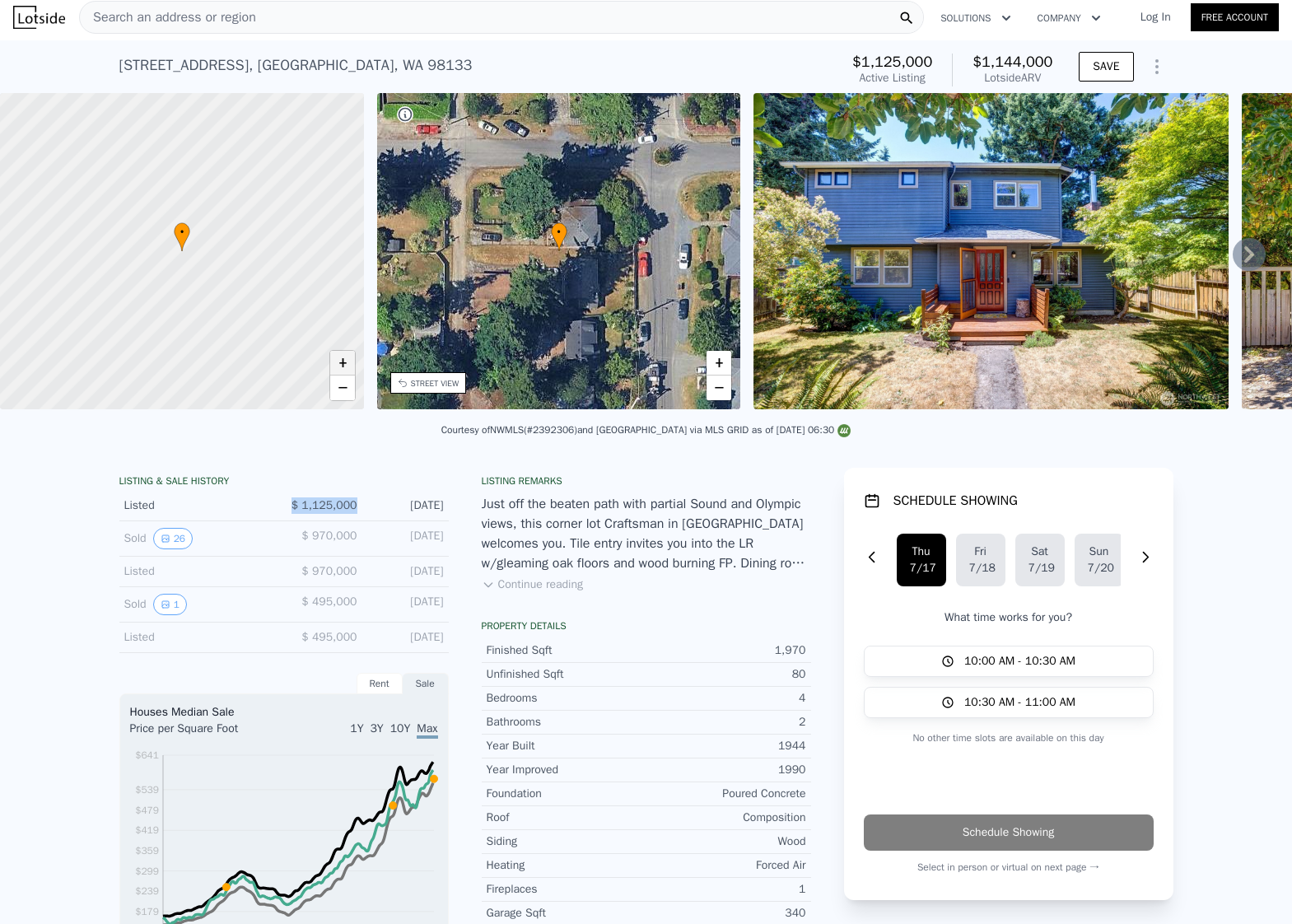 copy on "$ 1,125,000" 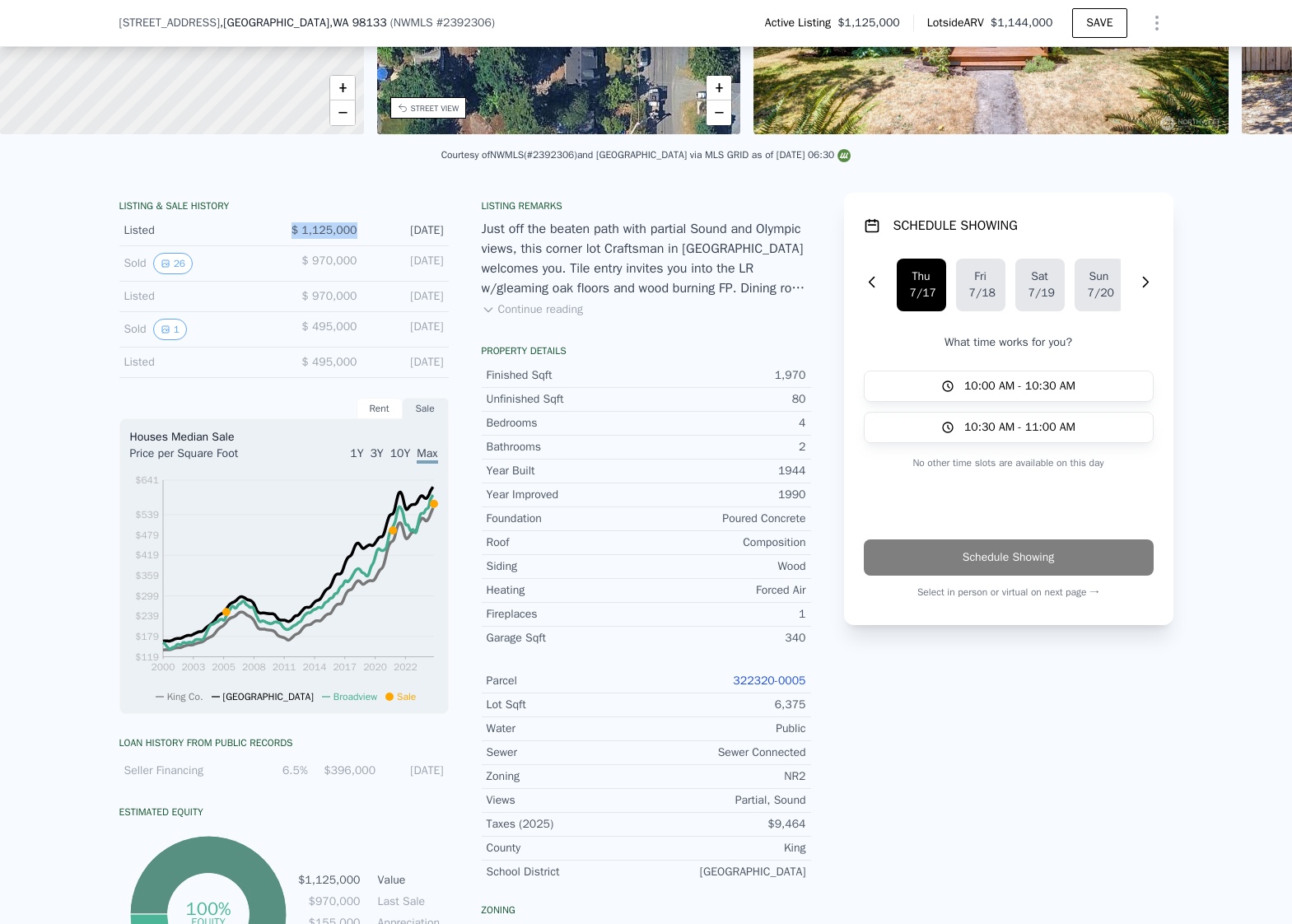 scroll, scrollTop: 291, scrollLeft: 0, axis: vertical 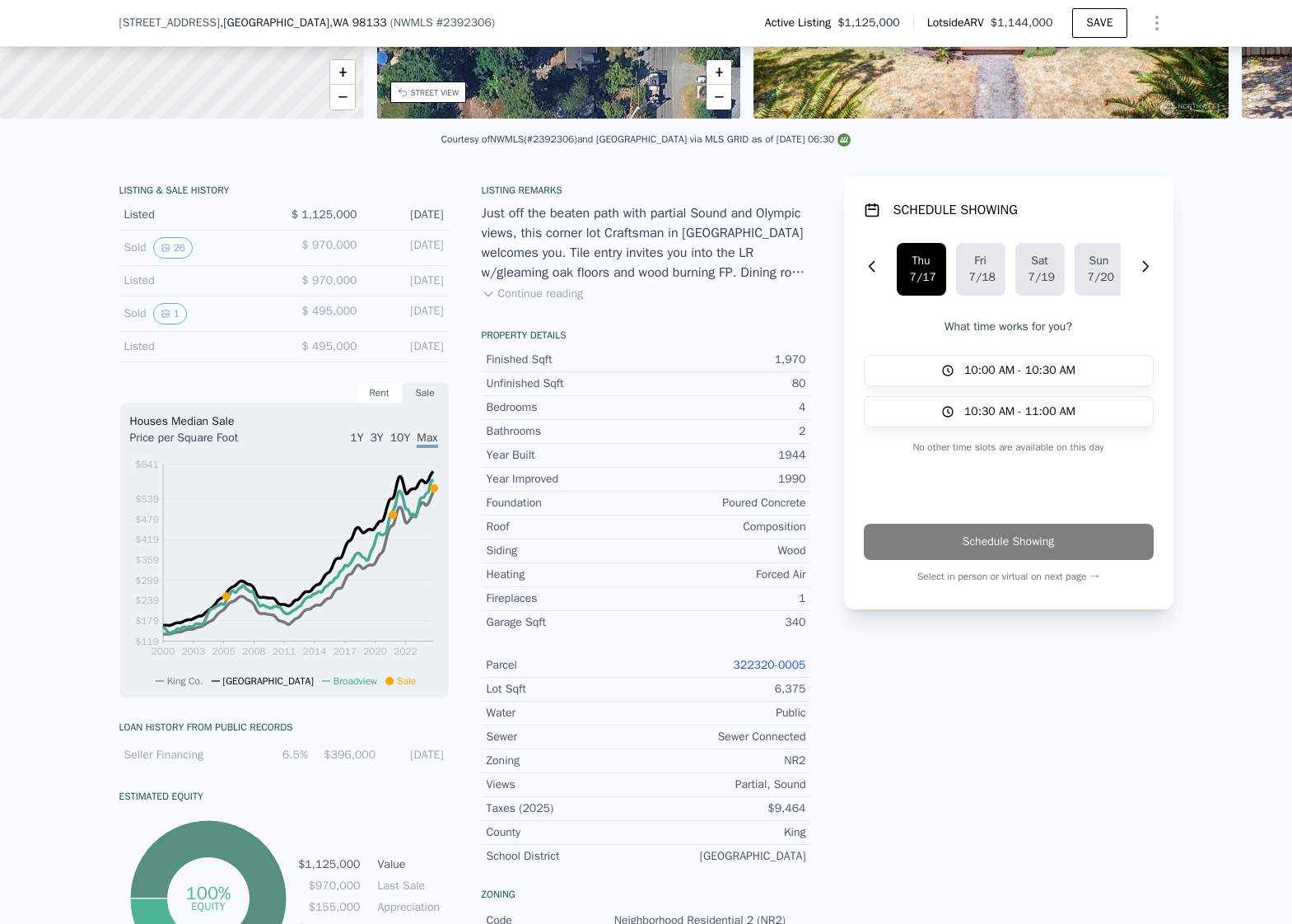 click on "6,375" at bounding box center (726, 689) 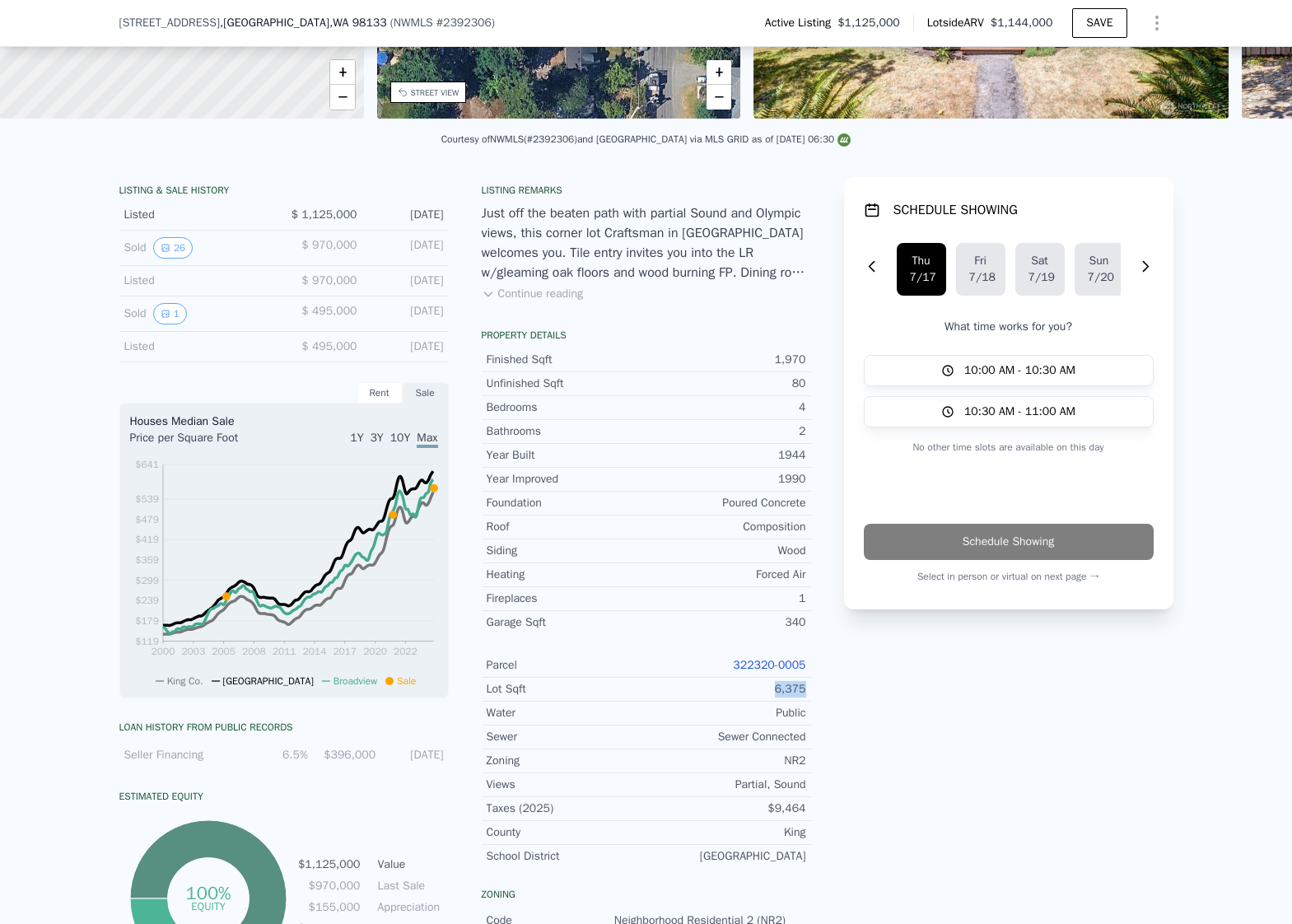 click on "6,375" at bounding box center [726, 689] 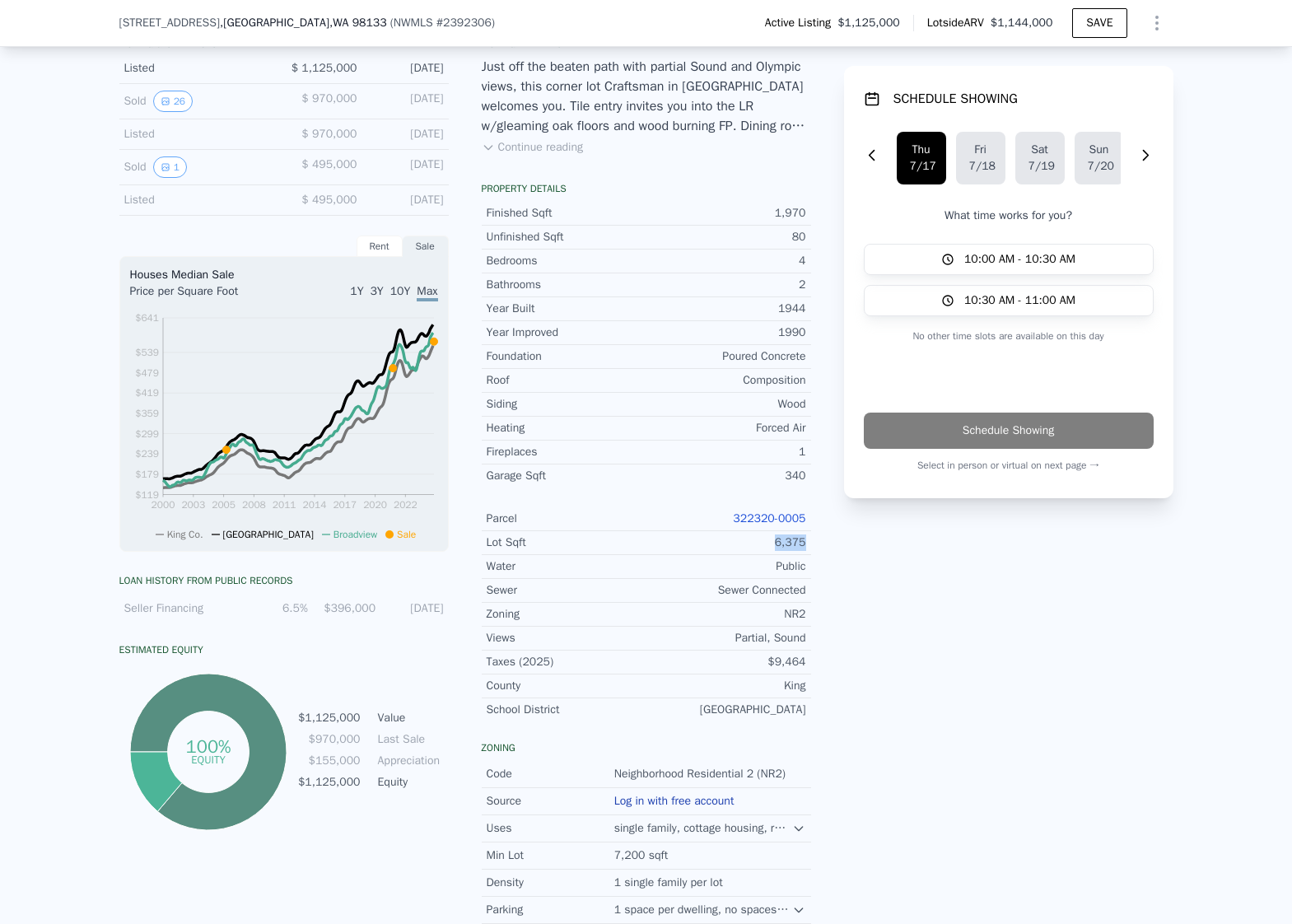 scroll, scrollTop: 638, scrollLeft: 0, axis: vertical 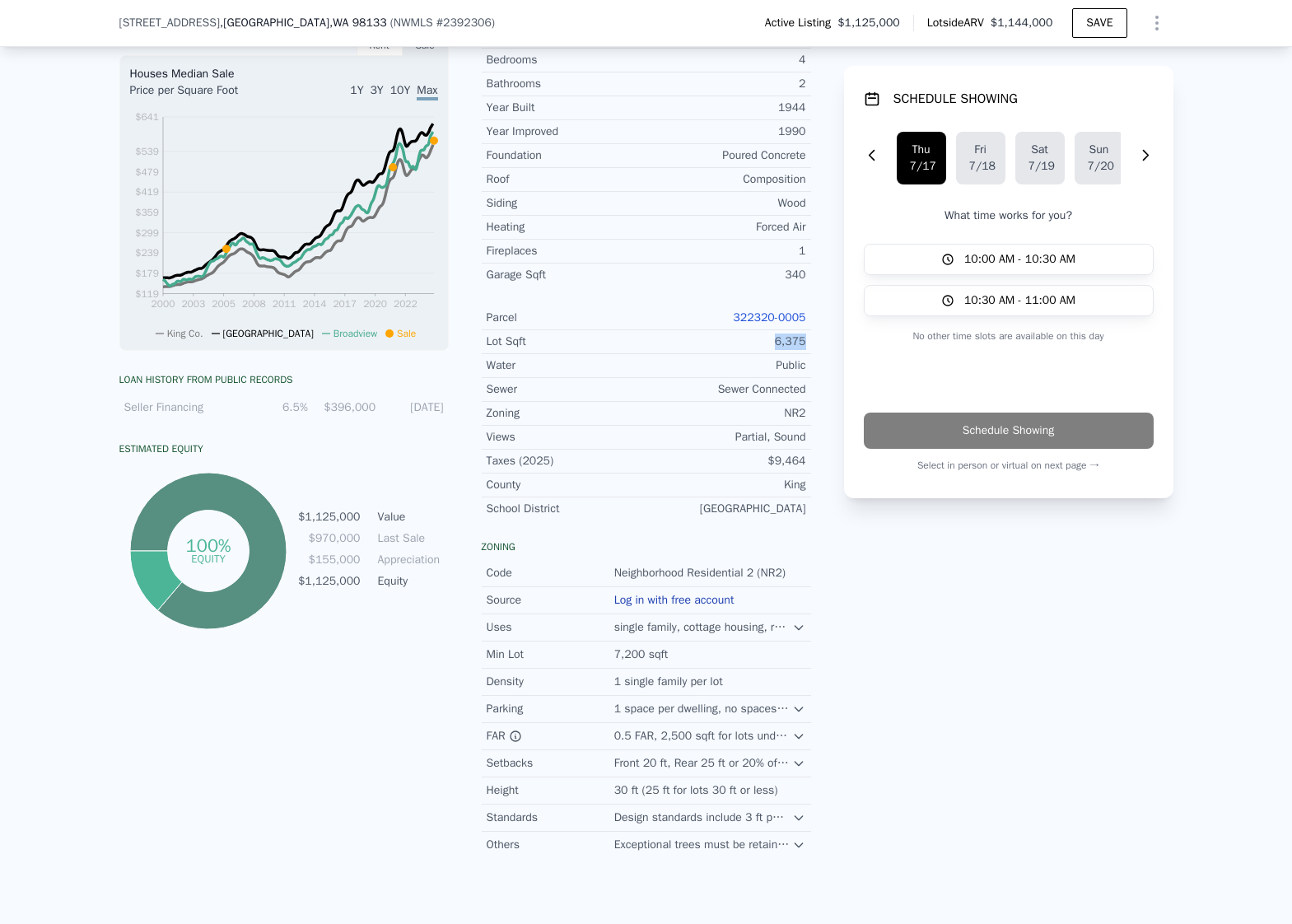 click on "322320-0005" at bounding box center (769, 317) 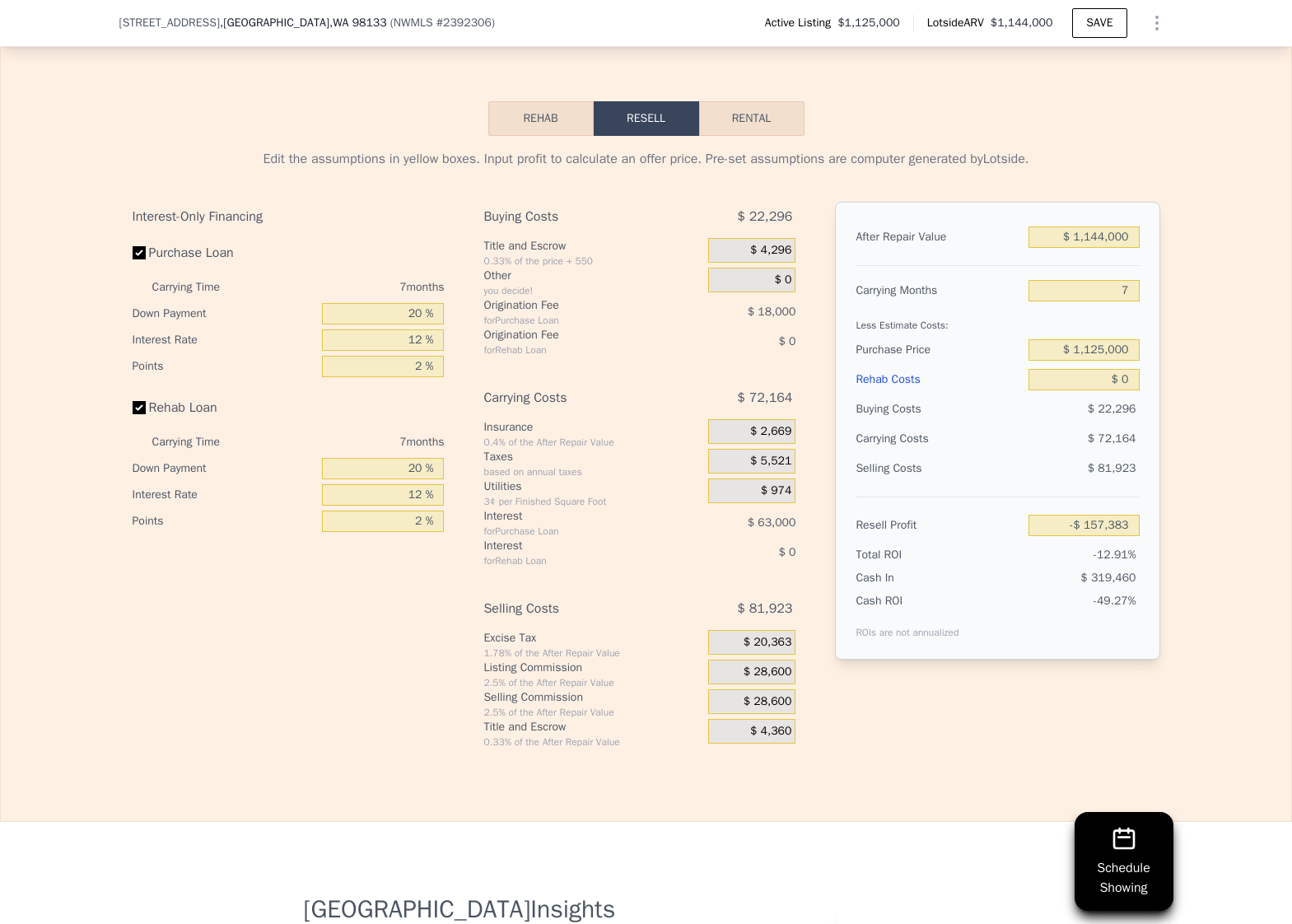 scroll, scrollTop: 2667, scrollLeft: 0, axis: vertical 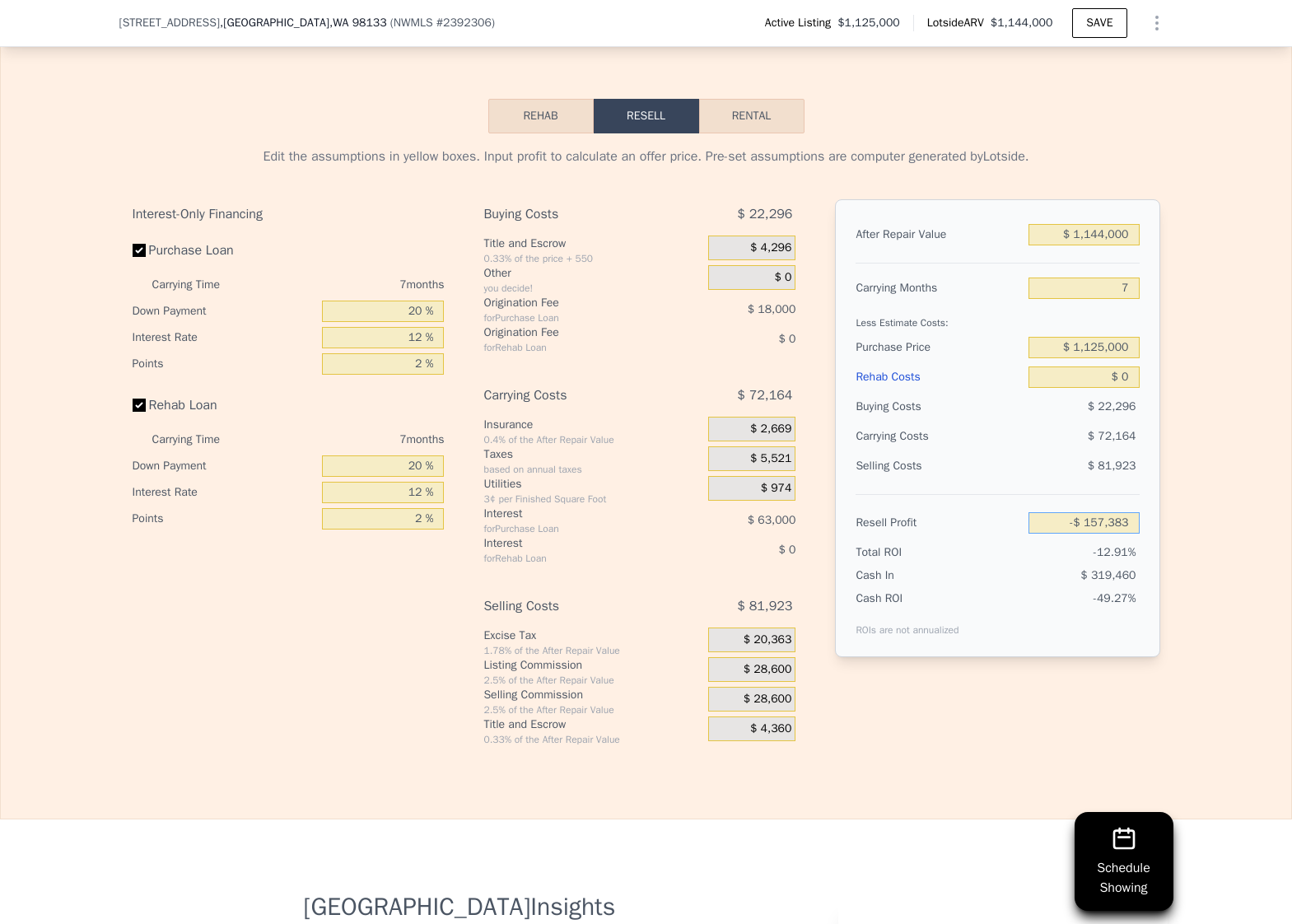 click on "-$ 157,383" at bounding box center [1084, 523] 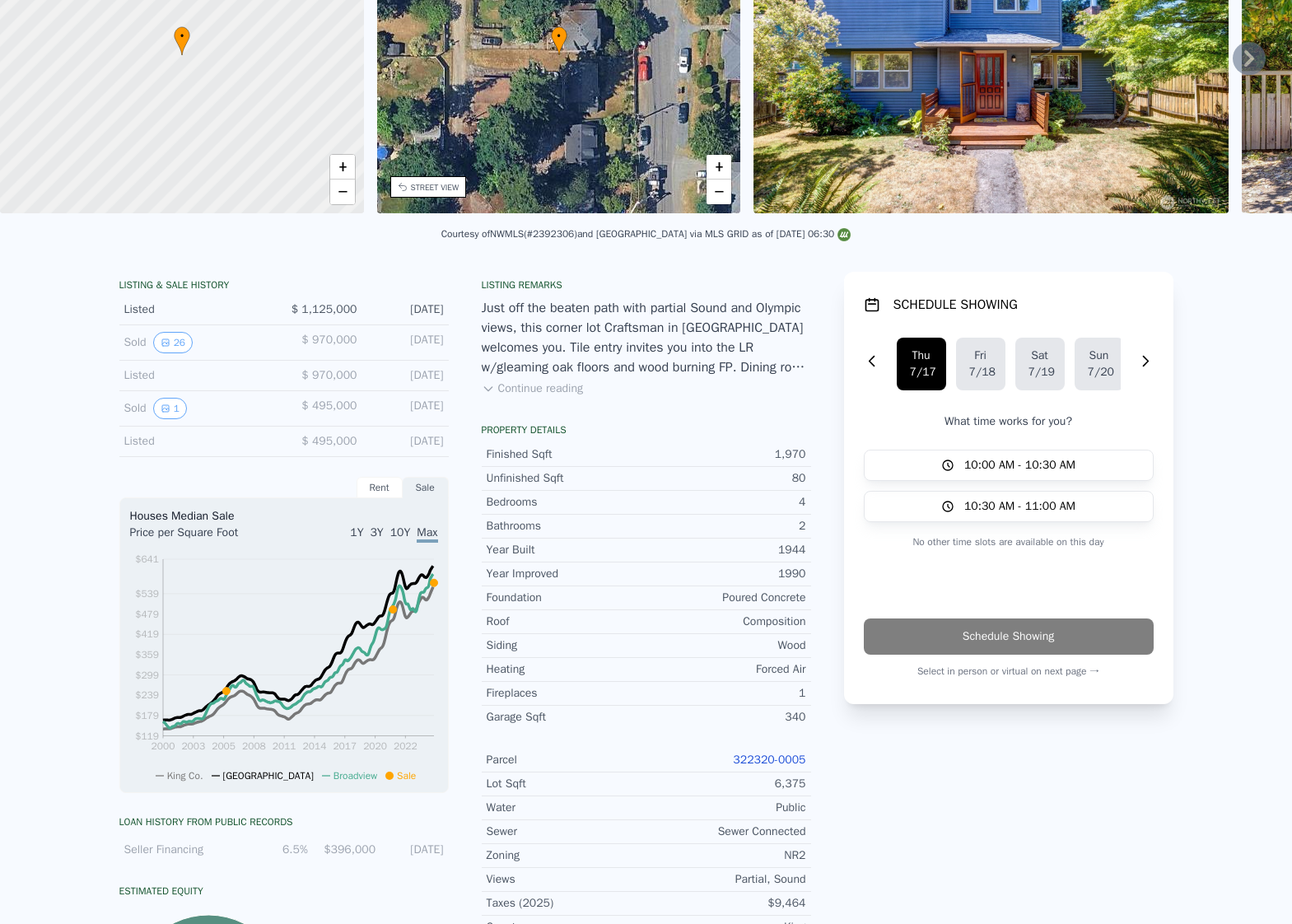 scroll, scrollTop: 6, scrollLeft: 0, axis: vertical 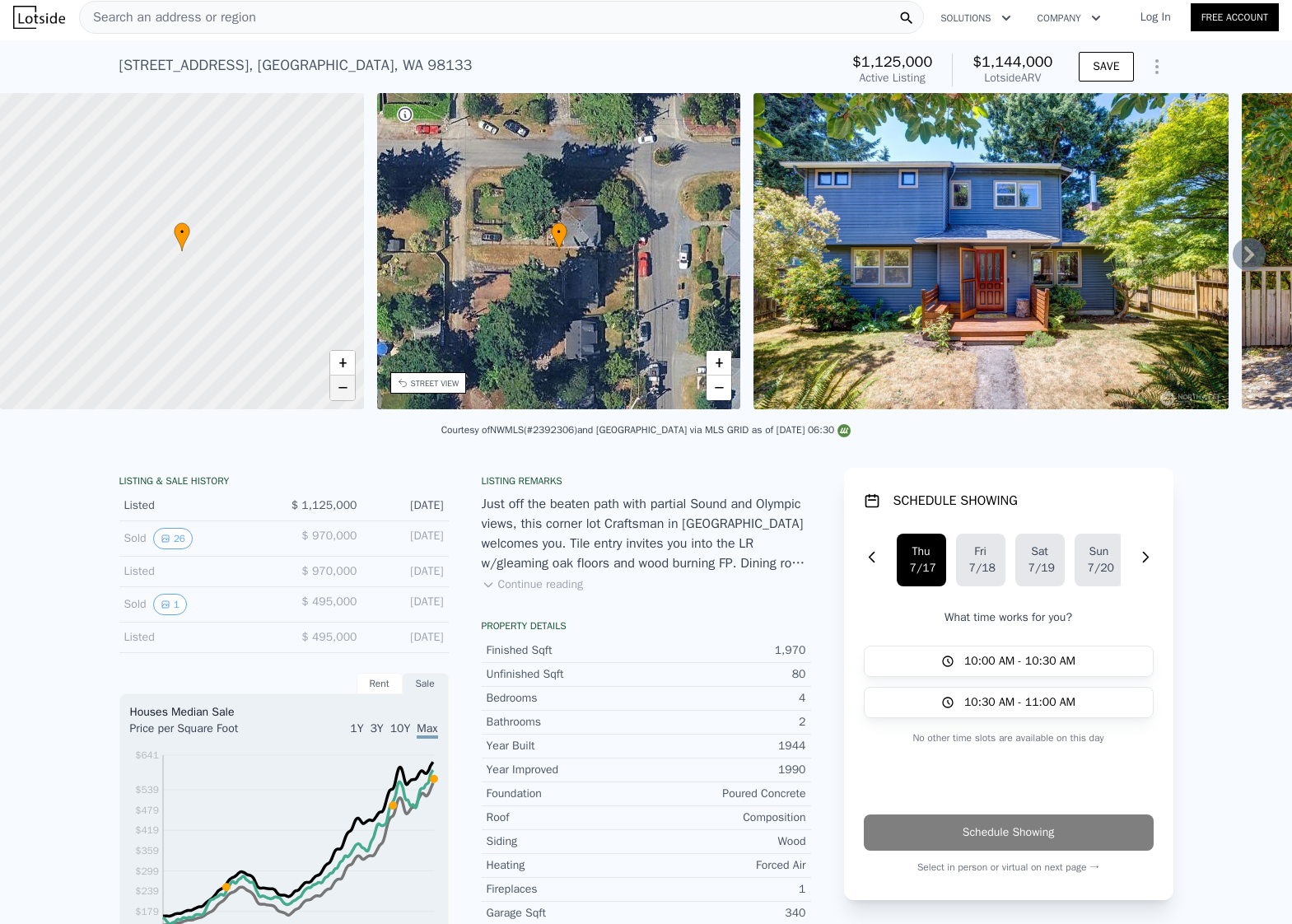 drag, startPoint x: 436, startPoint y: 509, endPoint x: 347, endPoint y: 394, distance: 145.41664 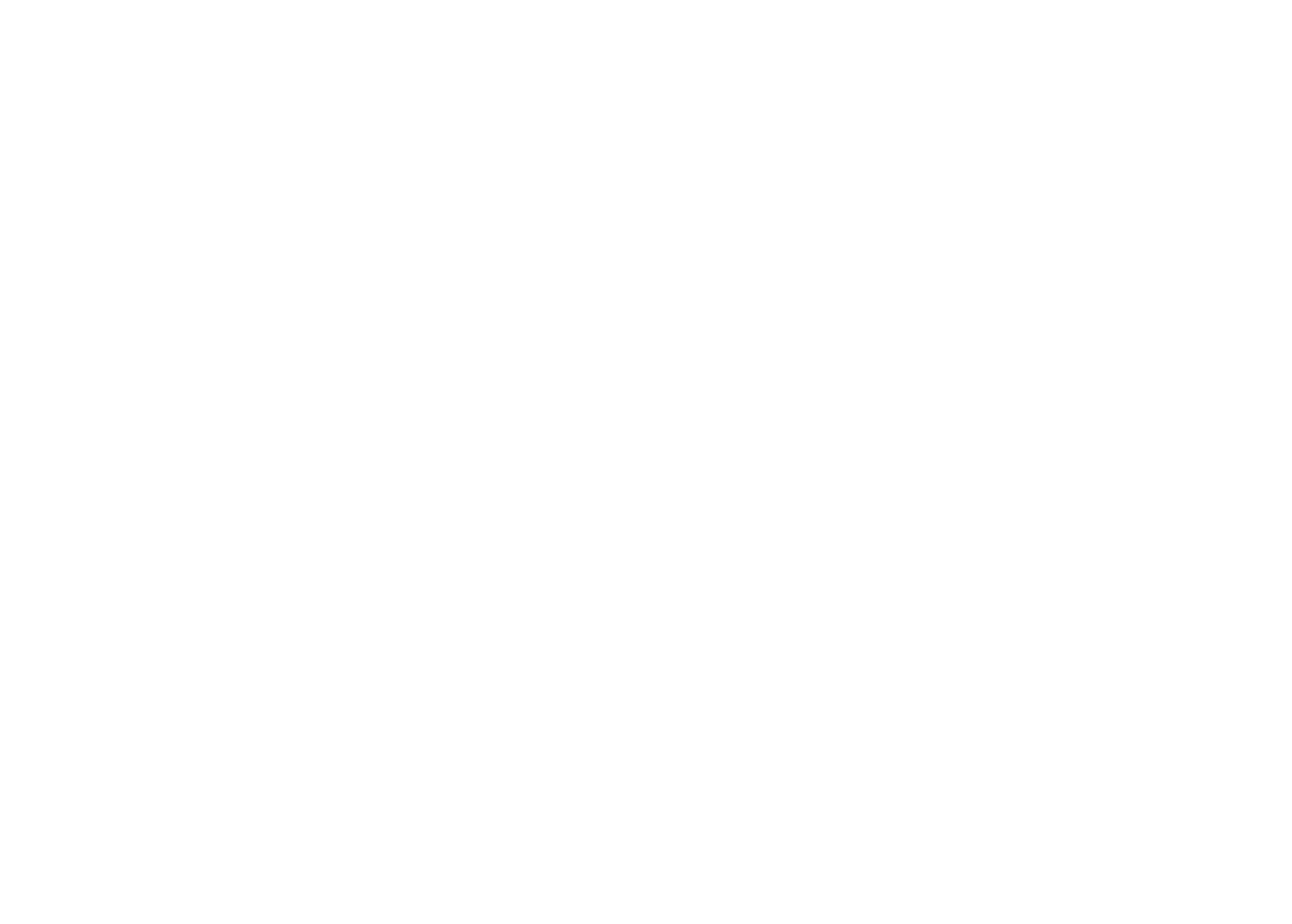 scroll, scrollTop: 0, scrollLeft: 0, axis: both 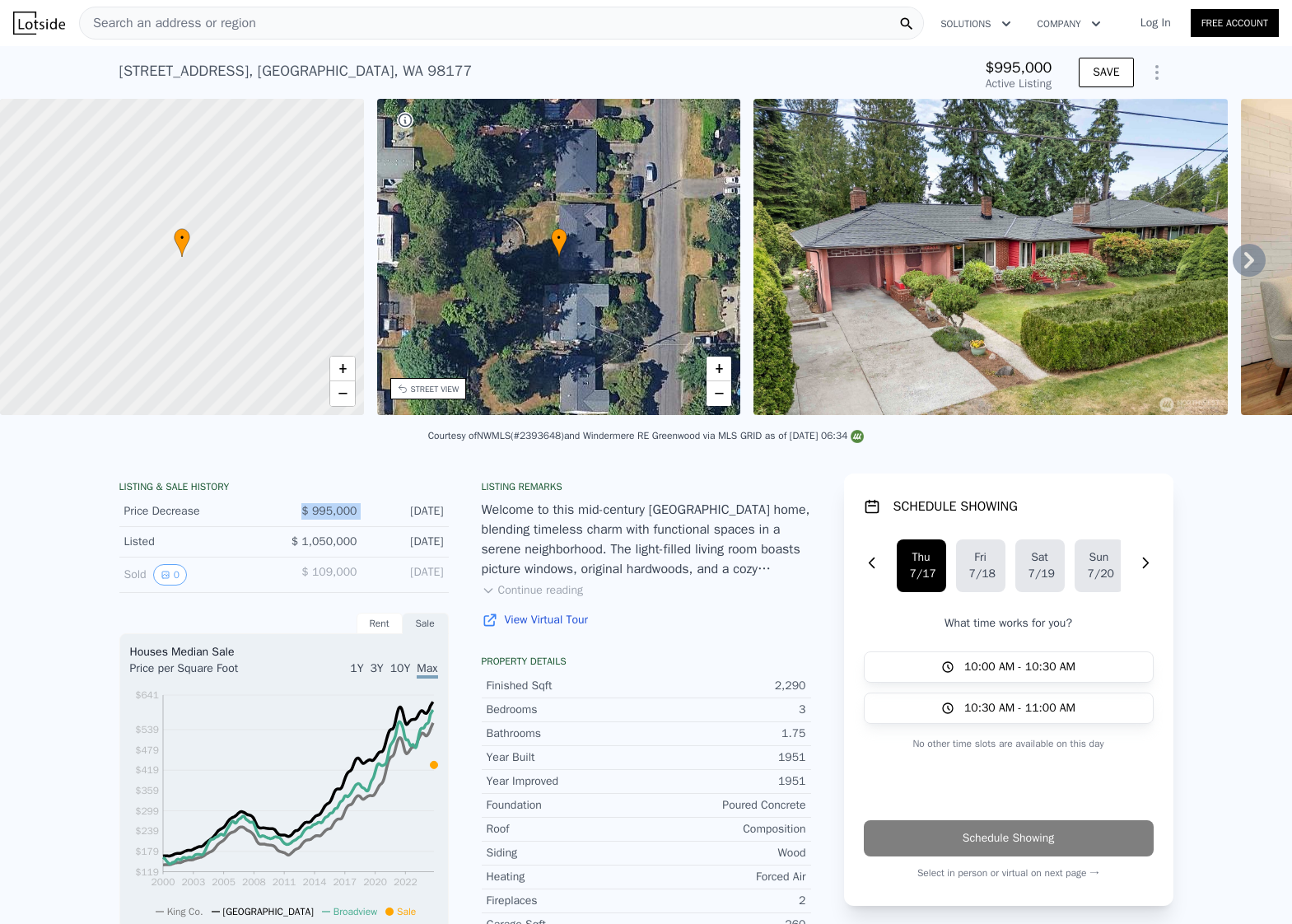 drag, startPoint x: 366, startPoint y: 512, endPoint x: 305, endPoint y: 512, distance: 61 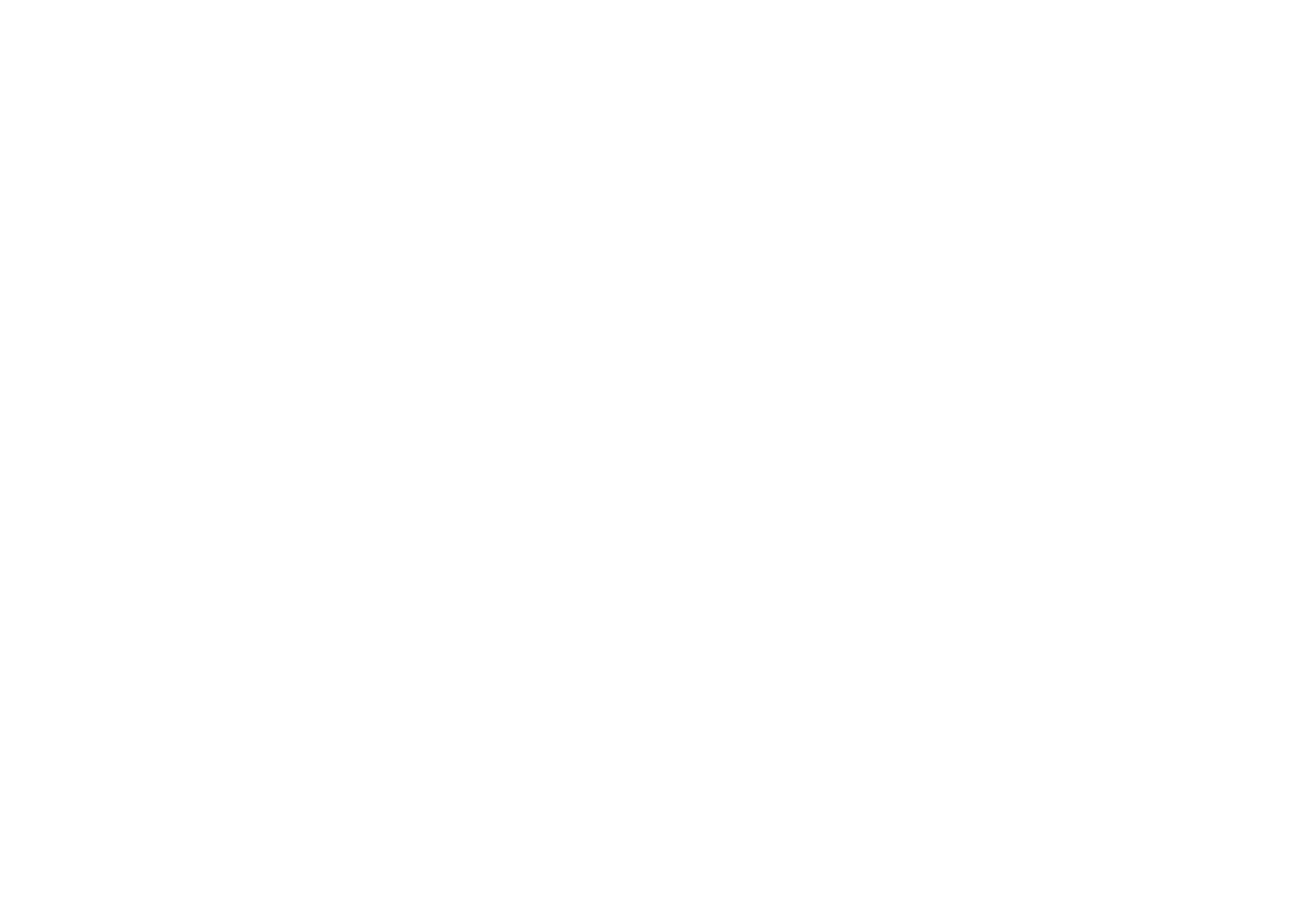 scroll, scrollTop: 0, scrollLeft: 0, axis: both 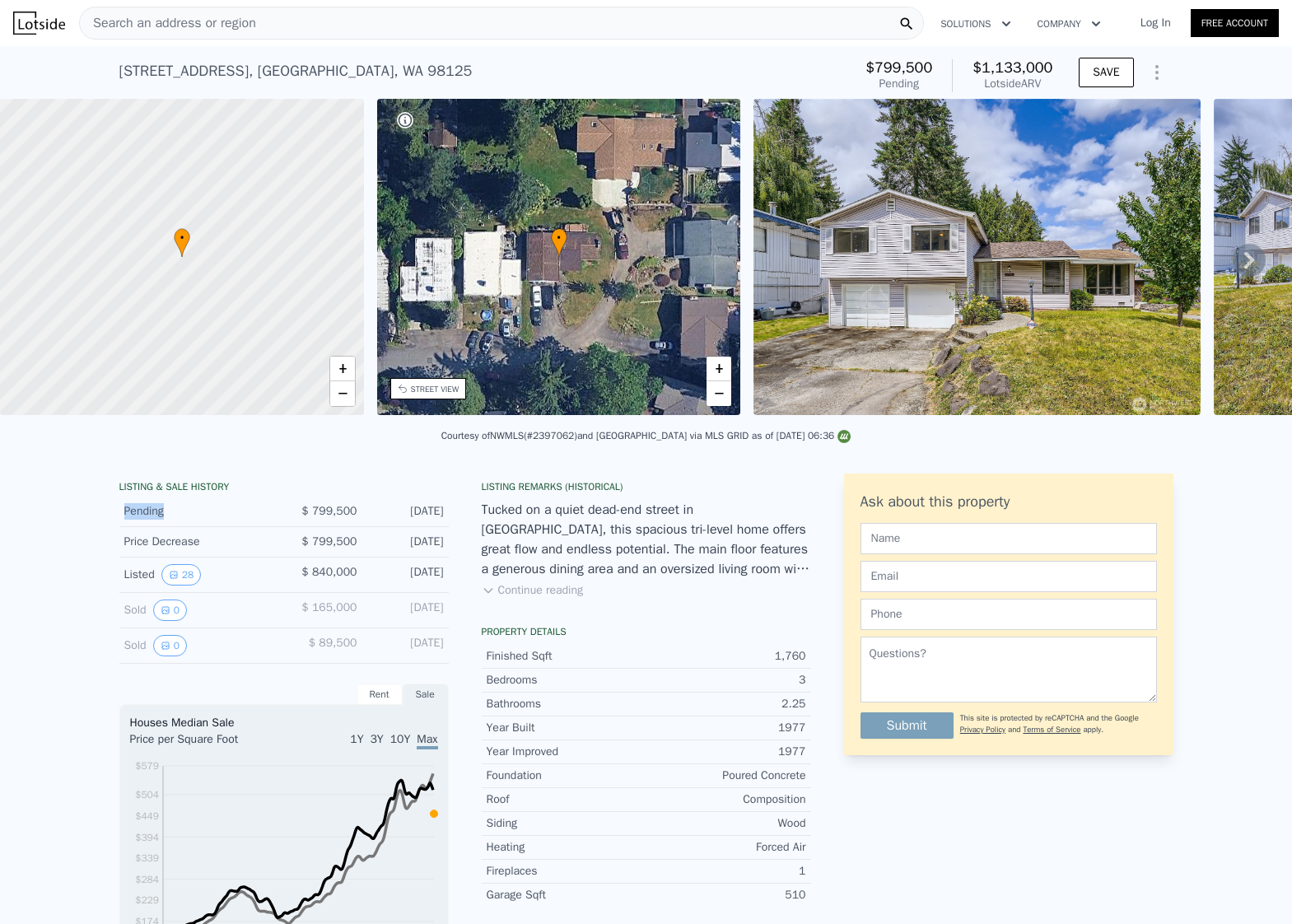 drag, startPoint x: 173, startPoint y: 516, endPoint x: 121, endPoint y: 516, distance: 52 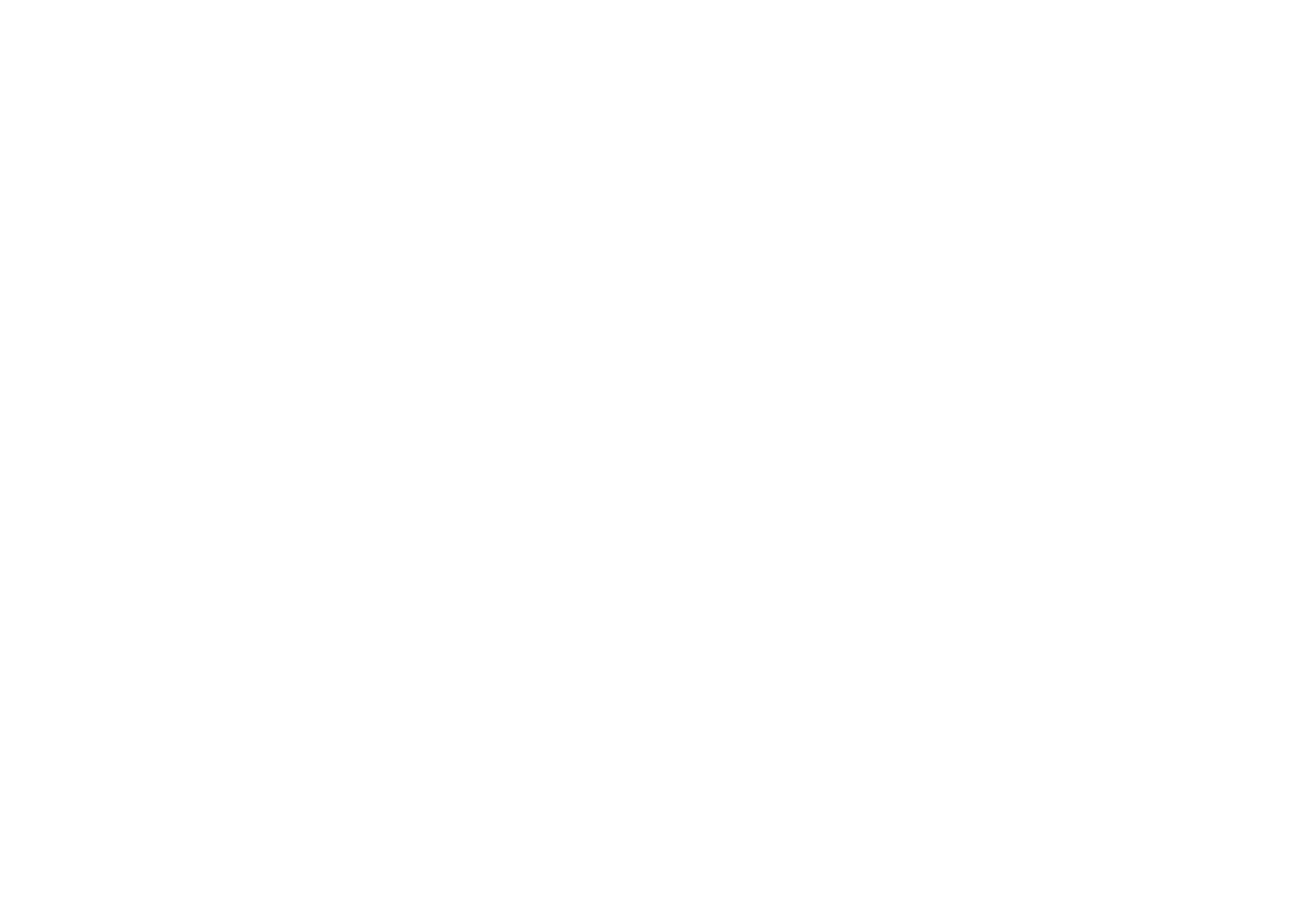 scroll, scrollTop: 0, scrollLeft: 0, axis: both 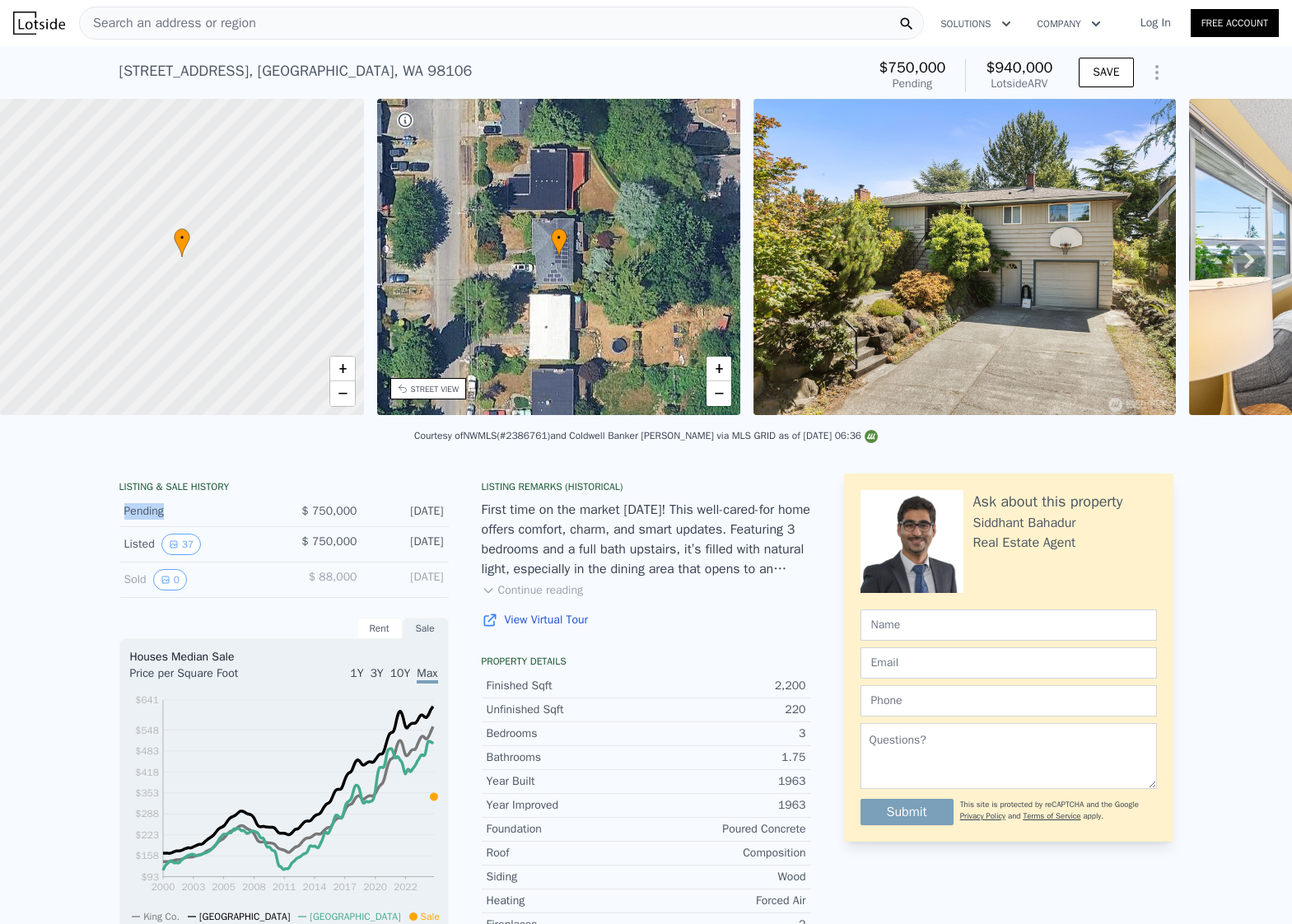 drag, startPoint x: 178, startPoint y: 516, endPoint x: 126, endPoint y: 513, distance: 52.086467 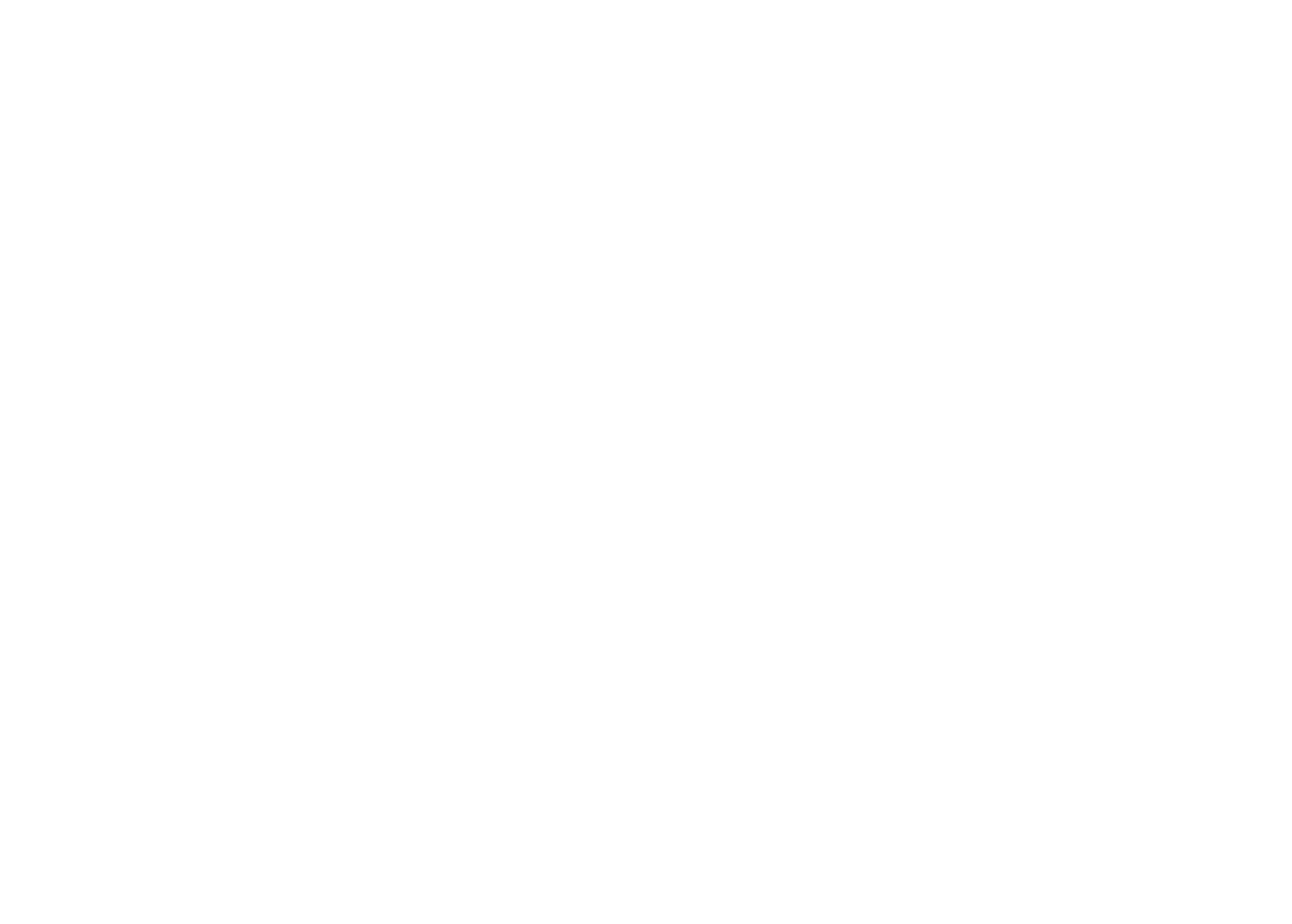 scroll, scrollTop: 0, scrollLeft: 0, axis: both 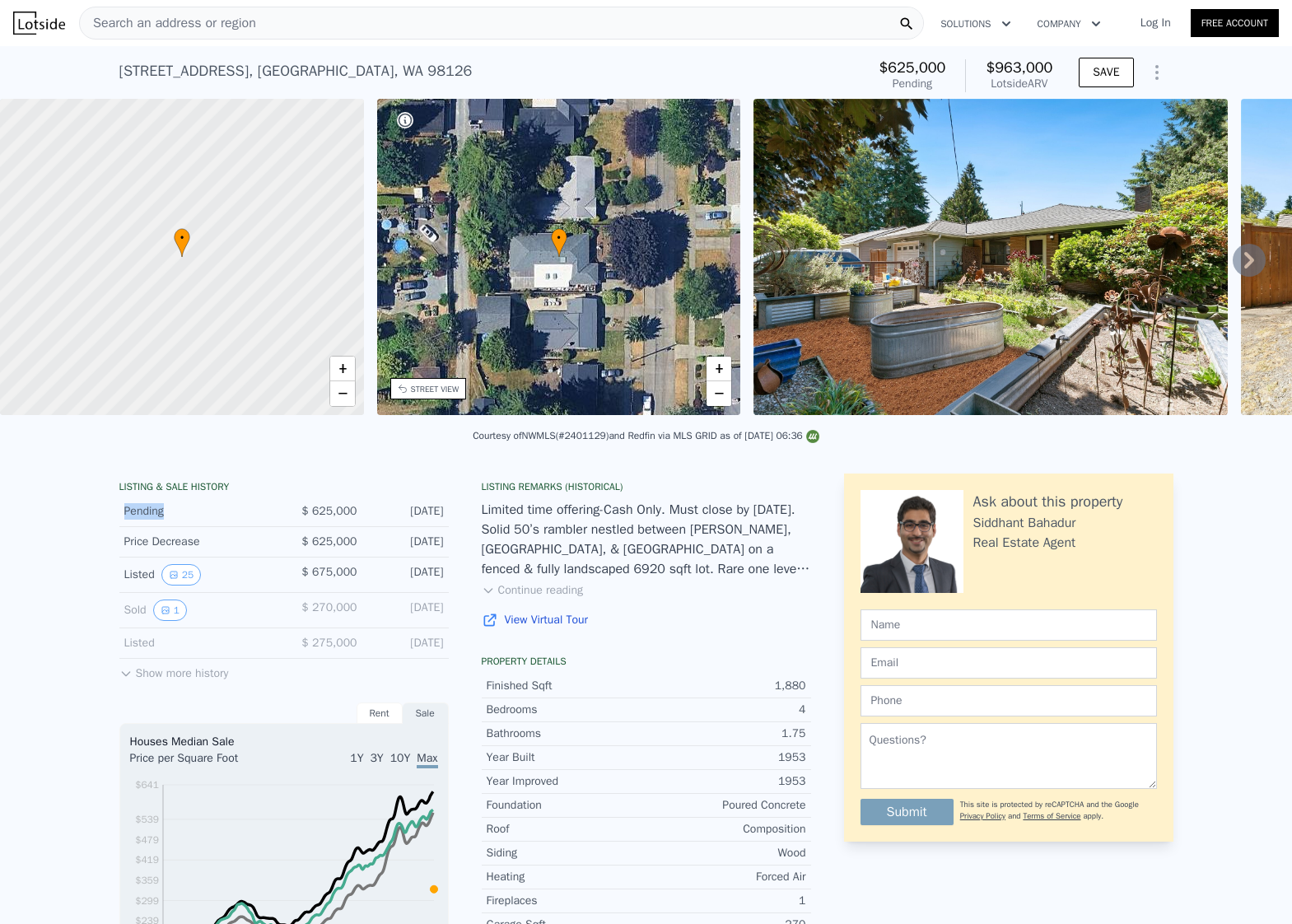 drag, startPoint x: 183, startPoint y: 516, endPoint x: 117, endPoint y: 514, distance: 66.0303 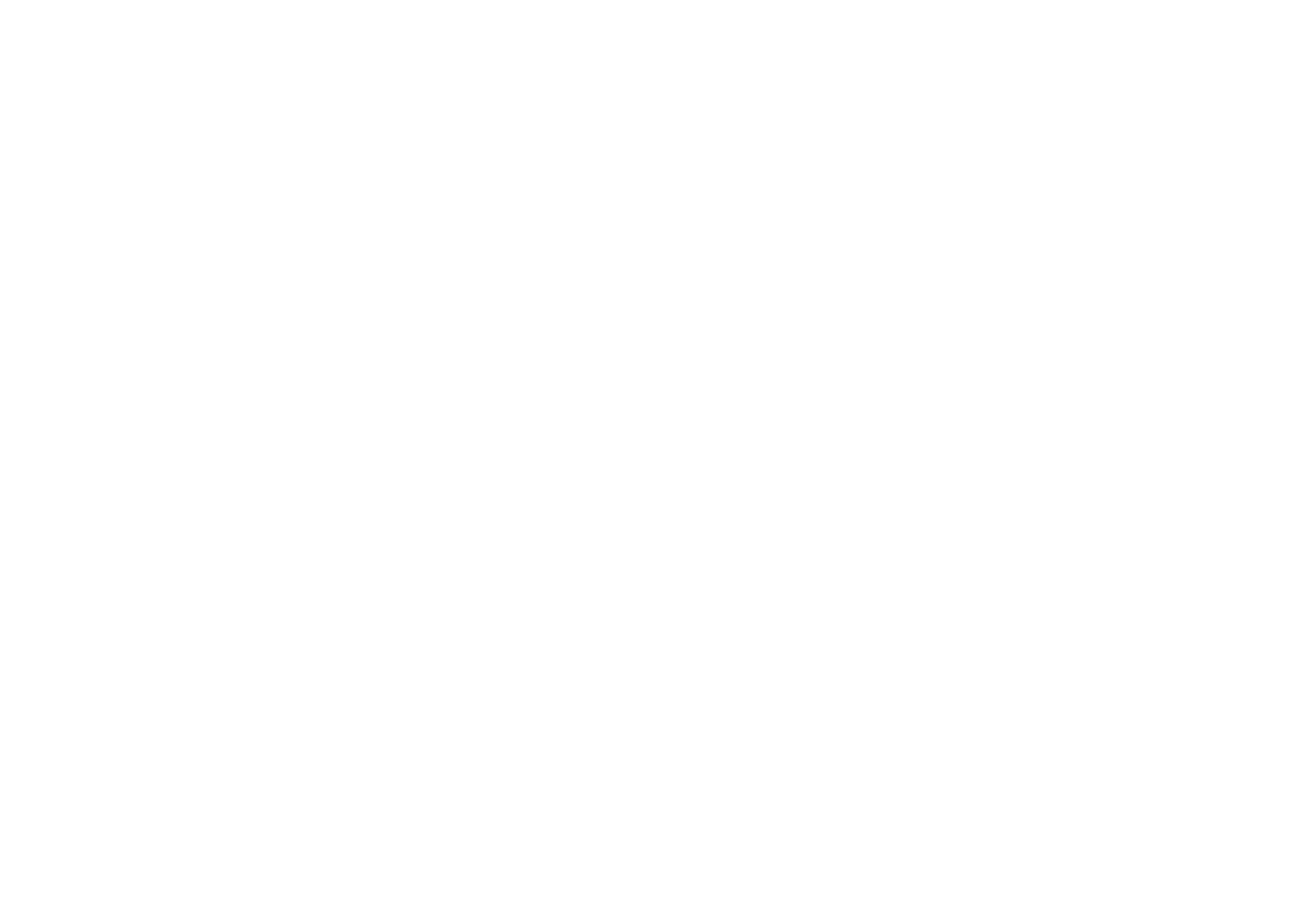 scroll, scrollTop: 0, scrollLeft: 0, axis: both 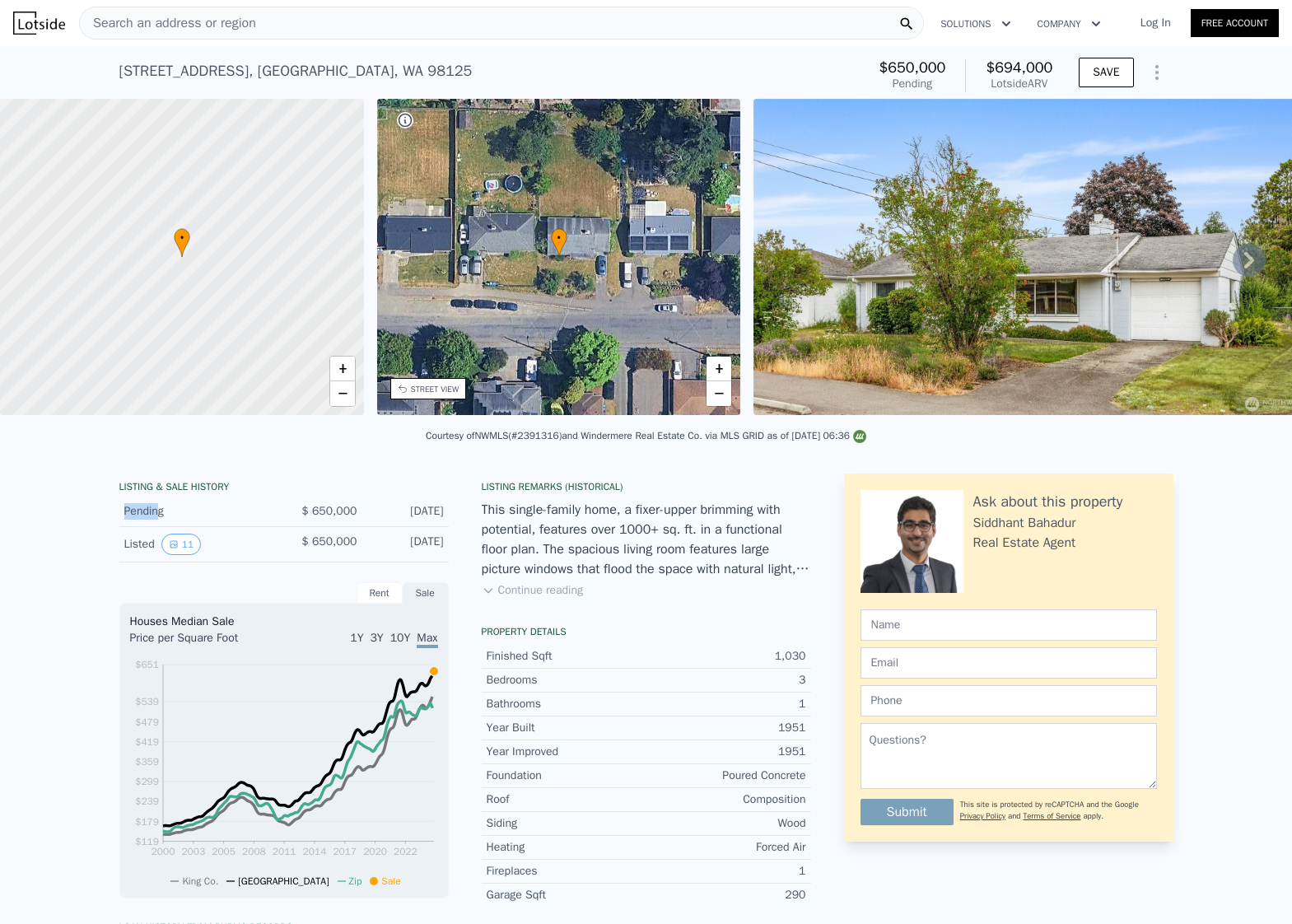 drag, startPoint x: 165, startPoint y: 512, endPoint x: 120, endPoint y: 511, distance: 45.01111 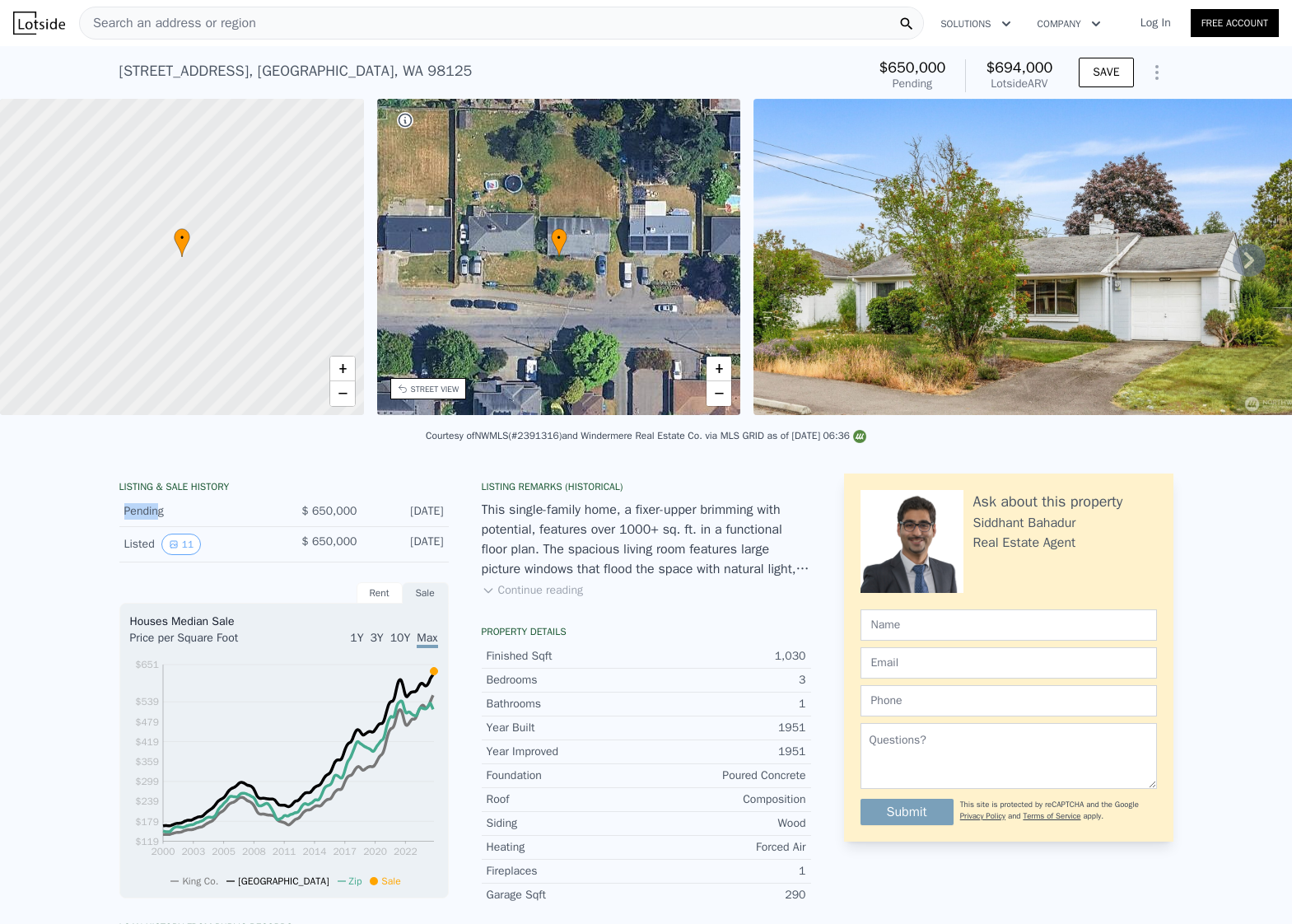 click on "Pending" at bounding box center [198, 511] 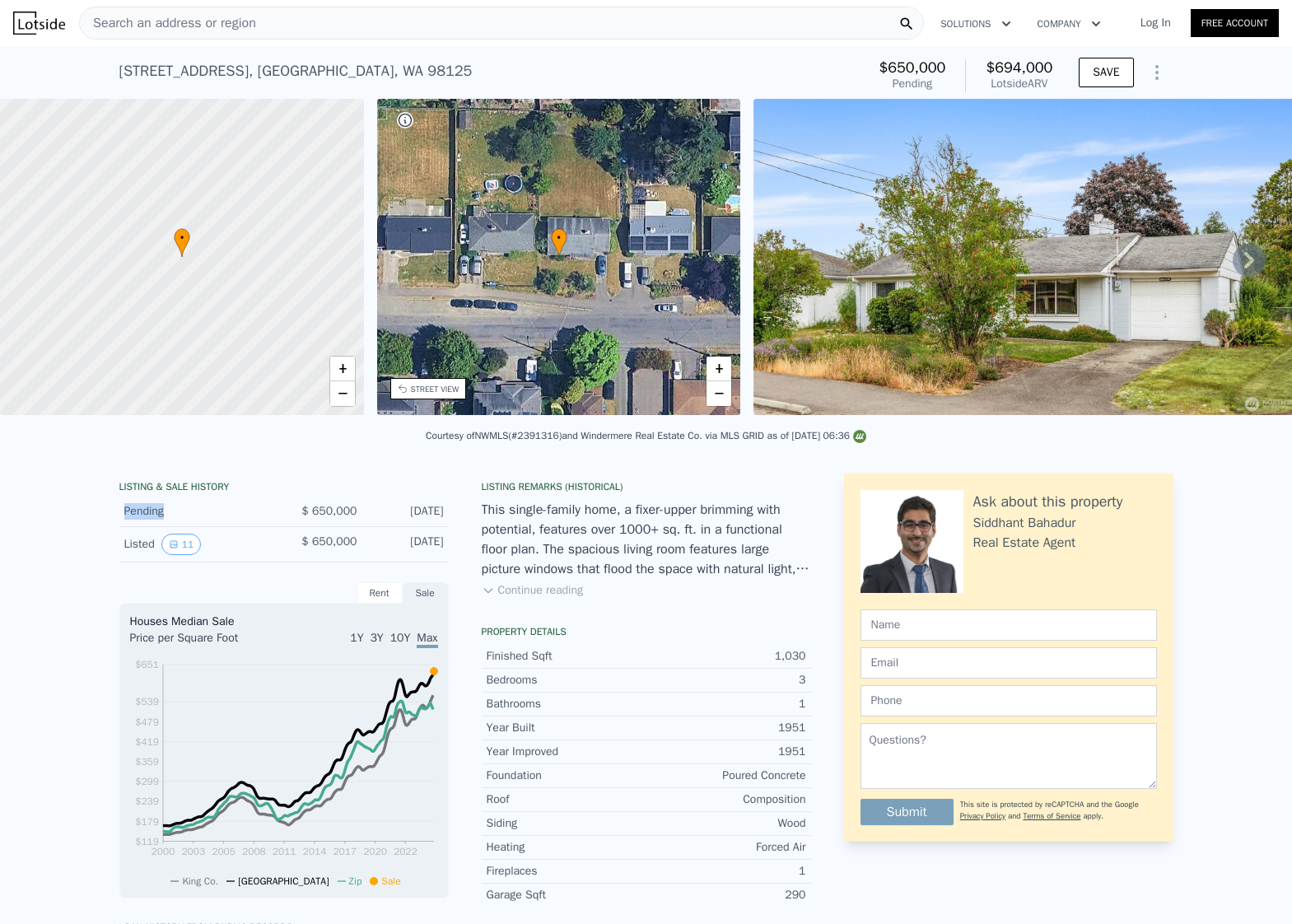 click on "Pending" at bounding box center (198, 511) 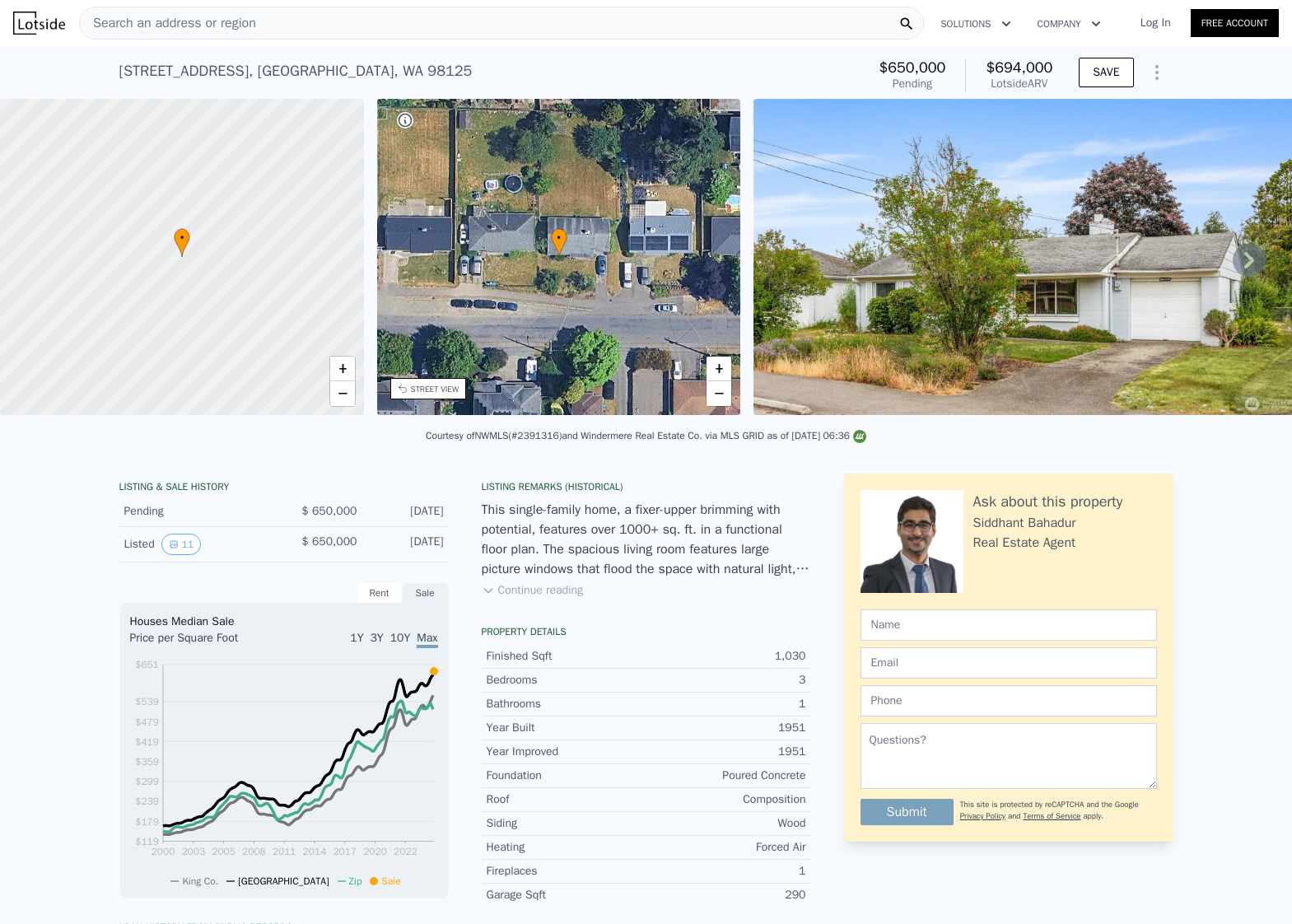 click on "This single-family home, a fixer-upper brimming with potential, features over 1000+ sq. ft. in a functional floor plan. The spacious living room features large picture windows that flood the space with natural light, highlighting the original hardwood floors, while the fireplace adds a cozy focal point. The kitchen with dining area could be beautifully transformed with an IKEA-type fitted kitchen. Located down the hall are 3 spacious bedrooms with good-sized closets, hardwood floors, and large windows. The enormous backyard provides ample outdoor space for endless possibilities. This home offers tremendous opportunities in a quiet neighborhood near parks, schools, shopping, and [PERSON_NAME][GEOGRAPHIC_DATA]. This is an Estate sale and is being sold as-is." at bounding box center (646, 539) 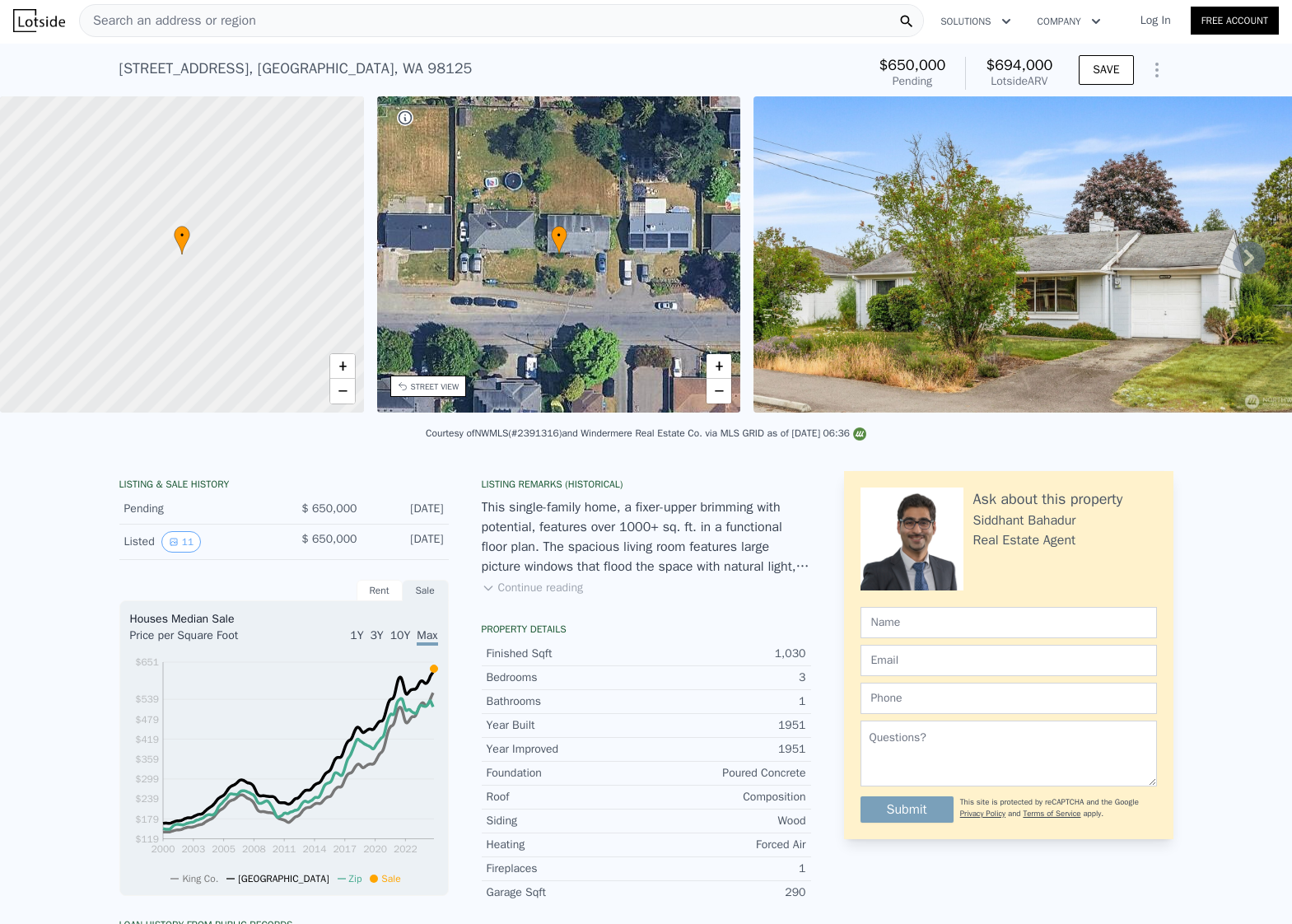 scroll, scrollTop: 0, scrollLeft: 0, axis: both 